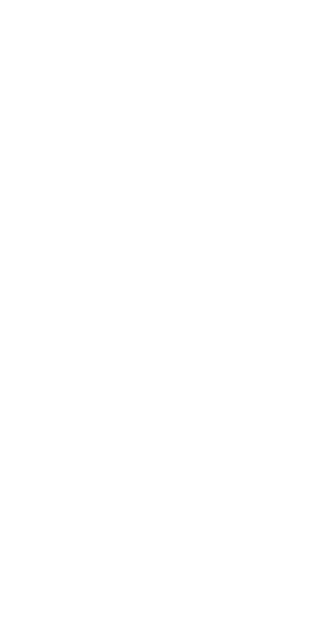 scroll, scrollTop: 0, scrollLeft: 0, axis: both 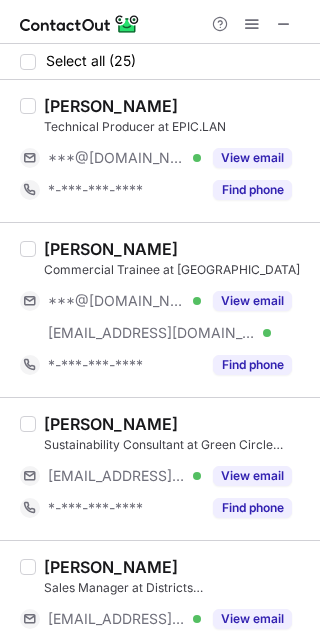 click on "View email" at bounding box center [252, 158] 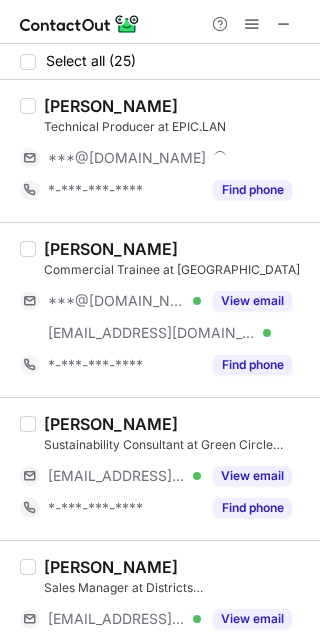 click on "View email" at bounding box center (252, 301) 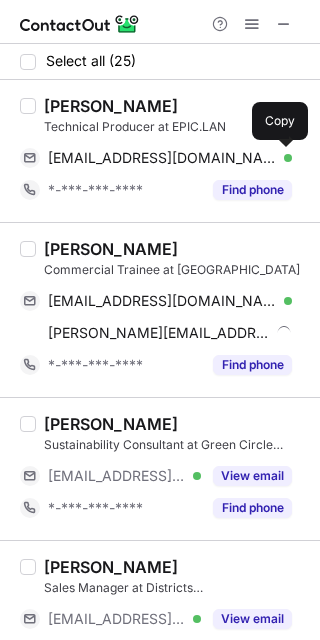 click at bounding box center (282, 158) 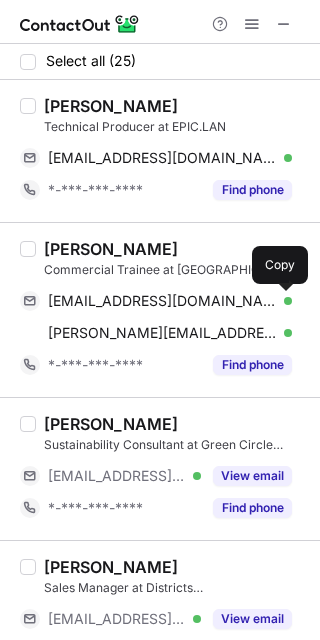 click at bounding box center (282, 301) 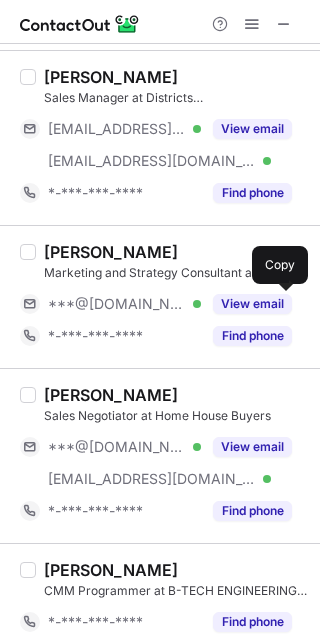 scroll, scrollTop: 491, scrollLeft: 0, axis: vertical 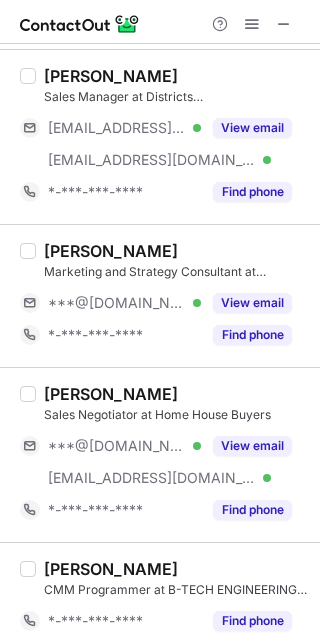 click on "View email" at bounding box center (252, 303) 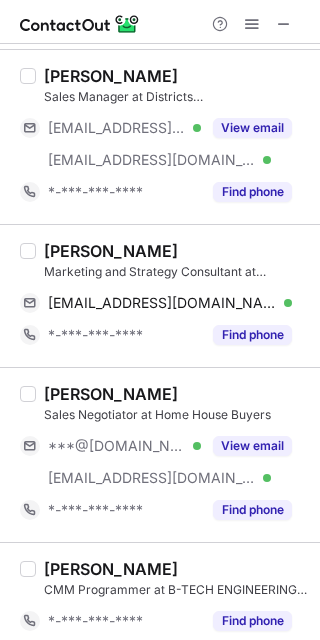 click on "View email" at bounding box center (252, 446) 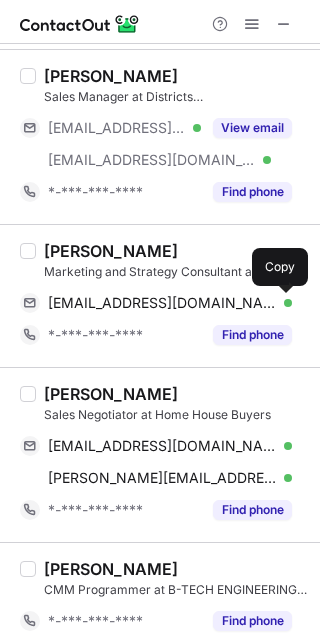 click at bounding box center [282, 303] 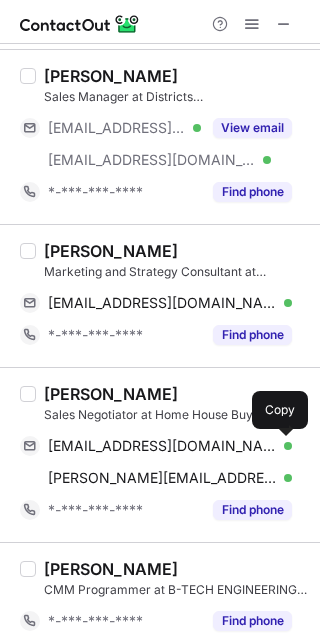 click at bounding box center (282, 446) 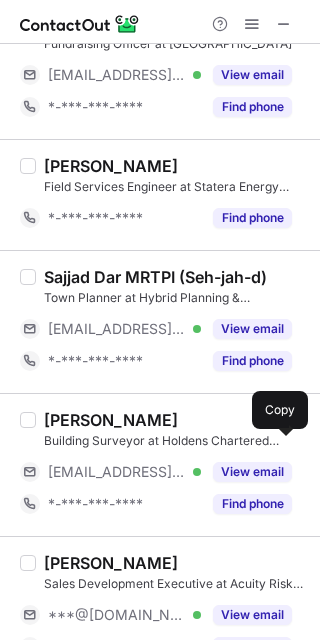 scroll, scrollTop: 1408, scrollLeft: 0, axis: vertical 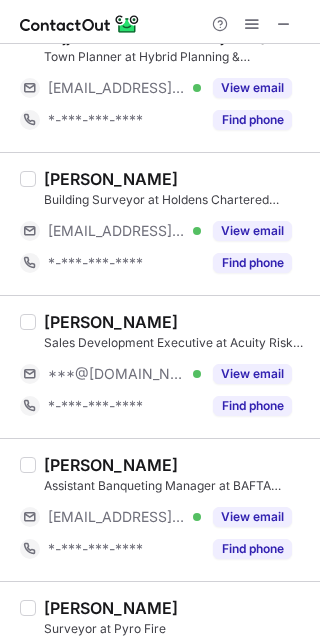 click on "View email" at bounding box center (252, 374) 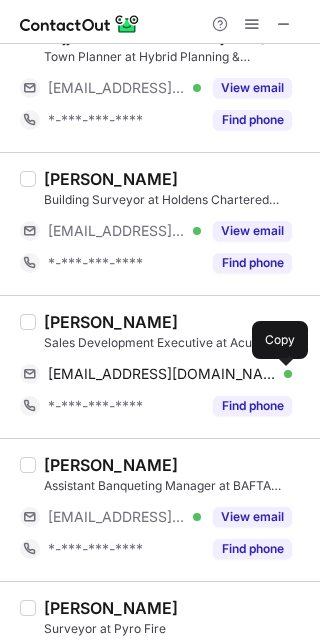 click at bounding box center (282, 374) 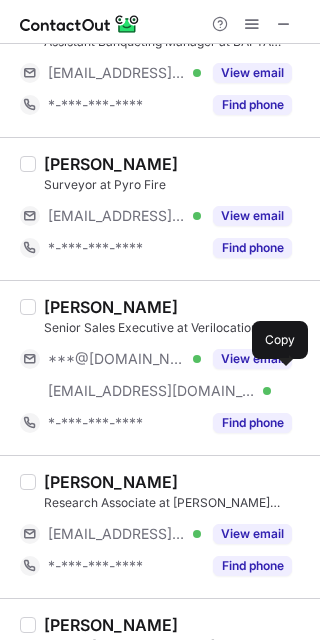 scroll, scrollTop: 2102, scrollLeft: 0, axis: vertical 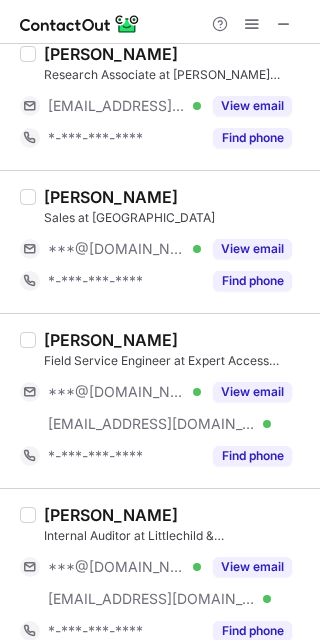 click on "View email" at bounding box center [252, 567] 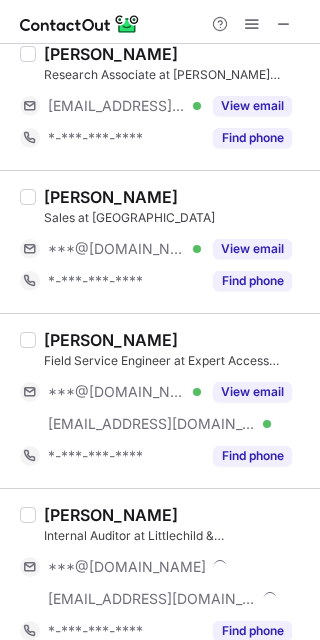 click on "View email" at bounding box center [252, 392] 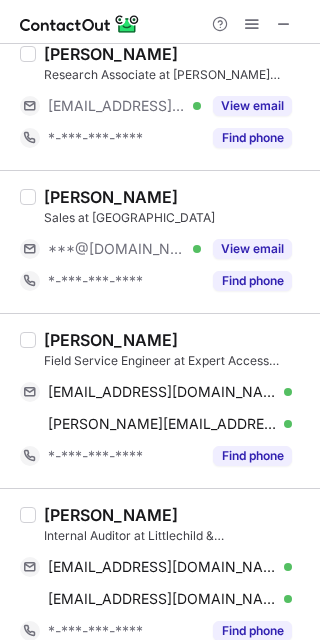 click on "View email" at bounding box center [252, 249] 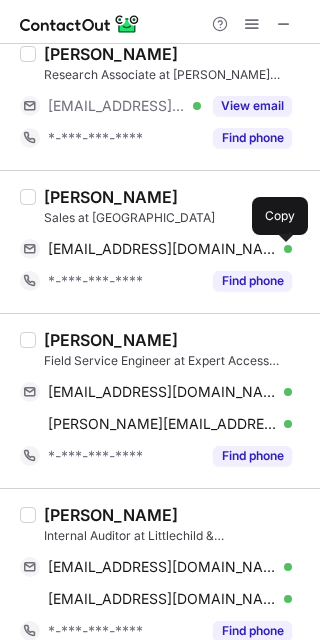 click at bounding box center (282, 249) 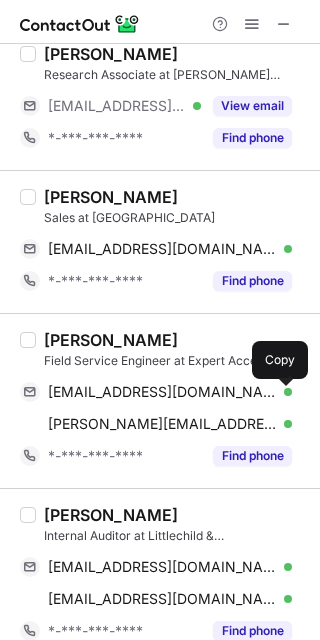 click at bounding box center [282, 392] 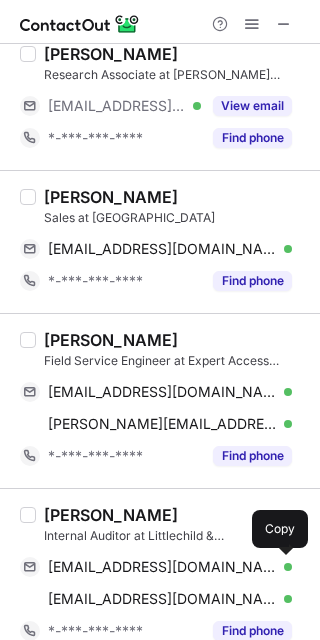 click on "waterstorm75@hotmail.com Verified Send email Copy" at bounding box center (156, 567) 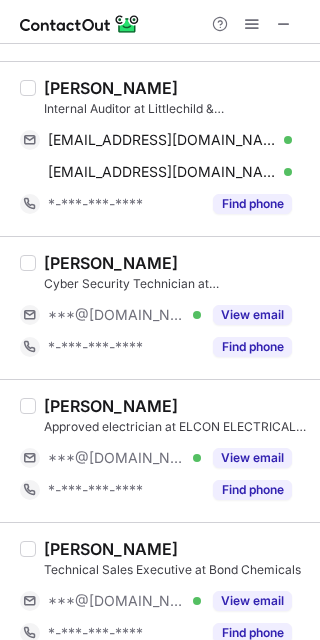 scroll, scrollTop: 2958, scrollLeft: 0, axis: vertical 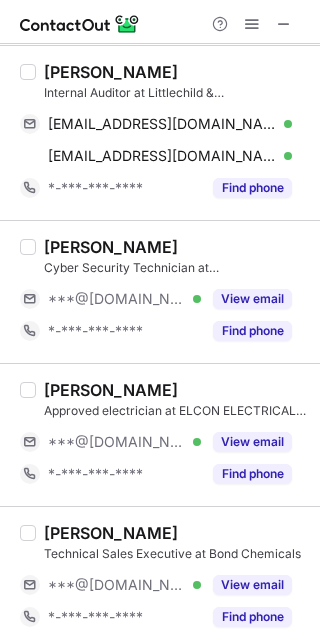 click on "View email" at bounding box center (252, 585) 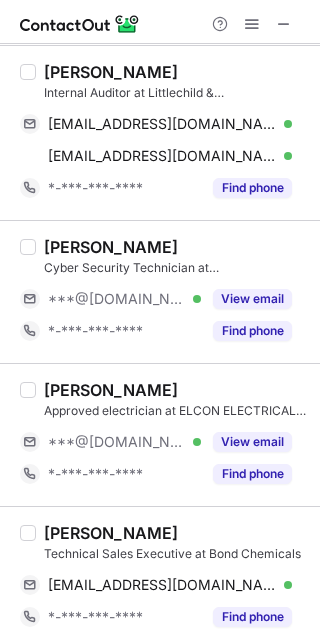 click on "View email" at bounding box center (252, 442) 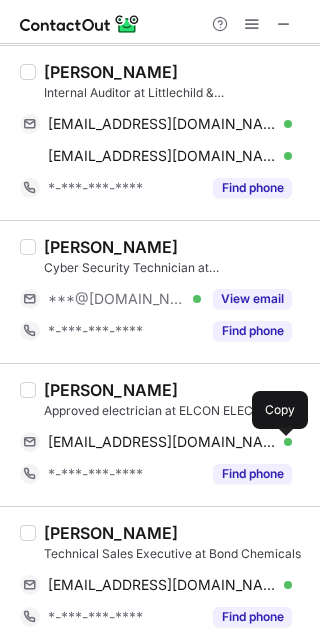 click at bounding box center (282, 442) 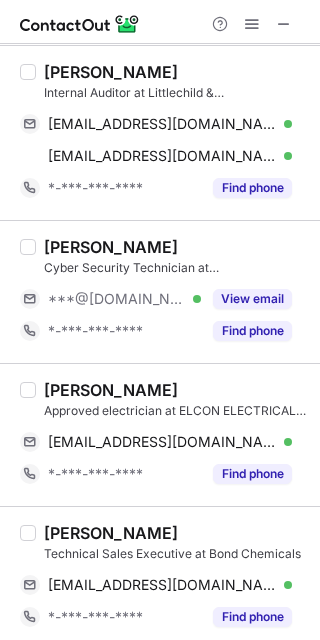 type 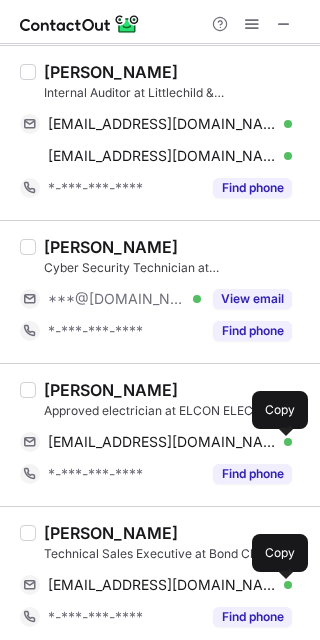 click at bounding box center [282, 585] 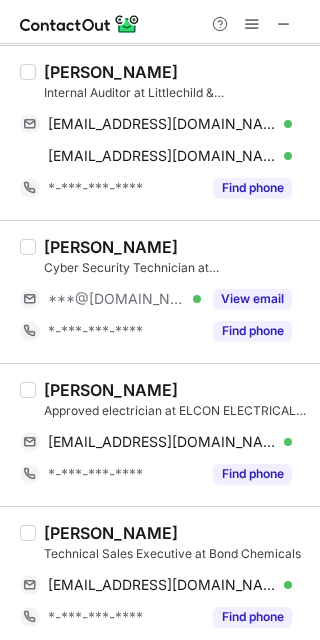 click at bounding box center (284, 24) 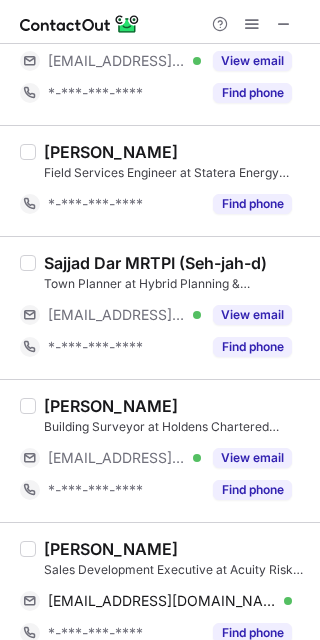 scroll, scrollTop: 955, scrollLeft: 0, axis: vertical 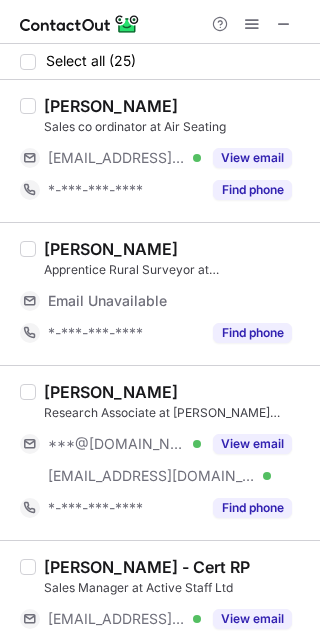 click on "View email" at bounding box center [246, 444] 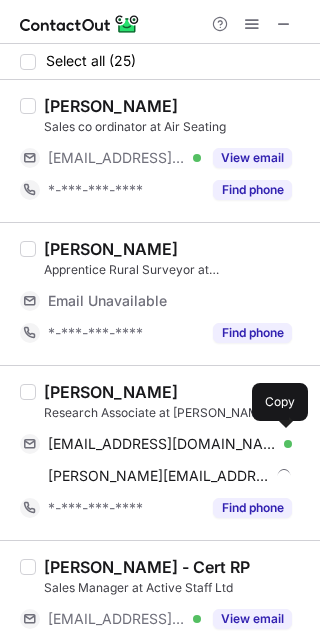 click on "scottnelson238@gmail.com Verified Send email Copy" at bounding box center [156, 444] 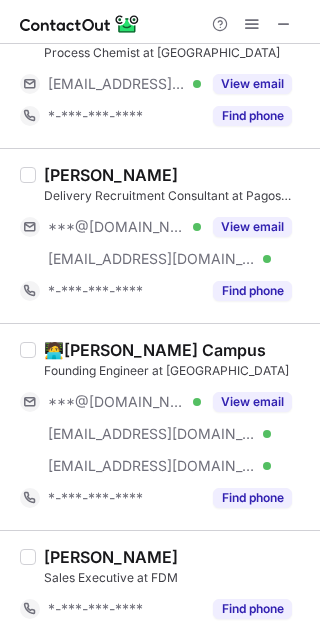 scroll, scrollTop: 661, scrollLeft: 0, axis: vertical 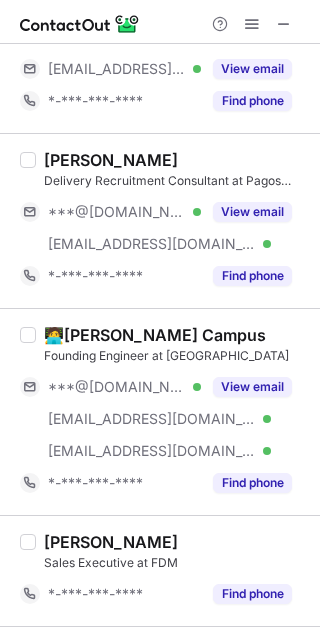 click on "View email" at bounding box center (252, 387) 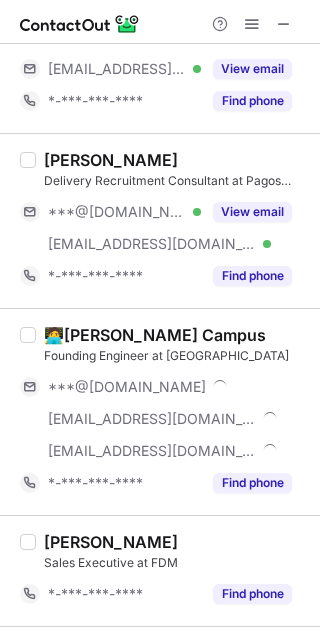 click on "View email" at bounding box center [252, 212] 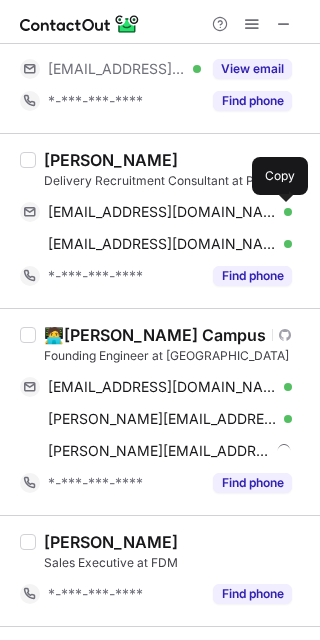 click at bounding box center [282, 212] 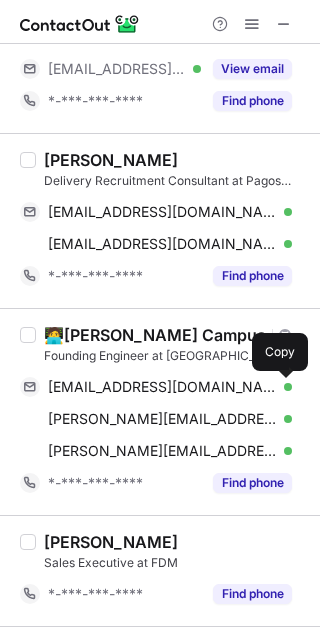 click at bounding box center (282, 387) 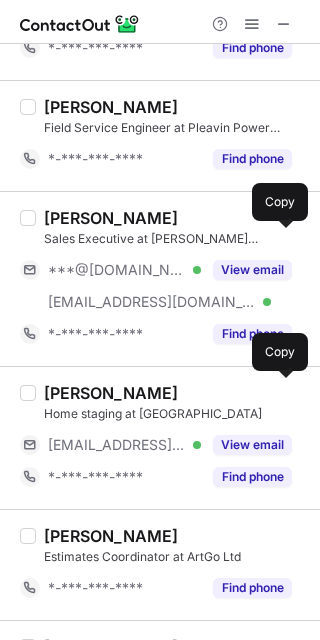 scroll, scrollTop: 1223, scrollLeft: 0, axis: vertical 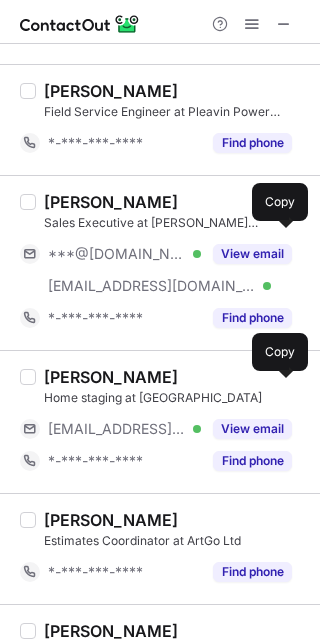 click on "View email" at bounding box center (252, 254) 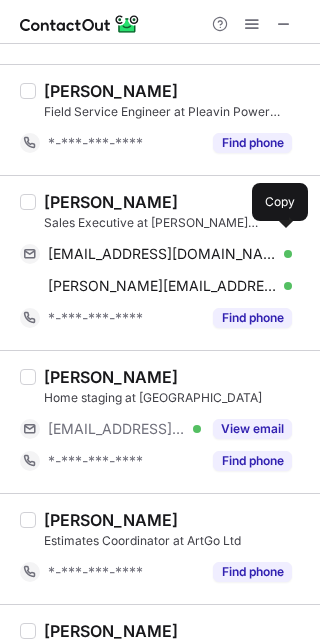 click at bounding box center (282, 254) 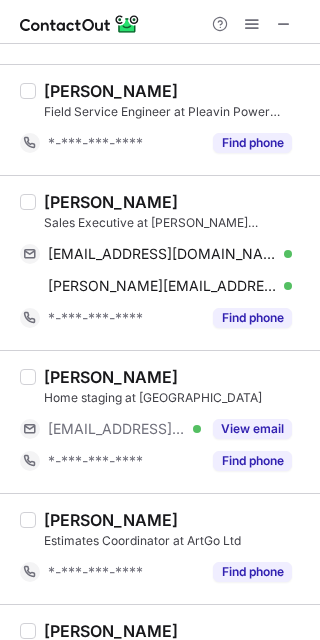 type 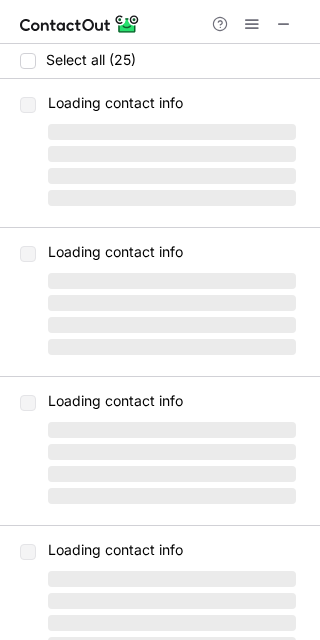 scroll, scrollTop: 0, scrollLeft: 0, axis: both 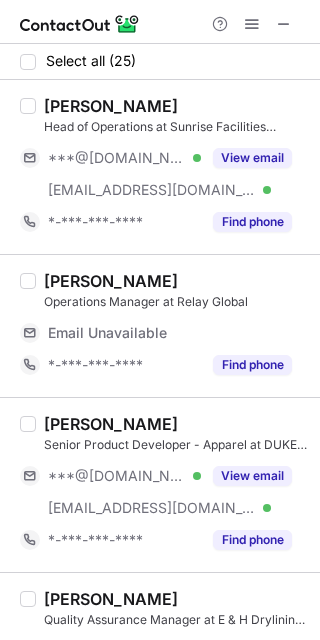click on "View email" at bounding box center (252, 476) 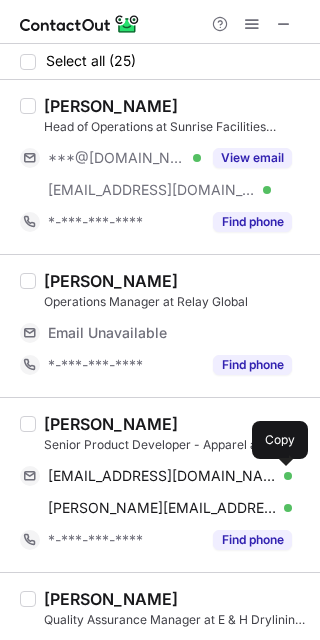 click at bounding box center (282, 476) 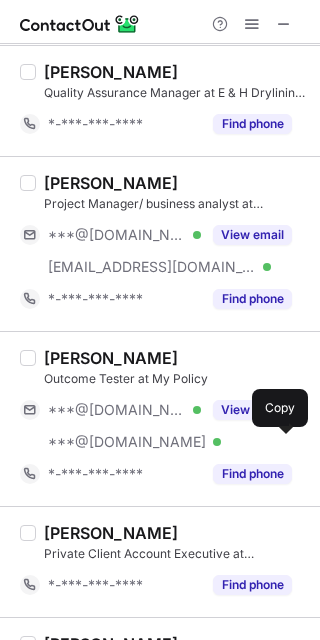 scroll, scrollTop: 531, scrollLeft: 0, axis: vertical 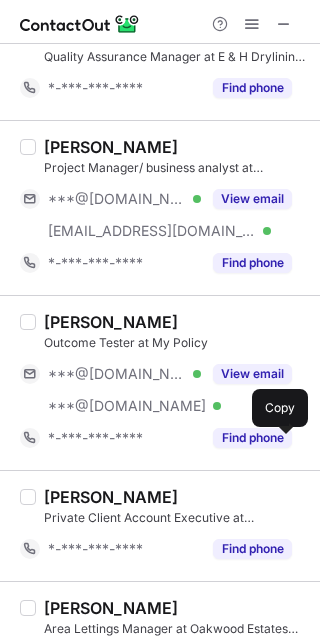 click on "View email" at bounding box center (252, 374) 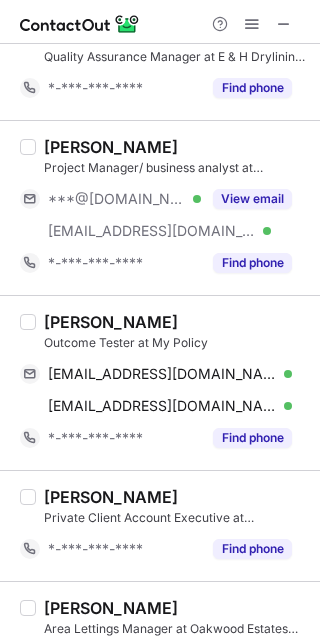 click on "View email" at bounding box center [252, 199] 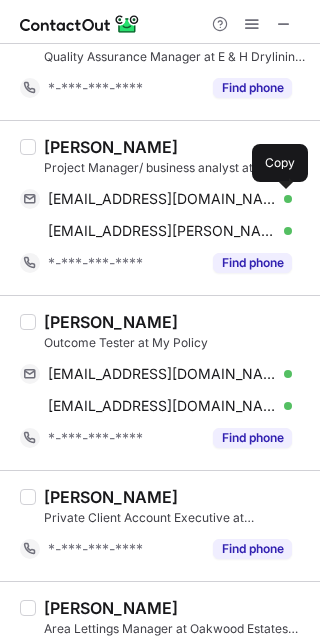 click at bounding box center (282, 199) 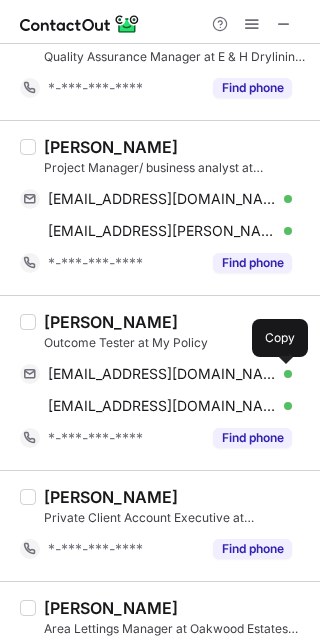 click at bounding box center [282, 374] 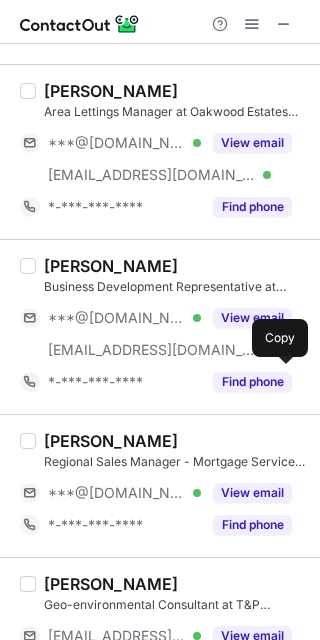 scroll, scrollTop: 1052, scrollLeft: 0, axis: vertical 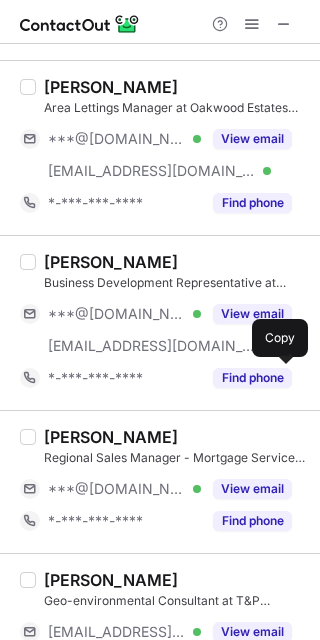 click on "View email" at bounding box center [252, 314] 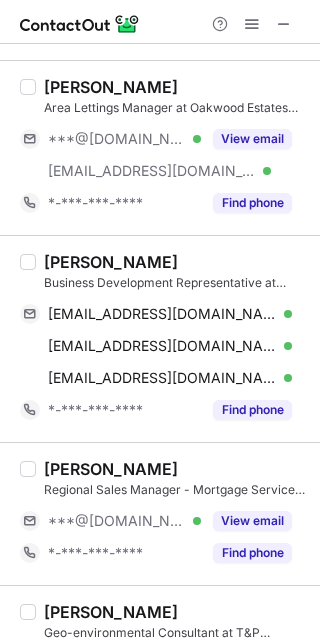 click on "View email" at bounding box center (246, 139) 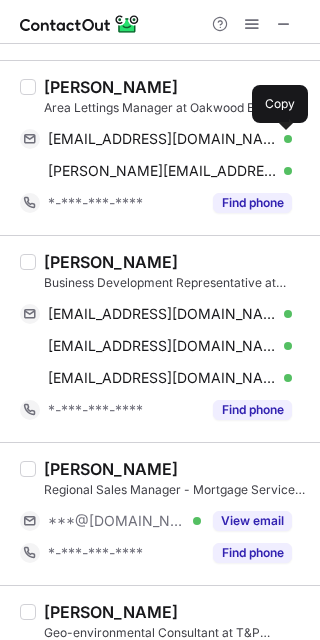 click at bounding box center (282, 139) 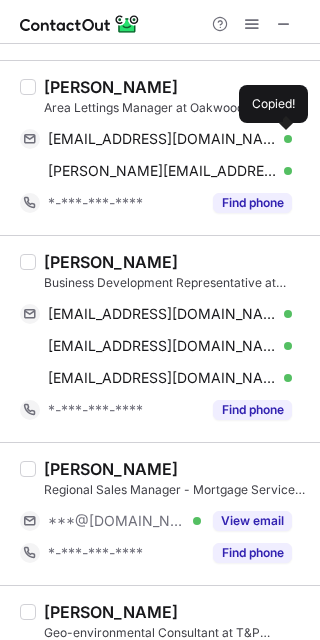 click at bounding box center [282, 139] 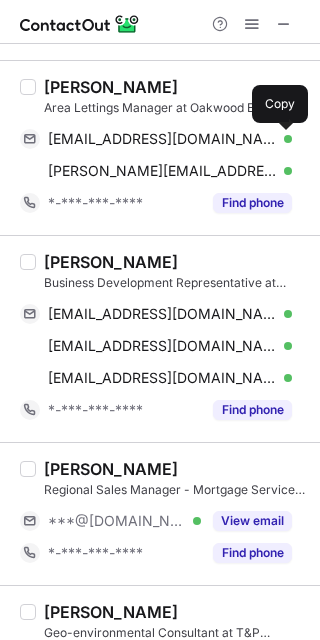 click on "Andrea Costa" at bounding box center [111, 87] 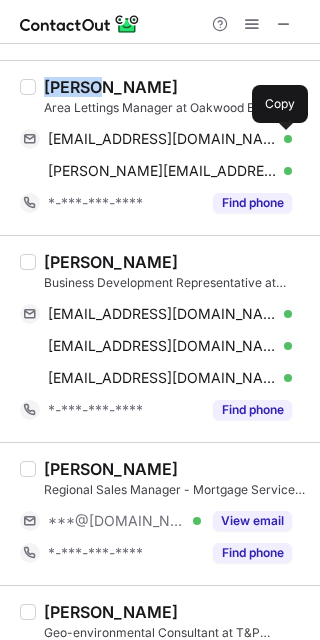 click on "Andrea Costa" at bounding box center (111, 87) 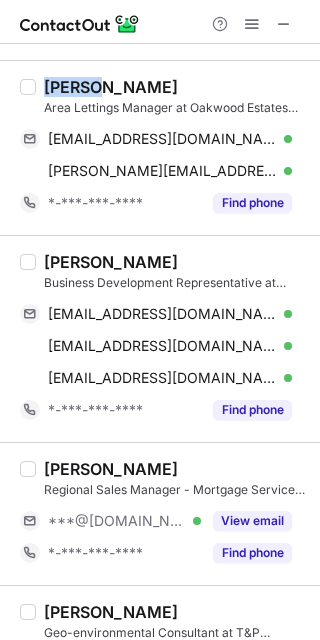 copy on "Andrea" 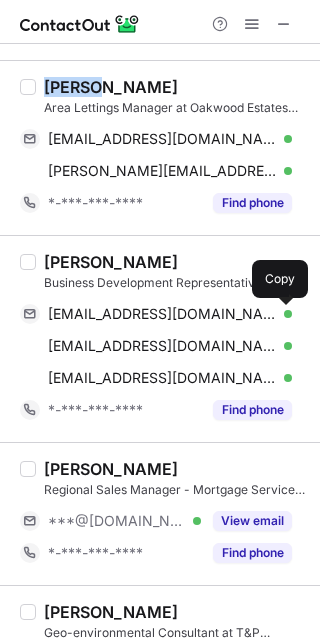 click at bounding box center [282, 314] 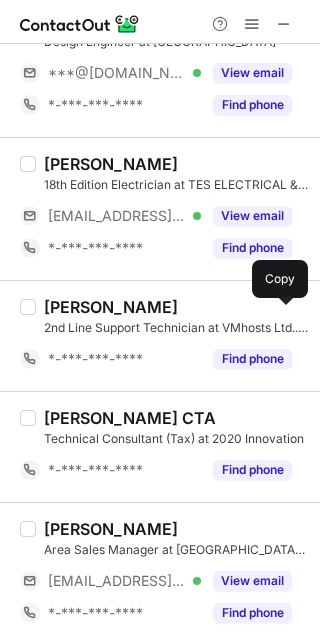 scroll, scrollTop: 1912, scrollLeft: 0, axis: vertical 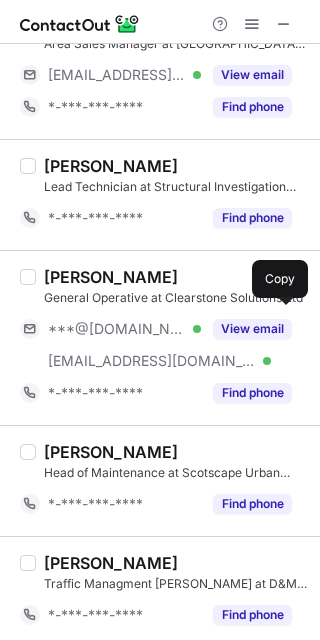 click on "View email" at bounding box center [252, 329] 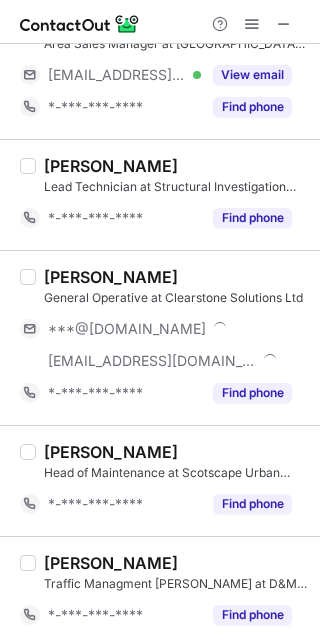 click on "***@hotmail.co.uk" at bounding box center [170, 329] 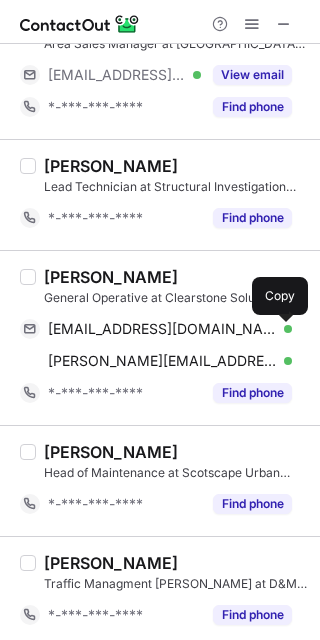 click on "Kris Martin" at bounding box center (111, 277) 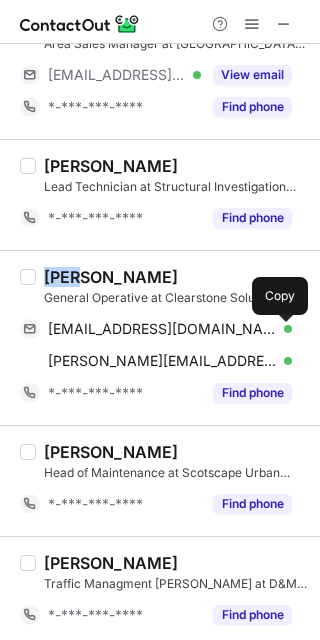 click on "Kris Martin" at bounding box center (111, 277) 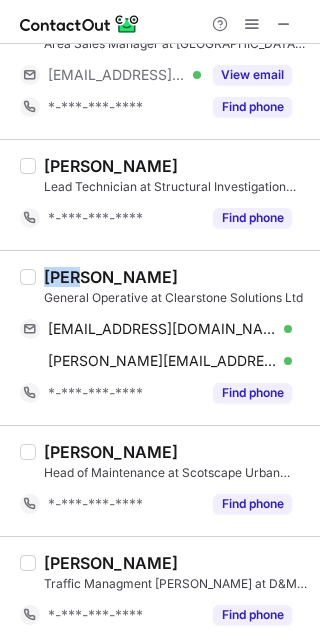copy on "Kris" 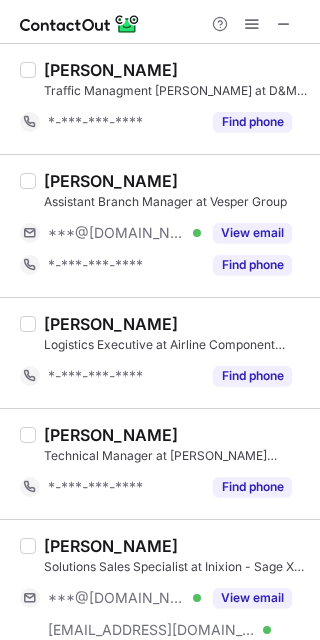 scroll, scrollTop: 2947, scrollLeft: 0, axis: vertical 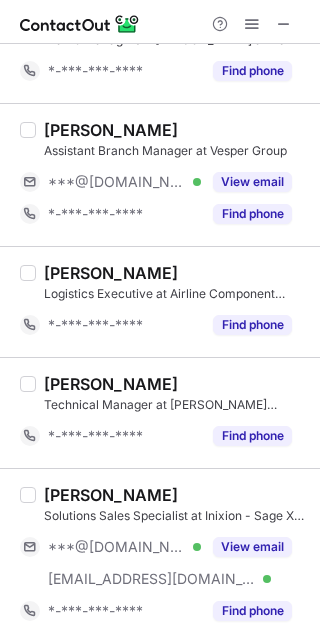 click on "View email" at bounding box center [252, 182] 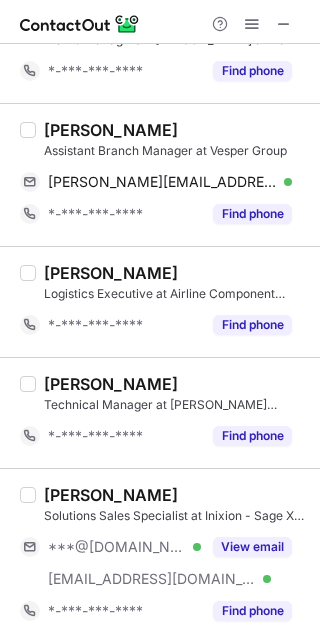 click on "View email" at bounding box center (252, 547) 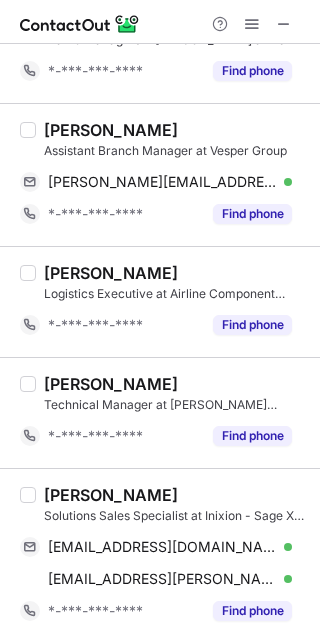 click on "Emily Robison Assistant Branch Manager at Vesper Group emily.robison1999@outlook.com Verified Send email Copy *-***-***-**** Find phone" at bounding box center (160, 174) 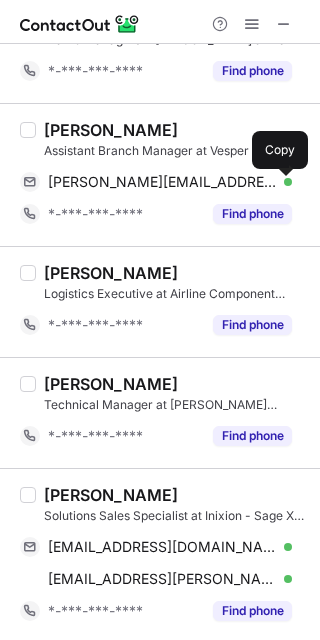click at bounding box center [282, 182] 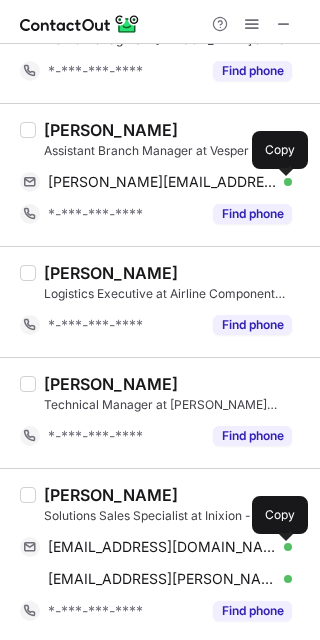 click at bounding box center [282, 547] 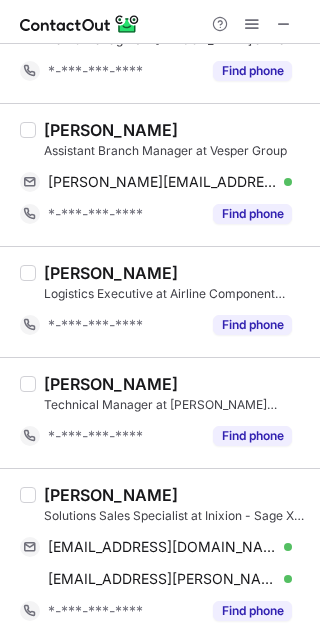 click at bounding box center [284, 24] 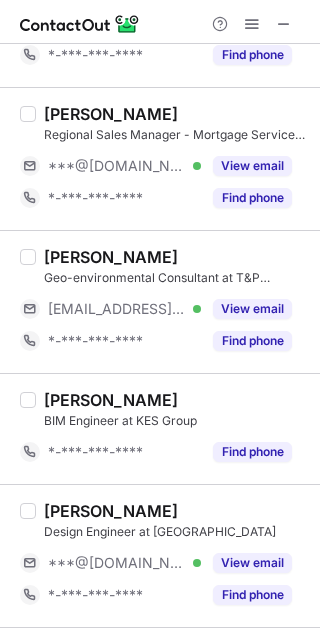 scroll, scrollTop: 0, scrollLeft: 0, axis: both 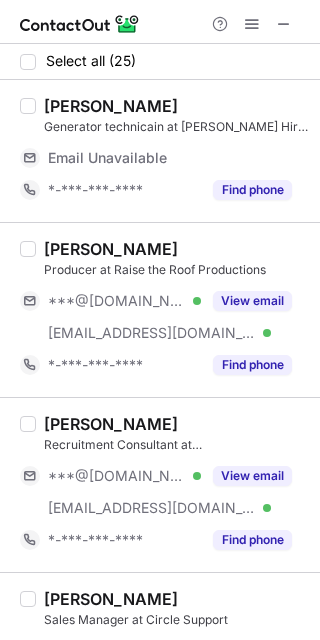 click on "View email" at bounding box center (252, 476) 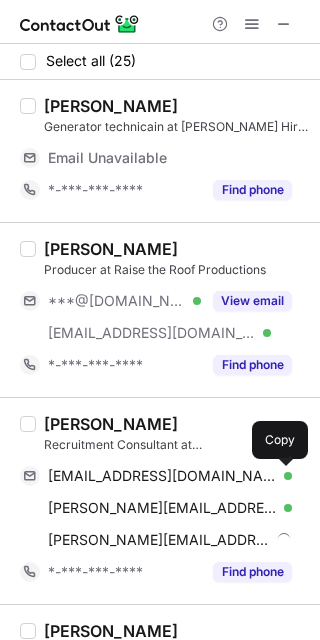 click at bounding box center (282, 476) 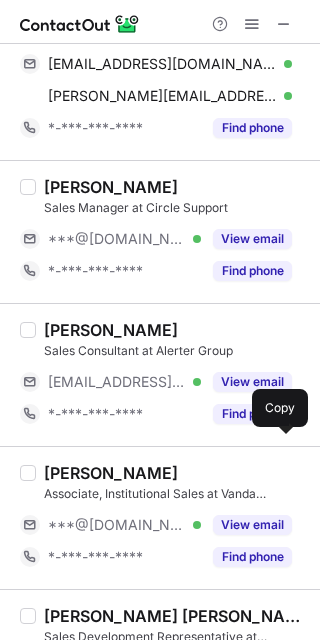scroll, scrollTop: 410, scrollLeft: 0, axis: vertical 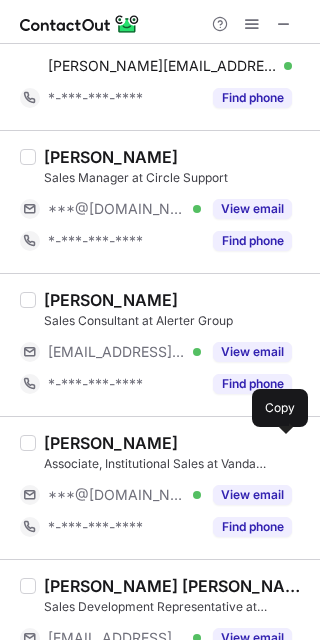 click on "View email" at bounding box center [246, 209] 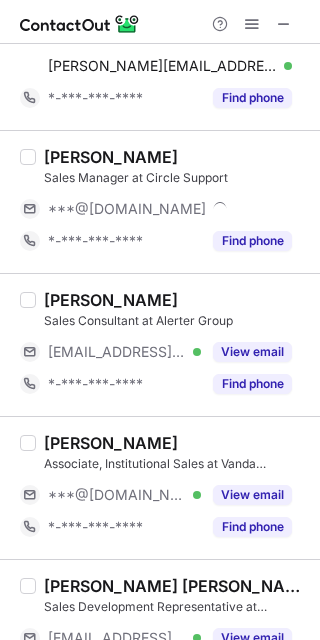click on "View email" at bounding box center [252, 495] 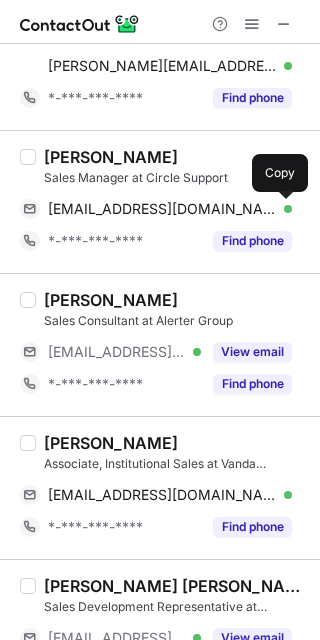click at bounding box center (282, 209) 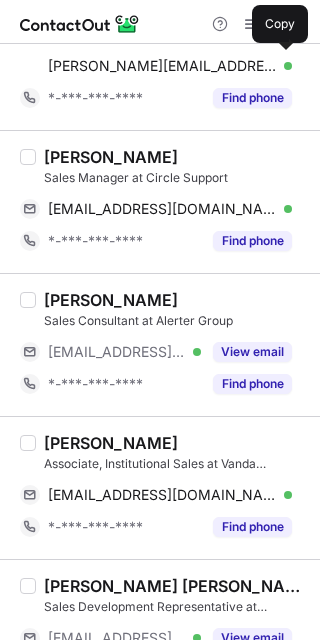 click on "Michael McManniman" at bounding box center (111, 157) 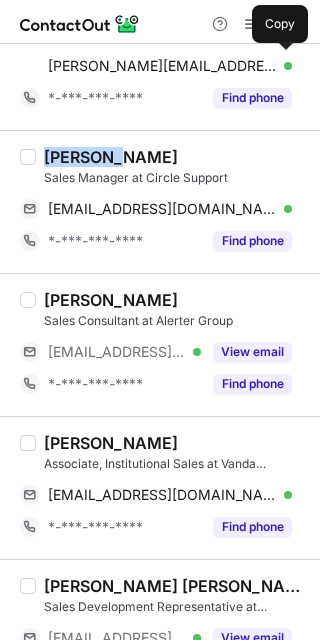 click on "Michael McManniman" at bounding box center (111, 157) 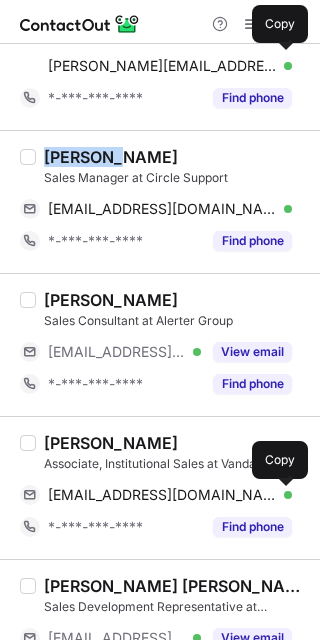 click at bounding box center [282, 495] 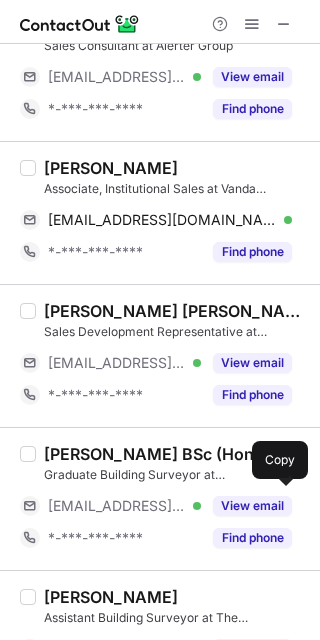 scroll, scrollTop: 692, scrollLeft: 0, axis: vertical 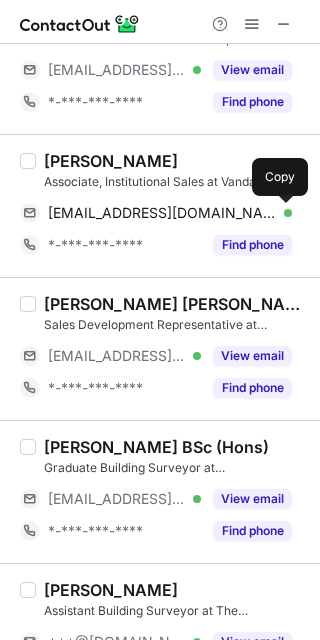 click at bounding box center [282, 213] 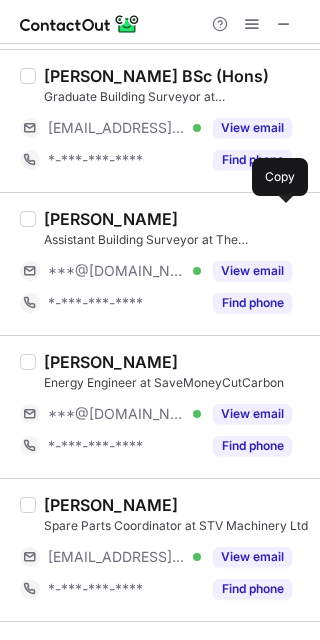 scroll, scrollTop: 1087, scrollLeft: 0, axis: vertical 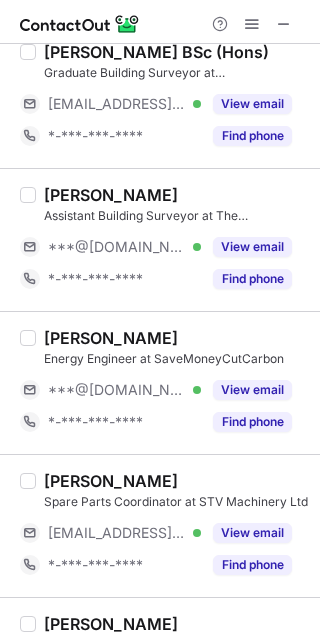 click on "View email" at bounding box center (252, 390) 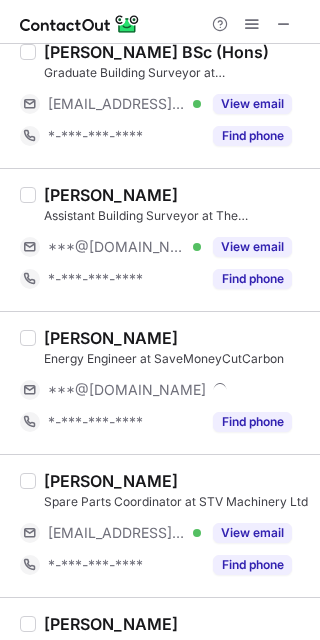 click on "View email" at bounding box center (252, 247) 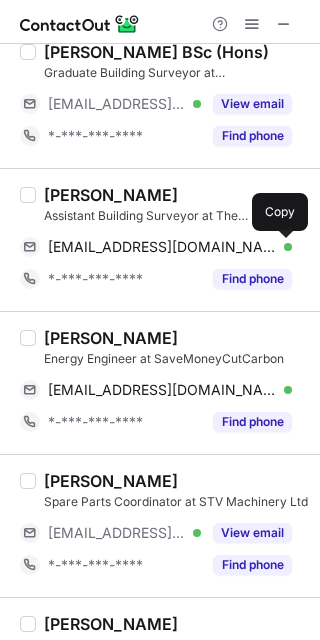 click at bounding box center (282, 247) 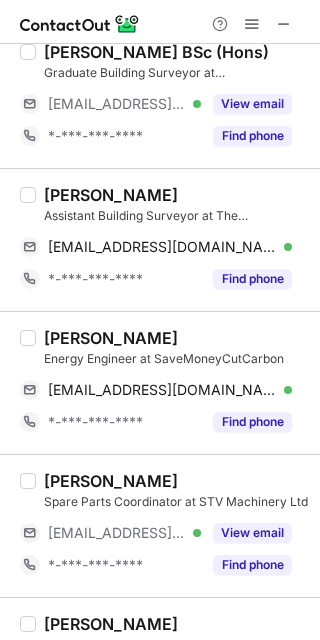 click on "Craig Durnall" at bounding box center (111, 195) 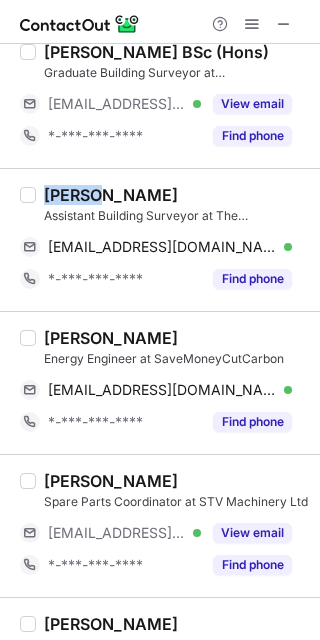 click on "Craig Durnall" at bounding box center (111, 195) 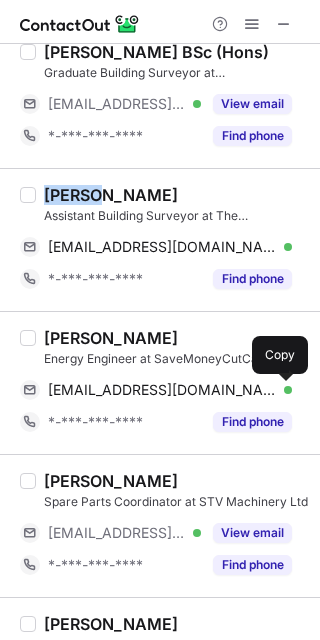 click at bounding box center [282, 390] 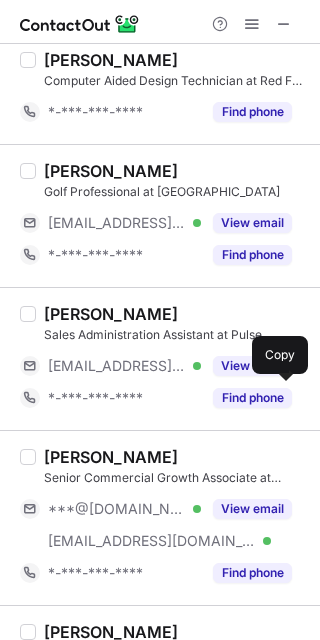 scroll, scrollTop: 1913, scrollLeft: 0, axis: vertical 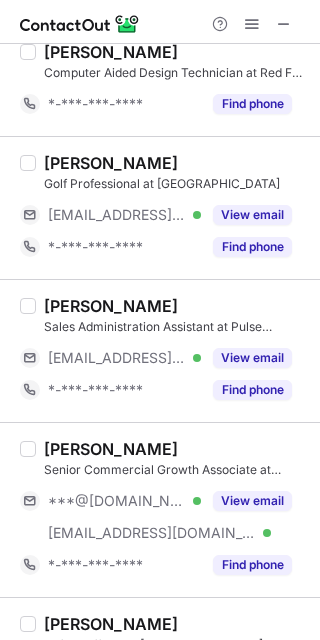 click on "View email" at bounding box center [252, 501] 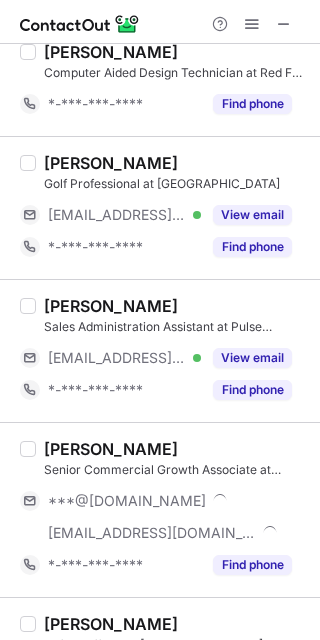 click on "***@gmail.com" at bounding box center (170, 501) 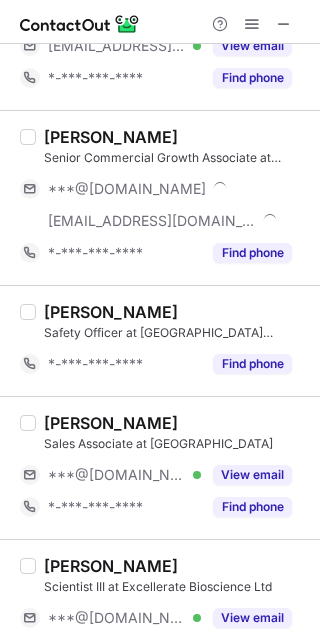 scroll, scrollTop: 2256, scrollLeft: 0, axis: vertical 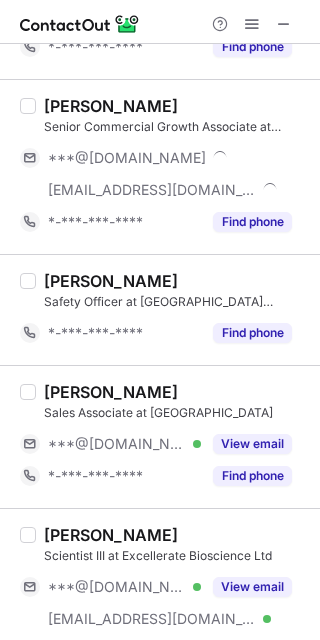 click on "View email" at bounding box center [252, 587] 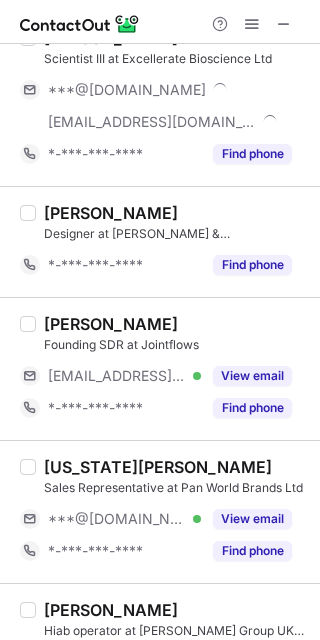 scroll, scrollTop: 2762, scrollLeft: 0, axis: vertical 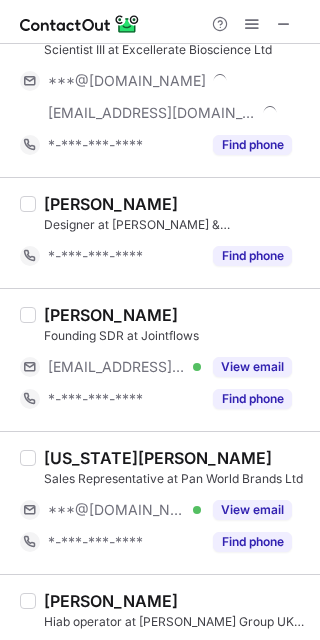 click on "View email" at bounding box center (252, 510) 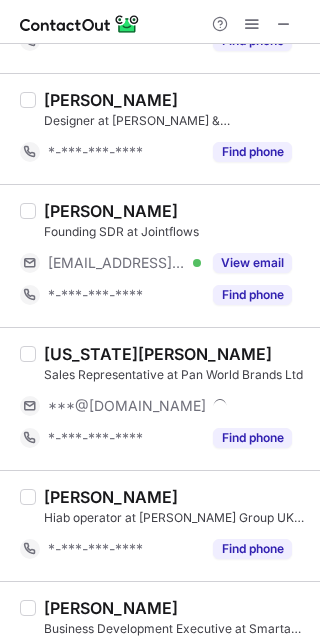 scroll, scrollTop: 2955, scrollLeft: 0, axis: vertical 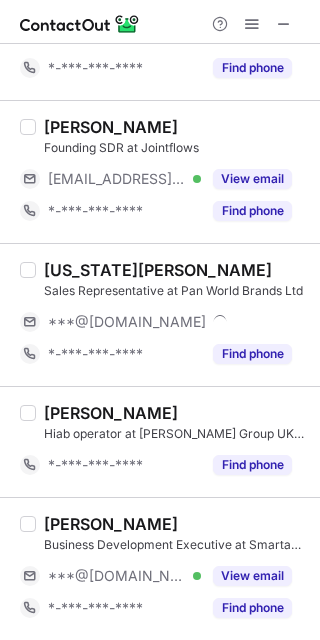 click on "View email" at bounding box center (252, 576) 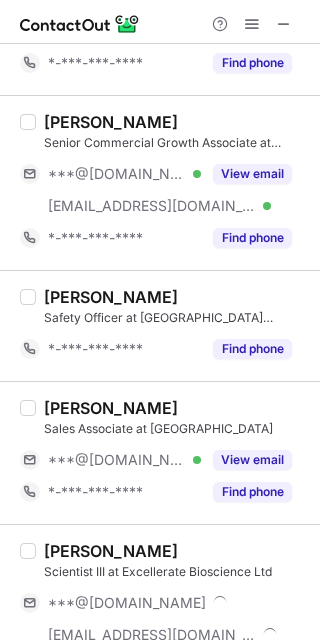 scroll, scrollTop: 2217, scrollLeft: 0, axis: vertical 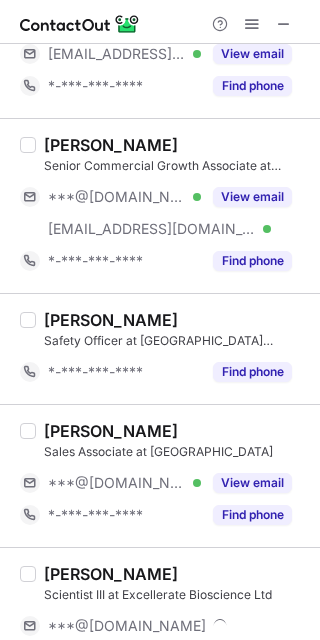 click on "View email" at bounding box center [252, 197] 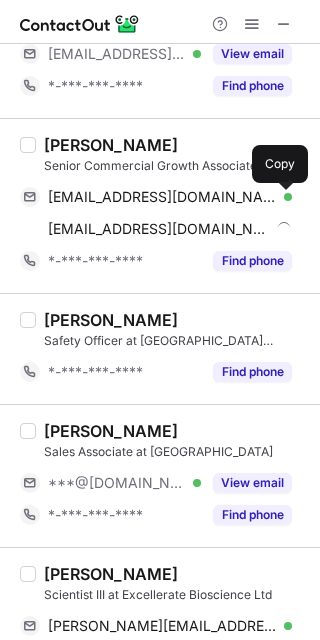 click at bounding box center [282, 197] 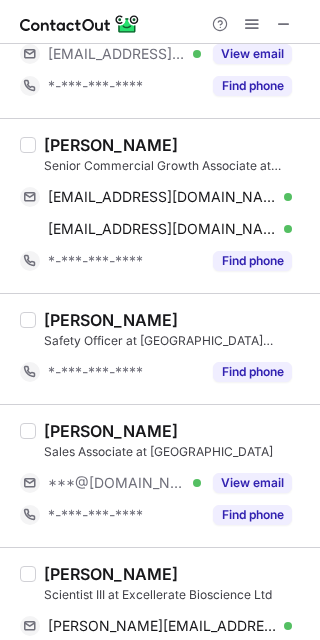 type 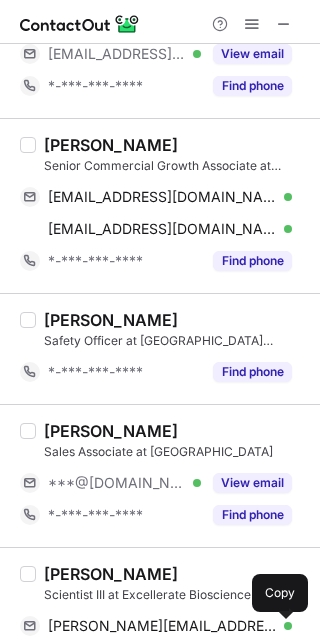 click at bounding box center [282, 626] 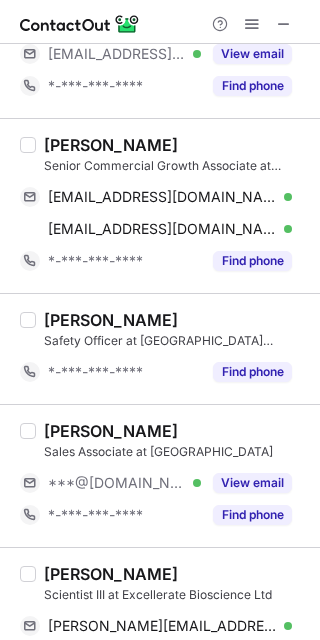 click on "Adam Knowles" at bounding box center [111, 574] 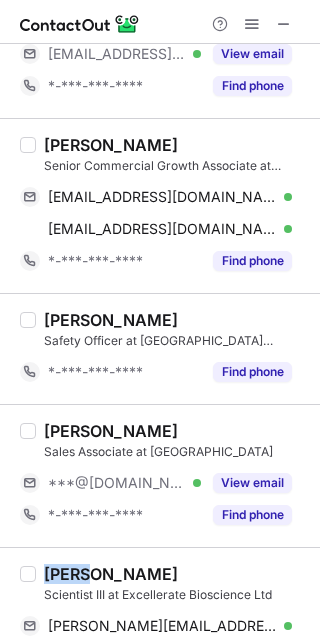 click on "Adam Knowles" at bounding box center [111, 574] 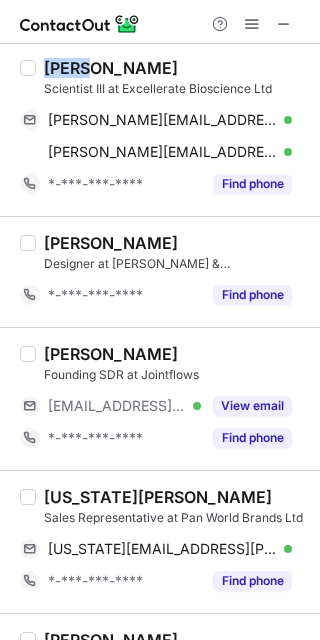 scroll, scrollTop: 2776, scrollLeft: 0, axis: vertical 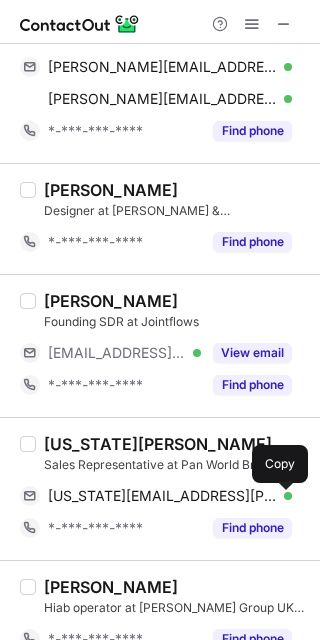 click at bounding box center (282, 496) 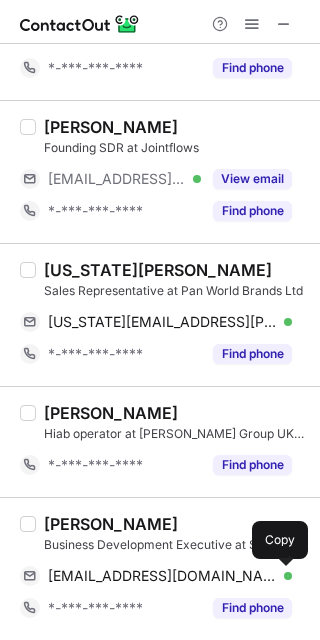 click at bounding box center (282, 576) 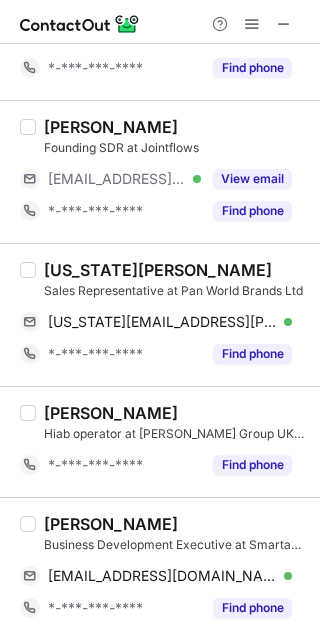 click on "Ben Davies" at bounding box center [111, 524] 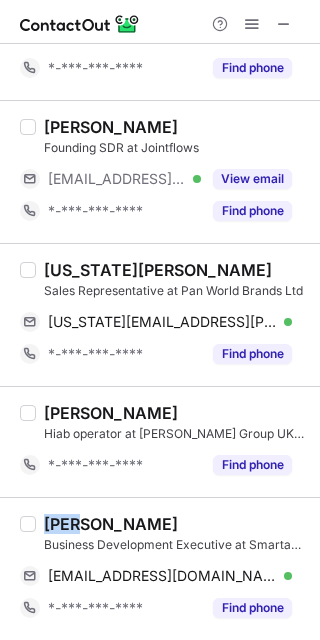 copy on "Ben" 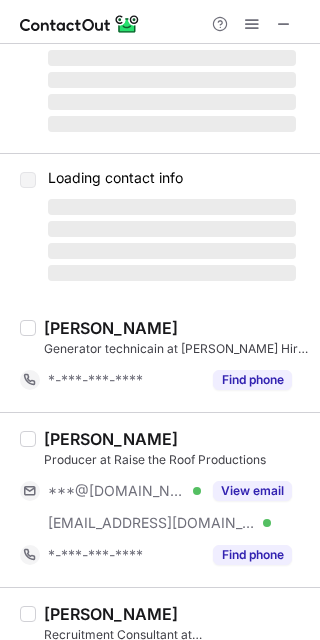 scroll, scrollTop: 0, scrollLeft: 0, axis: both 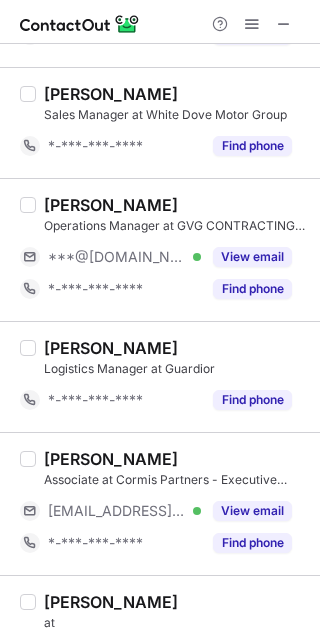 click on "View email" at bounding box center [252, 257] 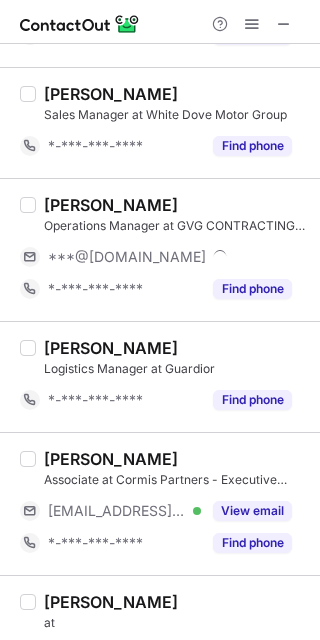 click on "***@gmail.com" at bounding box center [170, 257] 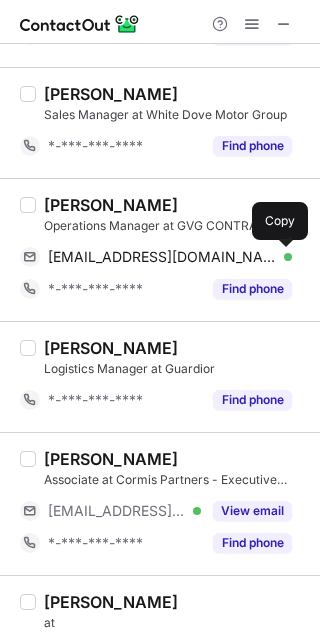 click at bounding box center (282, 257) 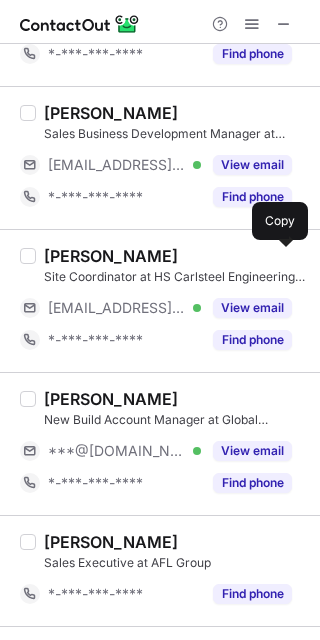 scroll, scrollTop: 1336, scrollLeft: 0, axis: vertical 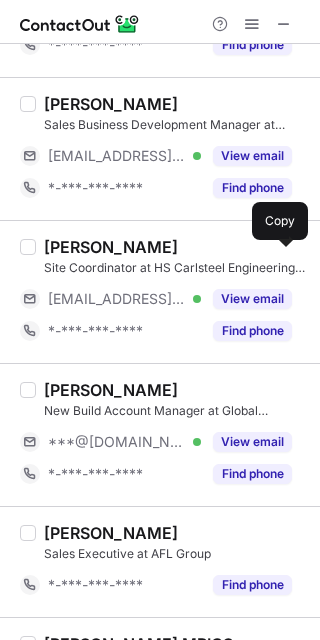 click on "View email" at bounding box center [252, 442] 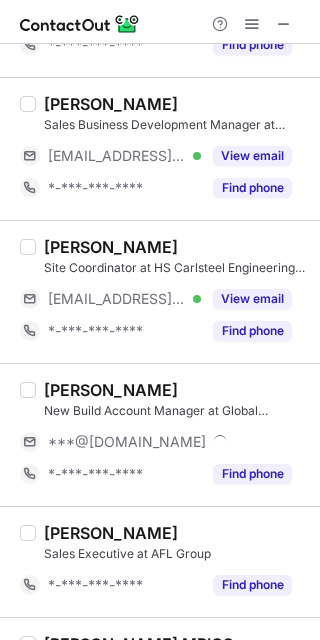 click on "***@gmail.com" at bounding box center (170, 442) 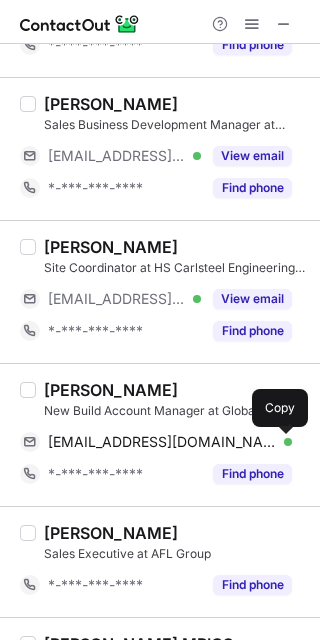 click at bounding box center [282, 442] 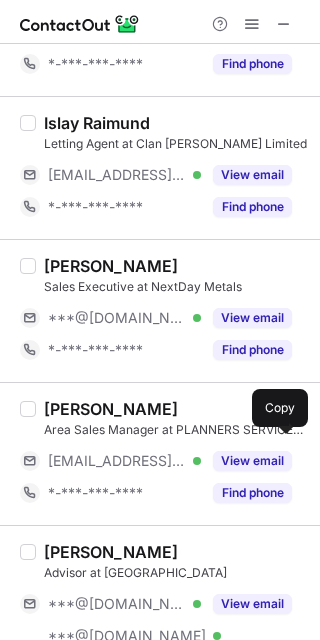 scroll, scrollTop: 2021, scrollLeft: 0, axis: vertical 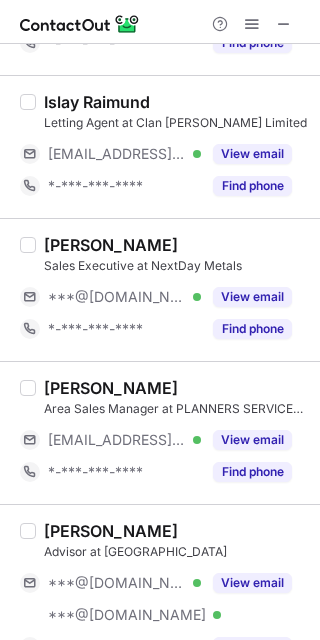 click on "View email" at bounding box center [246, 583] 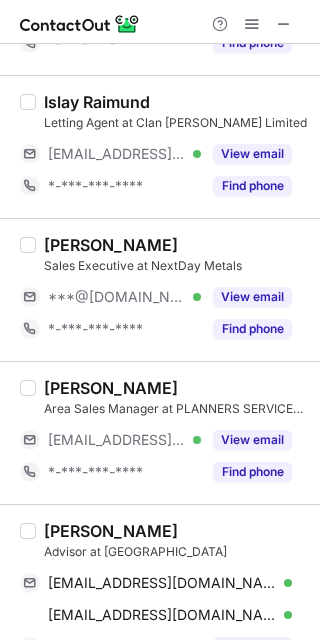 click on "View email" at bounding box center (246, 297) 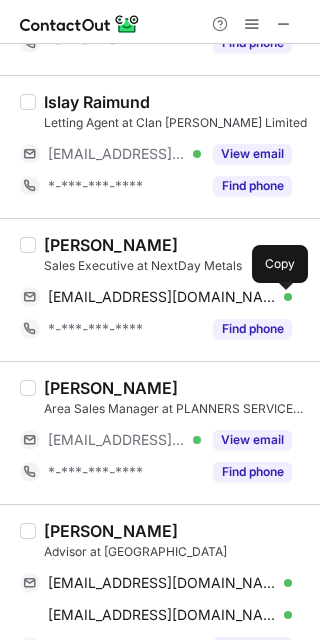 click at bounding box center [282, 297] 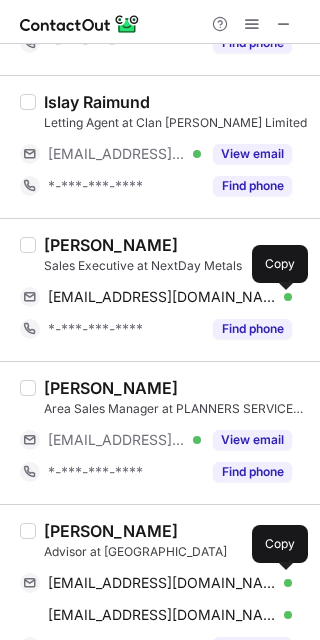 click on "erayackgoz@gmail.com Verified Send email Copy" at bounding box center (156, 583) 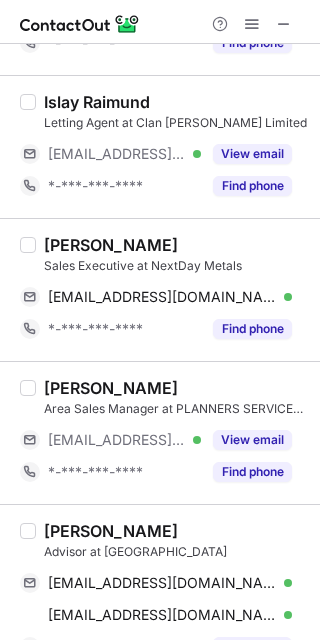 click on "Eray Acikgoz" at bounding box center [111, 531] 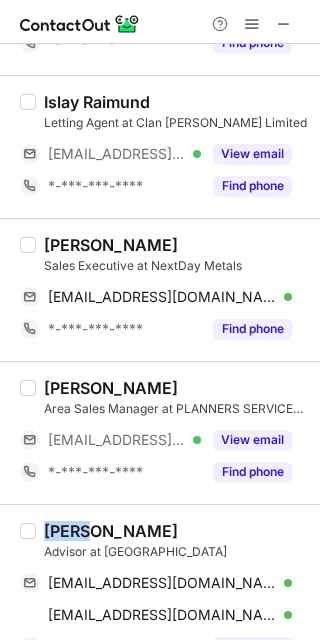 click on "Eray Acikgoz" at bounding box center (111, 531) 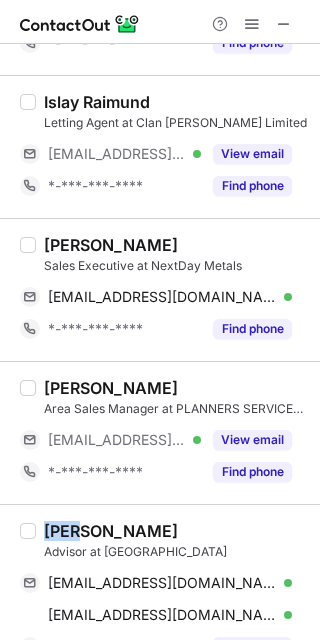 copy on "Eray" 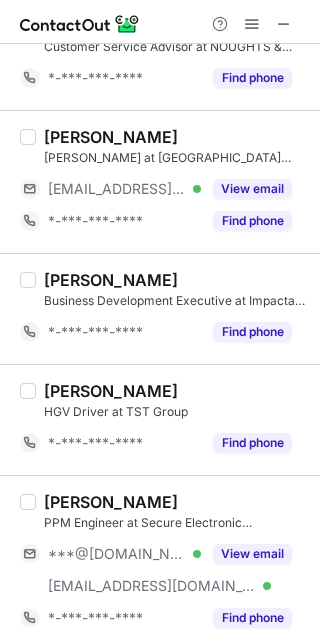 scroll, scrollTop: 2708, scrollLeft: 0, axis: vertical 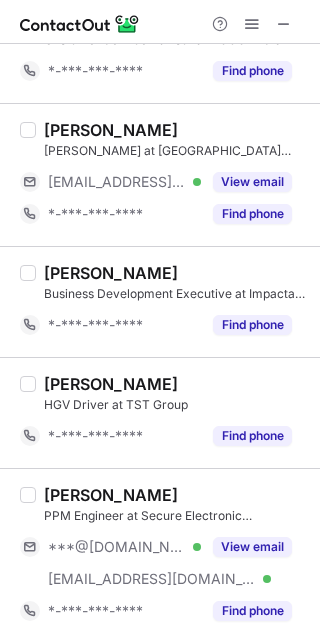 click on "View email" at bounding box center [252, 547] 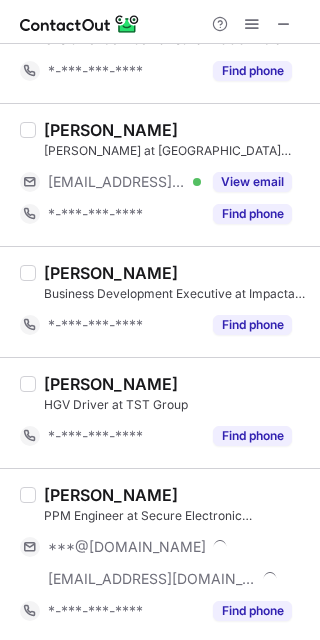 click on "***@hotmail.com" at bounding box center [170, 547] 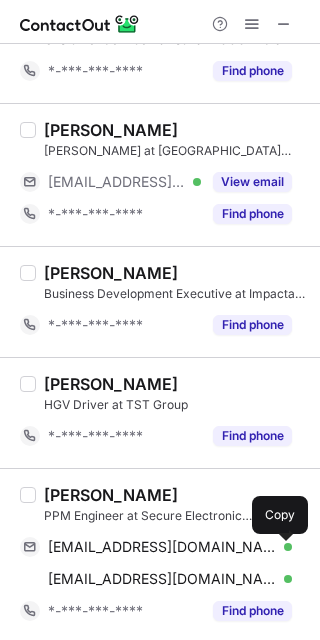 click at bounding box center (282, 547) 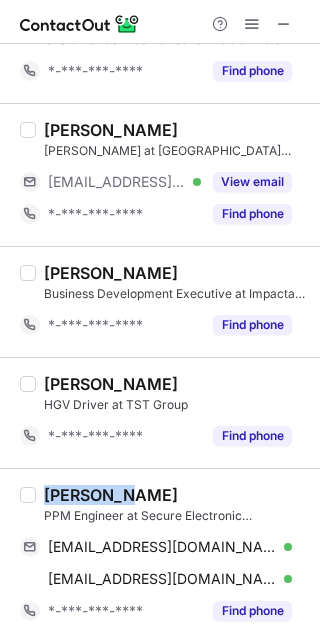 click on "Jerinsan Thavarasa" at bounding box center (111, 495) 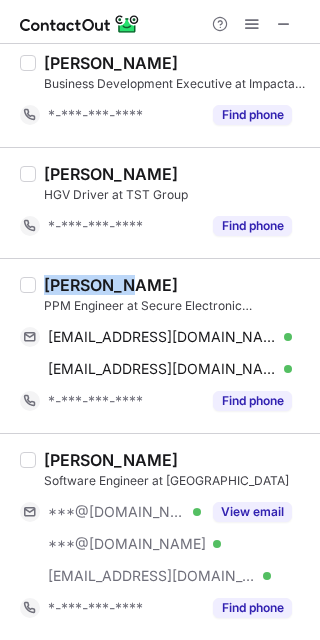 click on "View email" at bounding box center (252, 512) 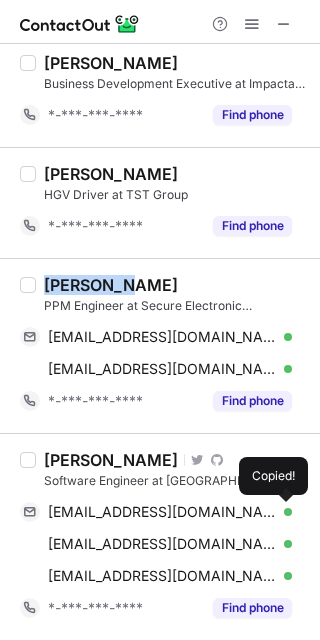 click at bounding box center (282, 512) 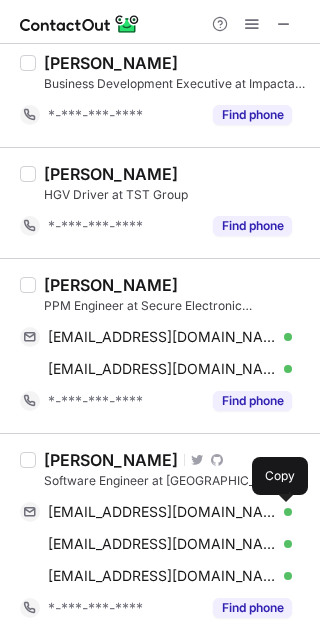 click on "Sravanth Baratam" at bounding box center [111, 460] 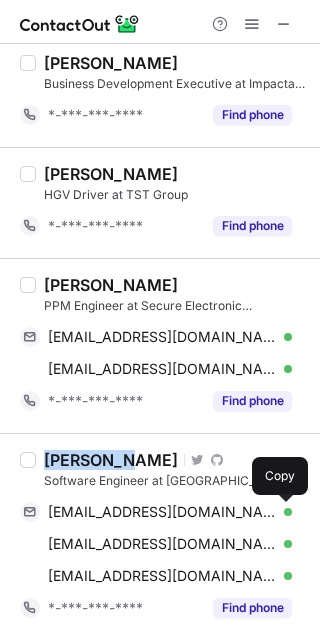 click on "Sravanth Baratam" at bounding box center (111, 460) 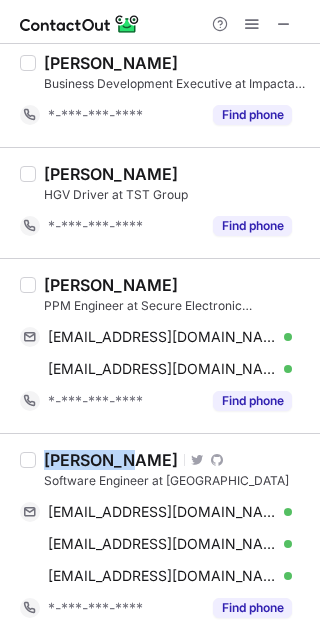 copy on "Sravanth" 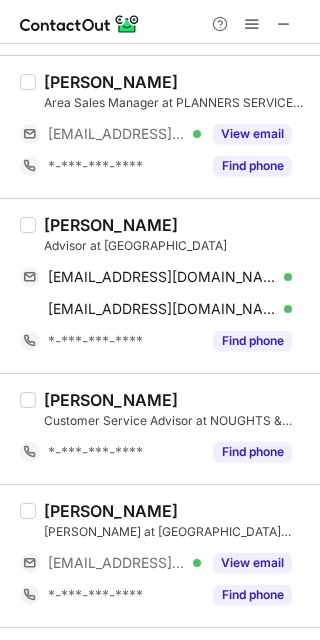 scroll, scrollTop: 3522, scrollLeft: 0, axis: vertical 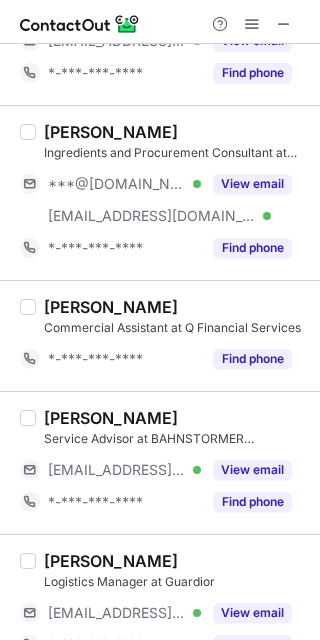 click on "View email" at bounding box center [252, 184] 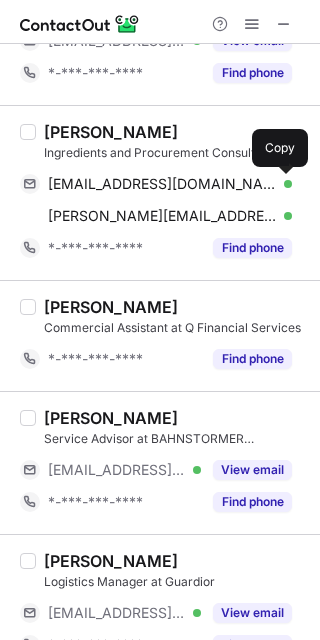 click at bounding box center (282, 184) 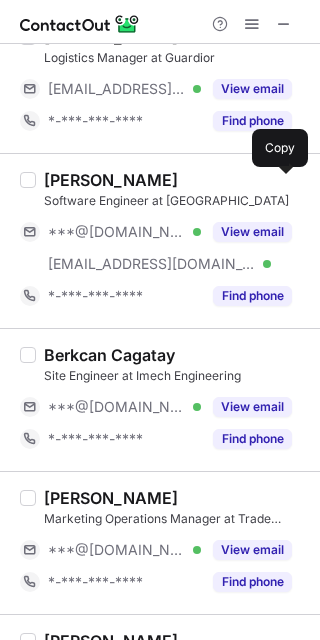 scroll, scrollTop: 1092, scrollLeft: 0, axis: vertical 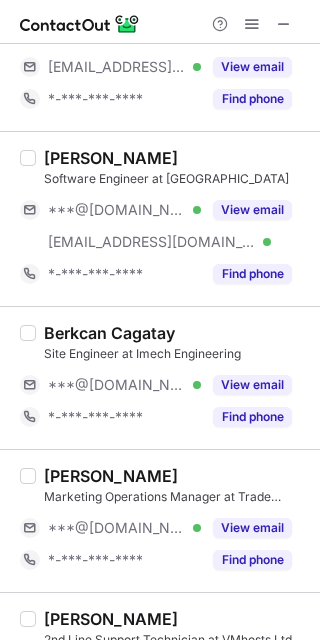 click on "View email" at bounding box center (246, 385) 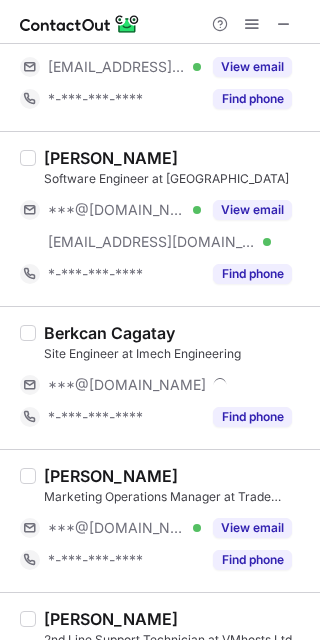 click on "View email" at bounding box center (252, 528) 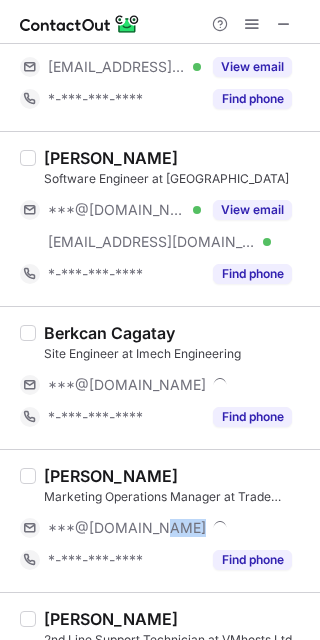 click on "***@gmail.com" at bounding box center (170, 528) 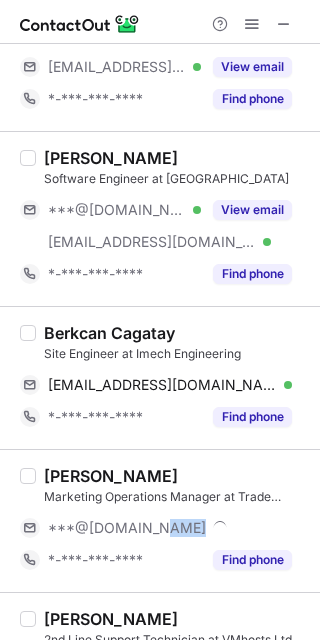 click on "View email" at bounding box center (252, 210) 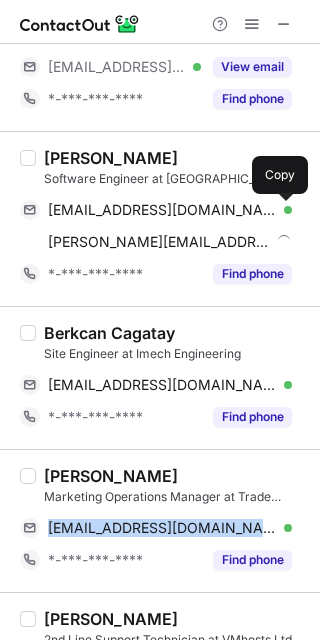 click at bounding box center (282, 210) 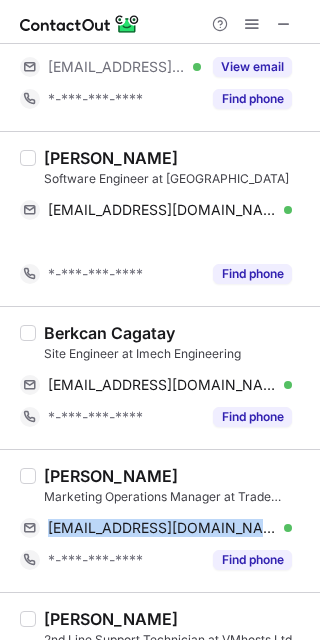 click on "Lloyd Ollerhead" at bounding box center (111, 158) 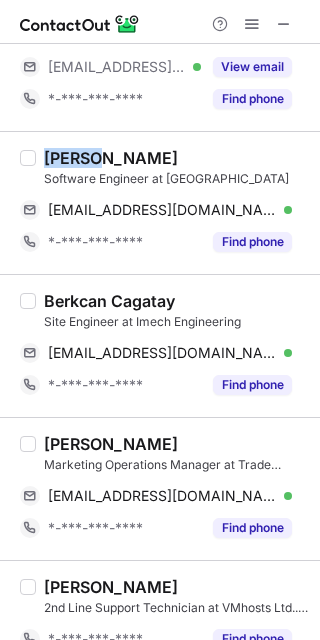 click on "Lloyd Ollerhead" at bounding box center [111, 158] 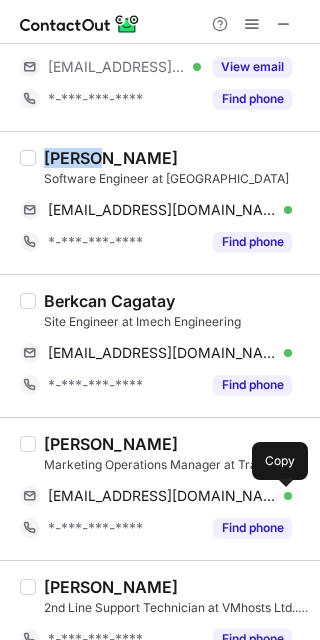 click at bounding box center [282, 496] 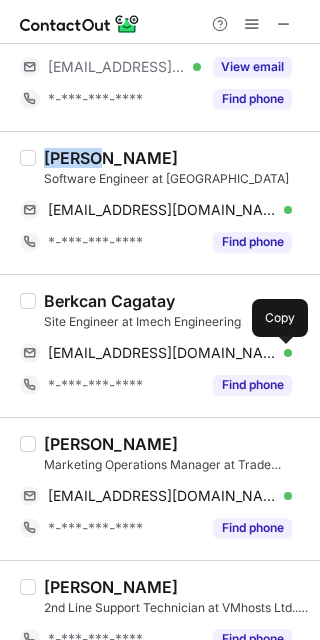 click at bounding box center [282, 353] 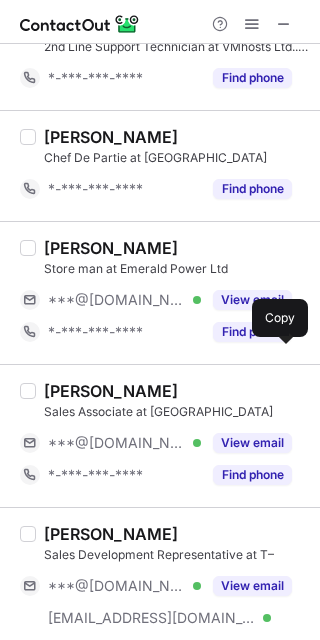 scroll, scrollTop: 1661, scrollLeft: 0, axis: vertical 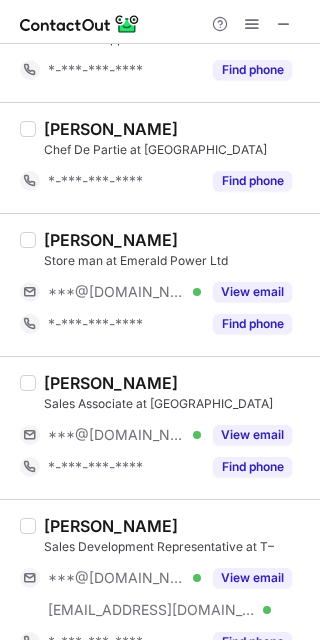 click on "View email" at bounding box center (252, 292) 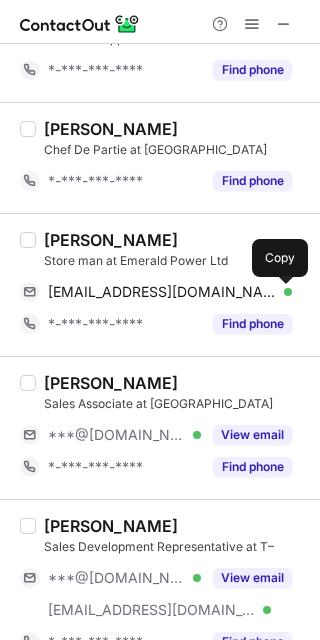 click at bounding box center (282, 292) 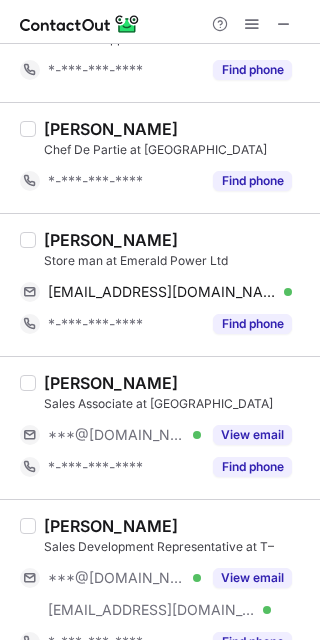 click on "Stewart Walker" at bounding box center (111, 240) 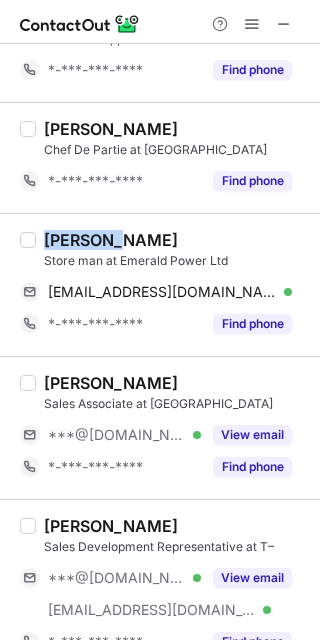 click on "Stewart Walker" at bounding box center [111, 240] 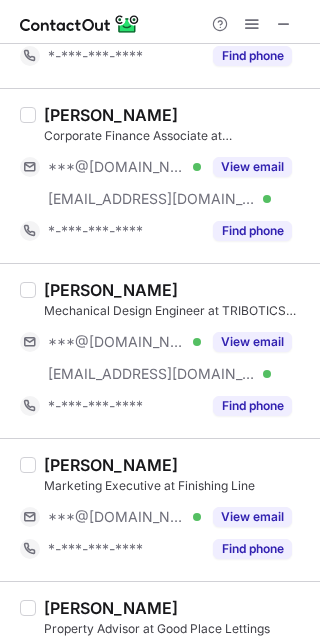 scroll, scrollTop: 2465, scrollLeft: 0, axis: vertical 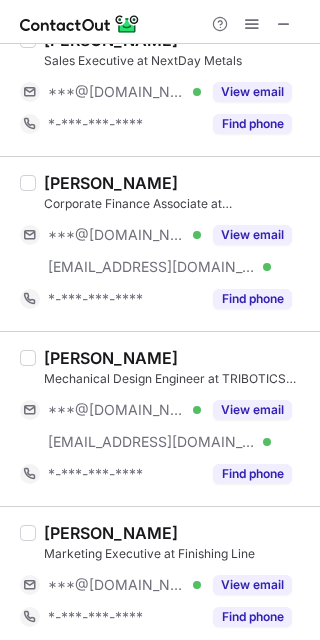 click on "View email" at bounding box center (252, 410) 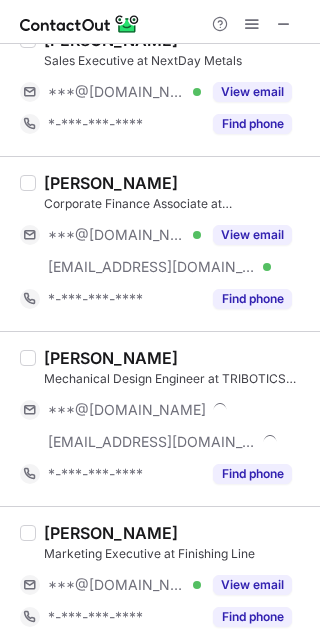 click on "View email" at bounding box center [252, 235] 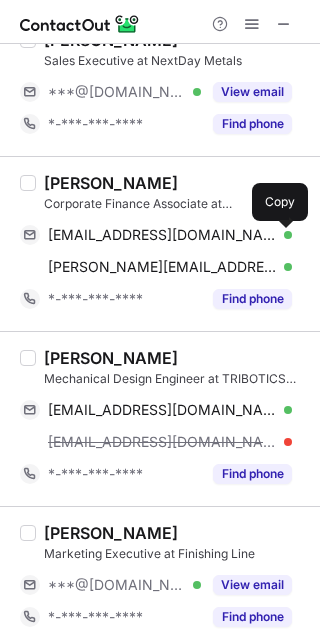 click at bounding box center [282, 235] 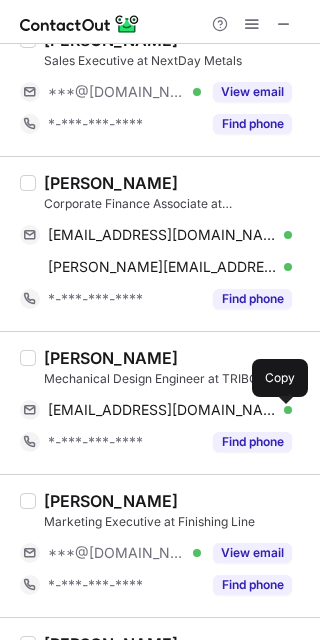 click at bounding box center (282, 410) 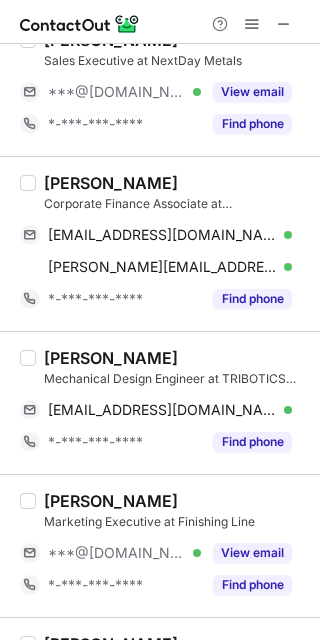 click on "Kilyan Ocampo" at bounding box center [111, 358] 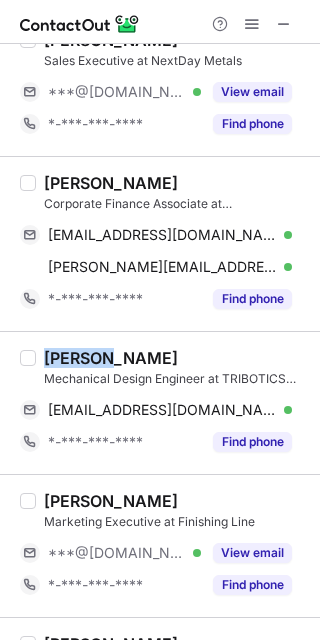 click on "Kilyan Ocampo" at bounding box center (111, 358) 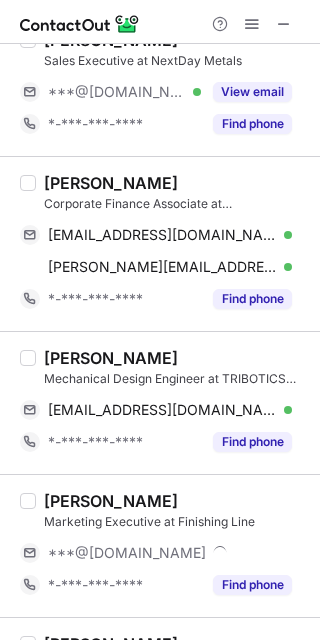 click on "***@hotmail.co.uk" at bounding box center [164, 553] 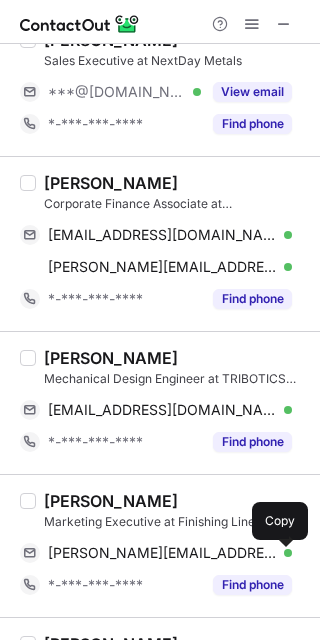click at bounding box center [282, 553] 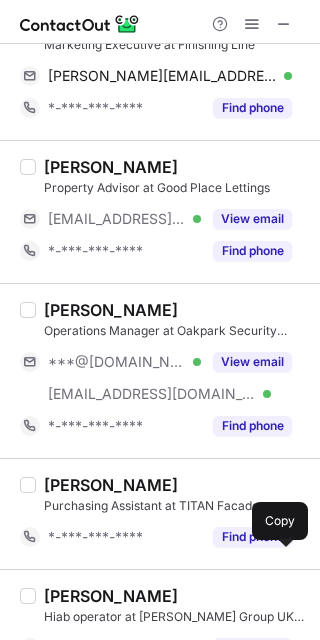scroll, scrollTop: 2987, scrollLeft: 0, axis: vertical 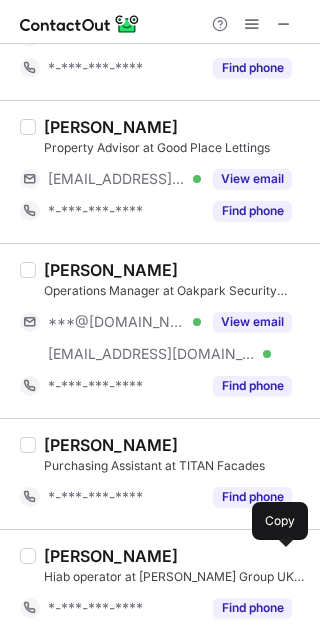 click on "View email" at bounding box center [252, 322] 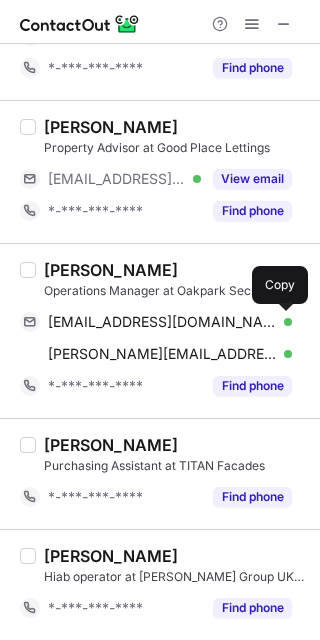 click at bounding box center [282, 322] 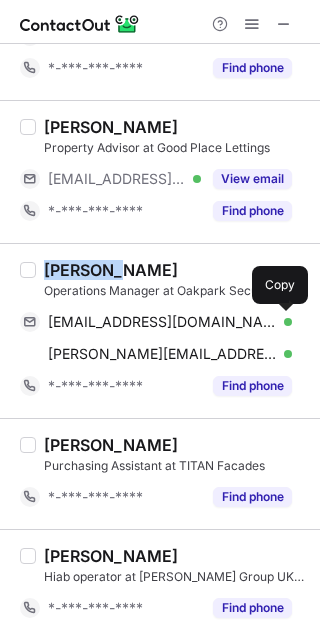 click on "Anthony Charnley" at bounding box center (111, 270) 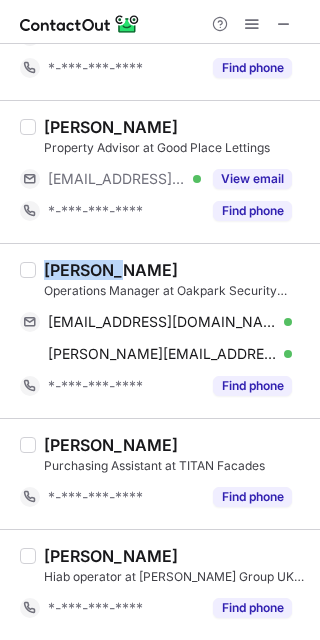 click at bounding box center [284, 24] 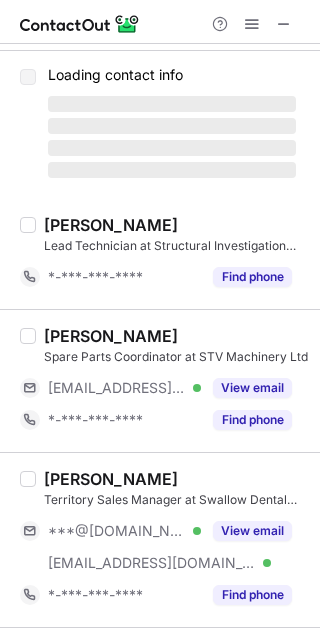 scroll, scrollTop: 0, scrollLeft: 0, axis: both 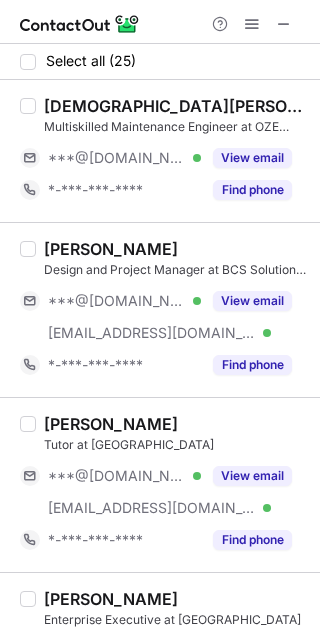 drag, startPoint x: 248, startPoint y: 152, endPoint x: 240, endPoint y: 297, distance: 145.22052 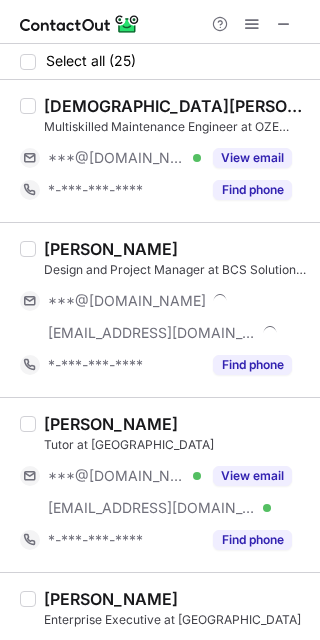 click on "View email" at bounding box center (252, 476) 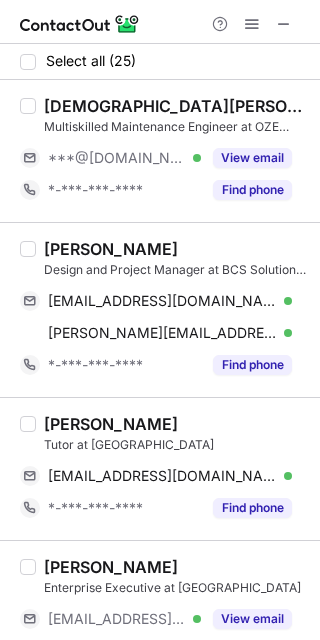click on "View email" at bounding box center (252, 158) 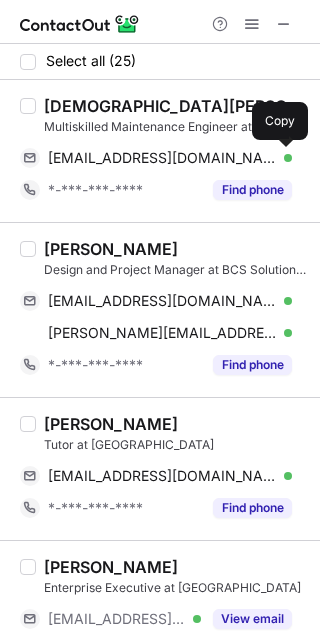click at bounding box center [282, 158] 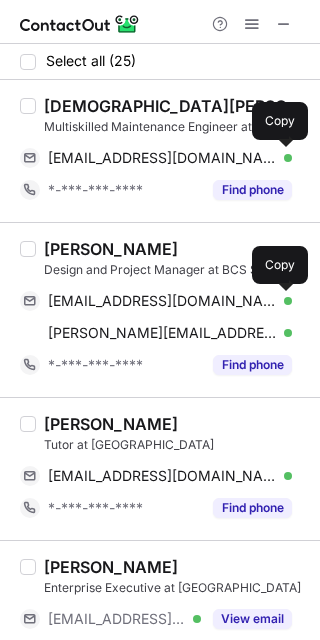 click at bounding box center [282, 301] 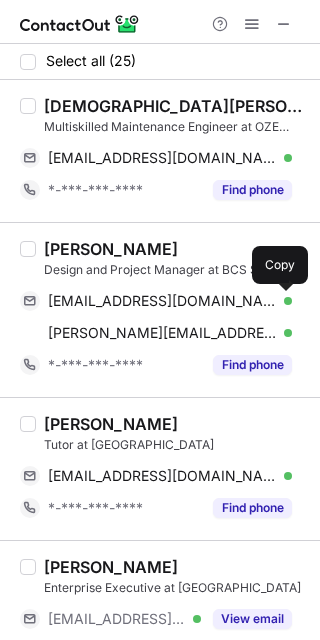 click on "Sam Hemingway" at bounding box center (111, 249) 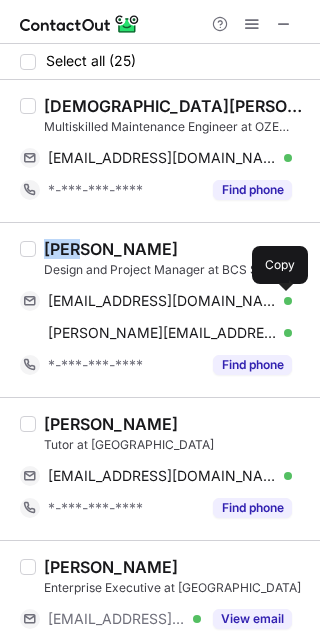 click on "Sam Hemingway" at bounding box center (111, 249) 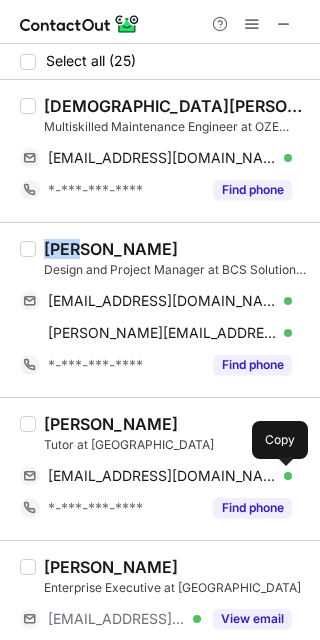 click at bounding box center (282, 476) 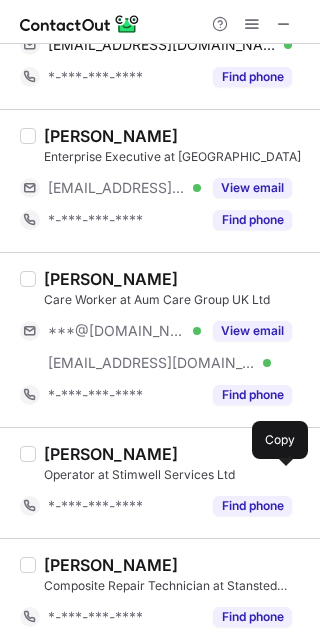 scroll, scrollTop: 542, scrollLeft: 0, axis: vertical 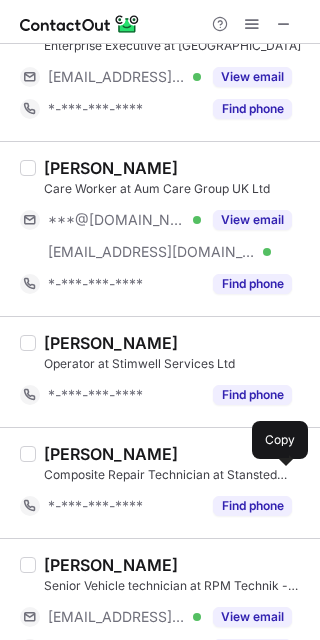 click on "View email" at bounding box center [246, 220] 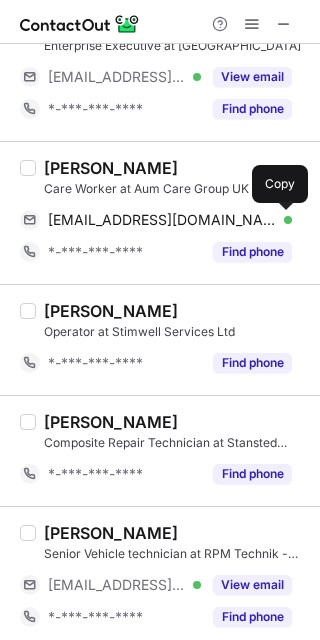 click at bounding box center (282, 220) 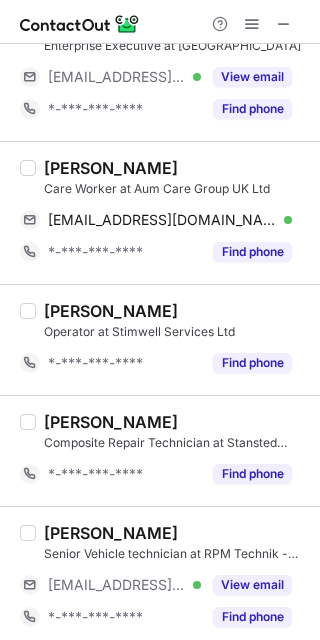drag, startPoint x: 305, startPoint y: 150, endPoint x: 310, endPoint y: 160, distance: 11.18034 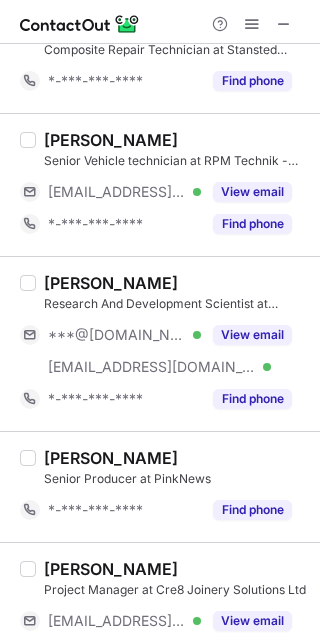 scroll, scrollTop: 1035, scrollLeft: 0, axis: vertical 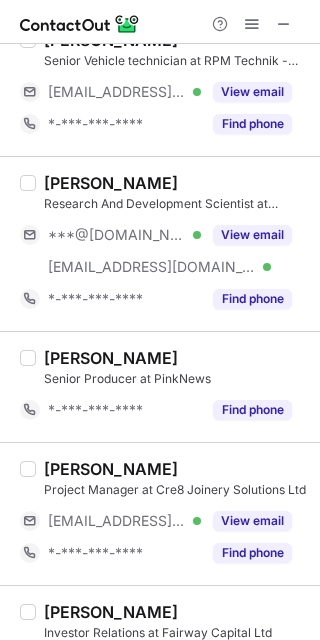 click on "View email" at bounding box center (252, 235) 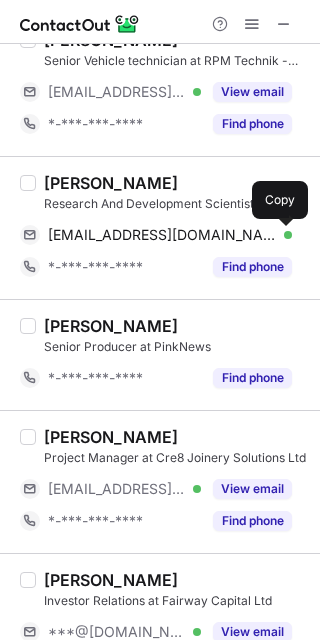 click at bounding box center (282, 235) 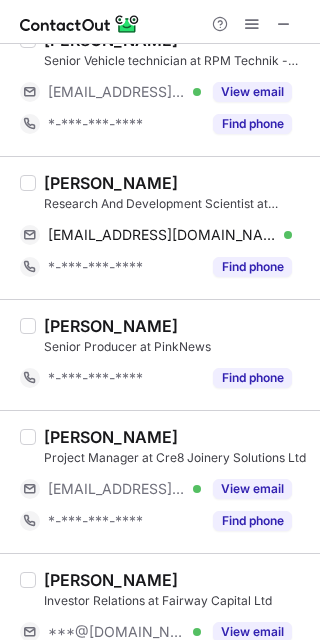 click on "Jonathan Knight" at bounding box center [111, 183] 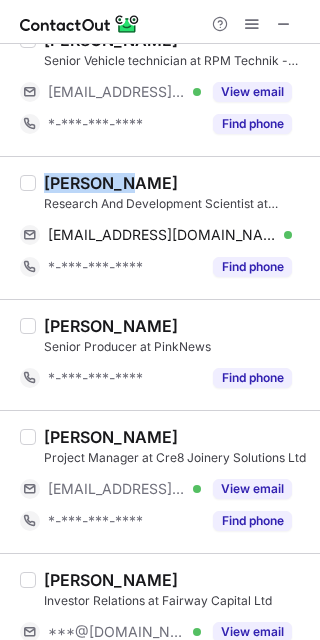 click on "Jonathan Knight" at bounding box center [111, 183] 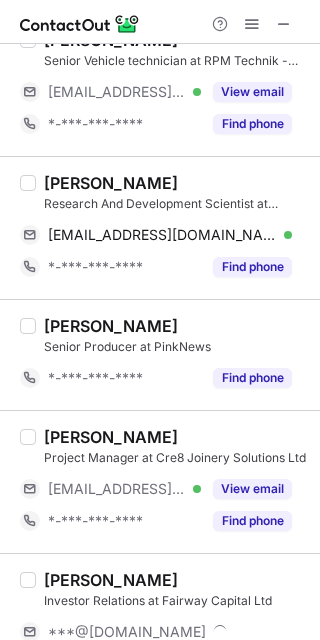 click on "***@gmail.com" at bounding box center [170, 632] 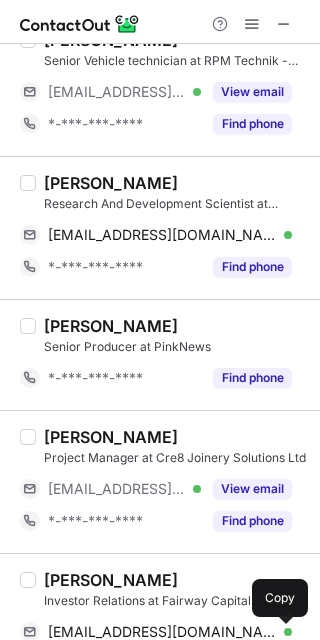 click at bounding box center (282, 632) 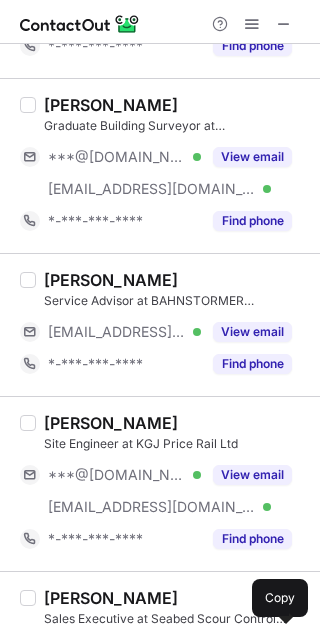 scroll, scrollTop: 1742, scrollLeft: 0, axis: vertical 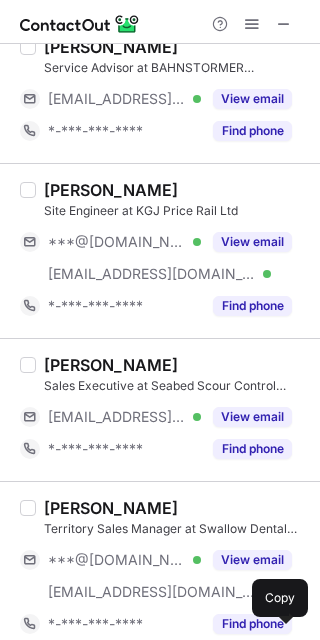 click on "View email" at bounding box center (252, 242) 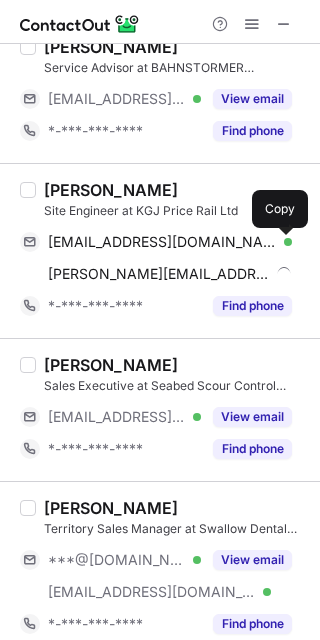 click at bounding box center (282, 242) 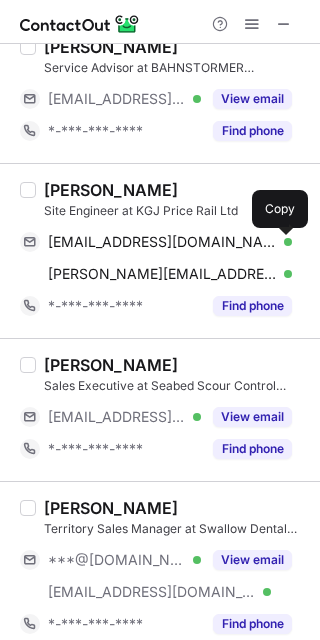 click on "Daniel Duff" at bounding box center [111, 190] 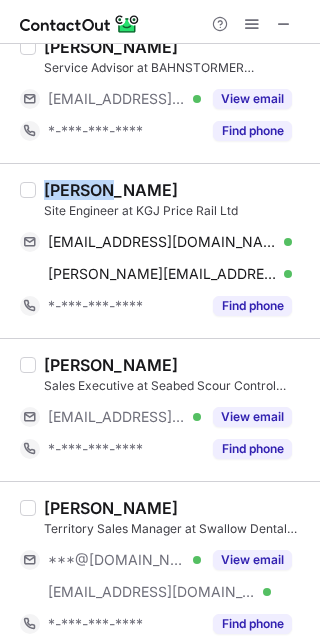 click on "Daniel Duff" at bounding box center [111, 190] 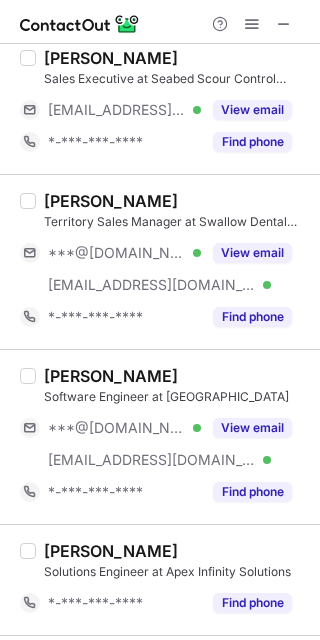scroll, scrollTop: 2280, scrollLeft: 0, axis: vertical 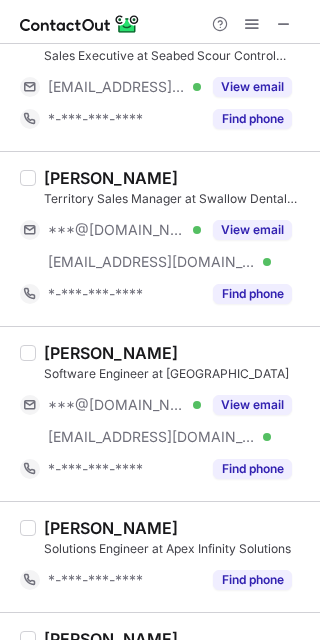 click on "View email" at bounding box center [246, 405] 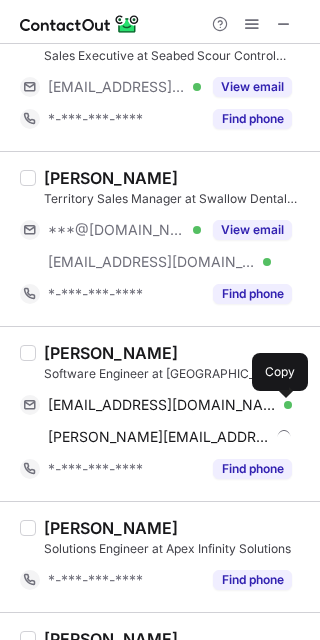 click at bounding box center (282, 405) 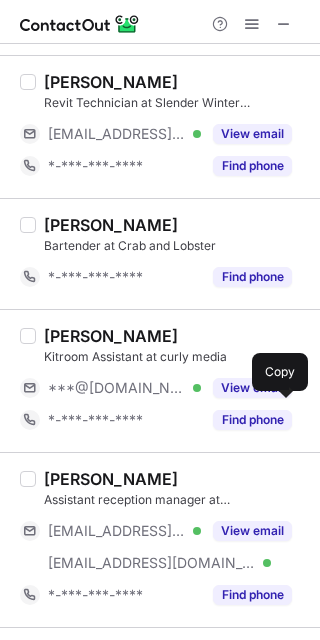 scroll, scrollTop: 2776, scrollLeft: 0, axis: vertical 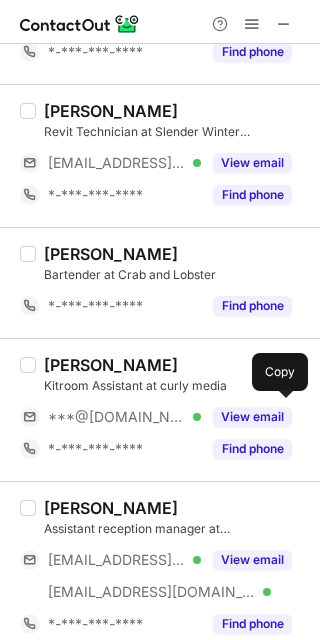 click on "View email" at bounding box center [252, 417] 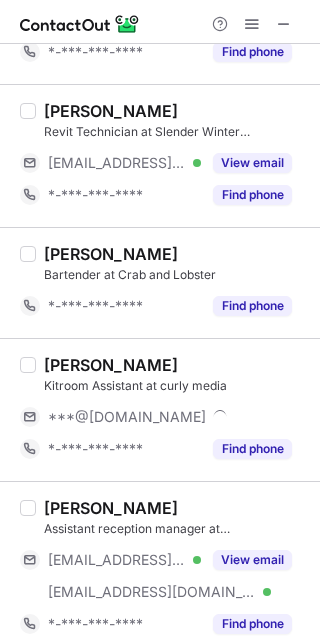 click on "View email" at bounding box center [252, 560] 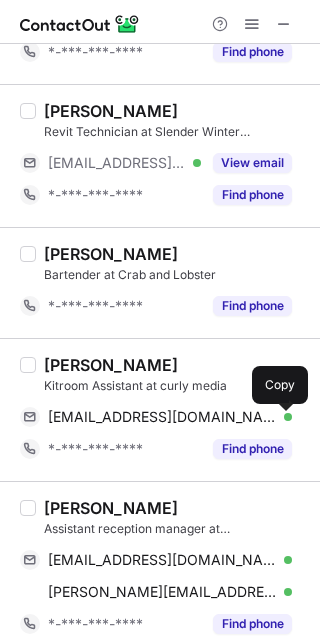 click at bounding box center (282, 417) 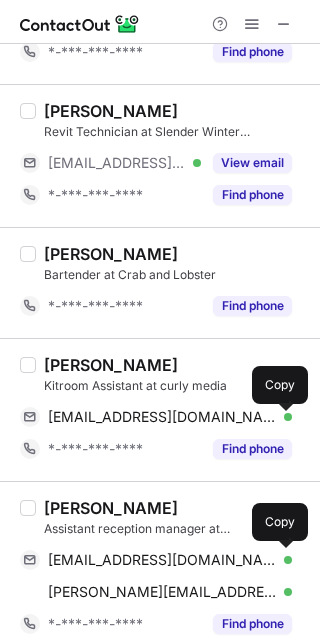 click on "elenalauri@outlook.it Verified Send email Copy" at bounding box center (156, 560) 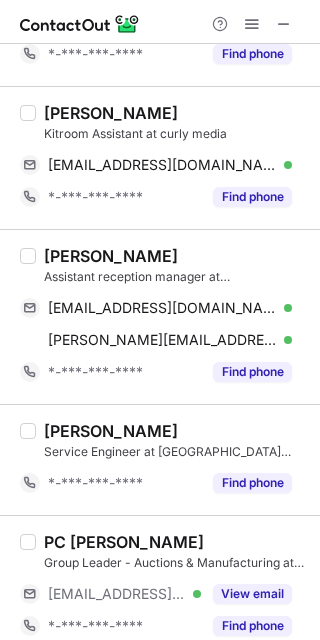 scroll, scrollTop: 3051, scrollLeft: 0, axis: vertical 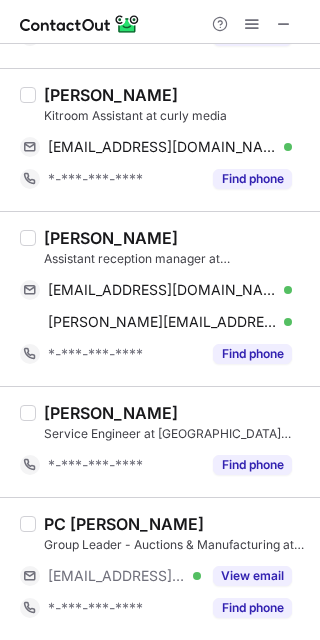 click at bounding box center (284, 24) 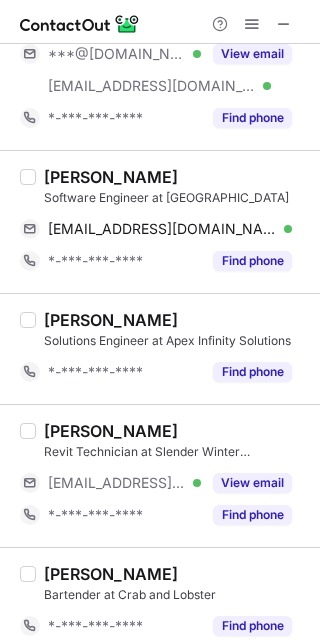 scroll, scrollTop: 3651, scrollLeft: 0, axis: vertical 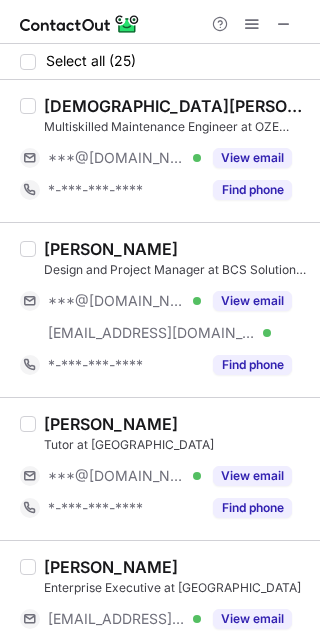 click at bounding box center [284, 24] 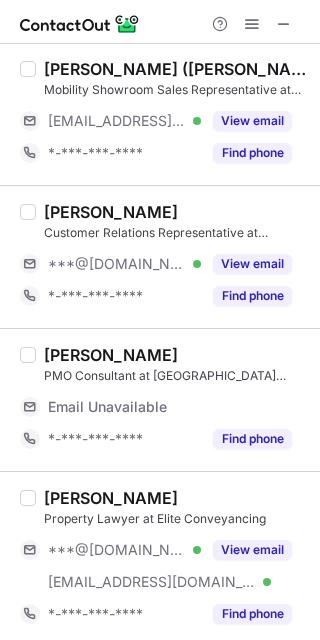 scroll, scrollTop: 475, scrollLeft: 0, axis: vertical 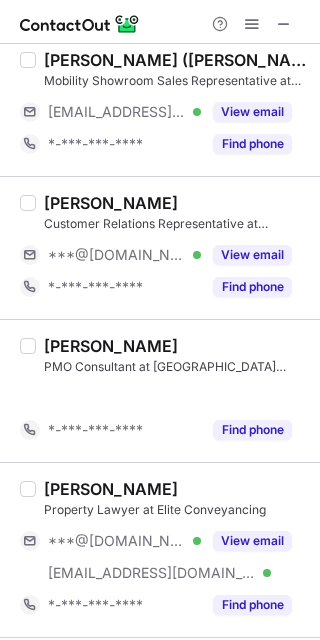 drag, startPoint x: 242, startPoint y: 250, endPoint x: 243, endPoint y: 458, distance: 208.00241 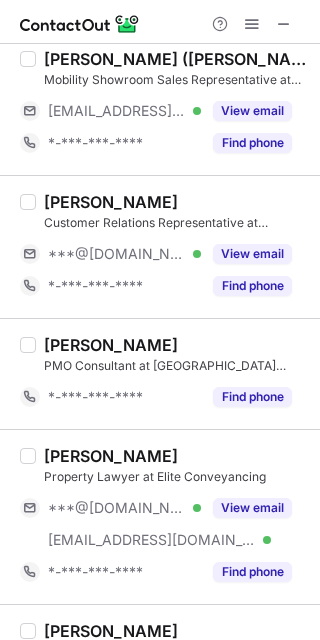 click on "View email" at bounding box center [252, 508] 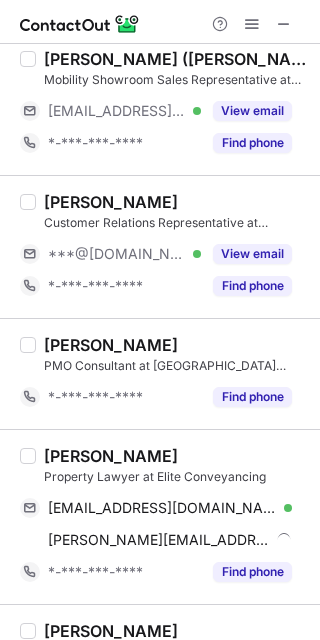 click on "View email" at bounding box center (252, 254) 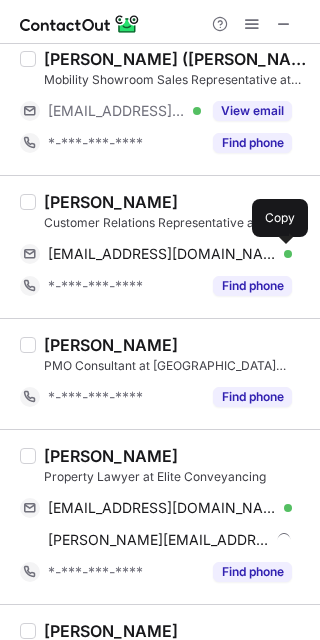 click at bounding box center (282, 254) 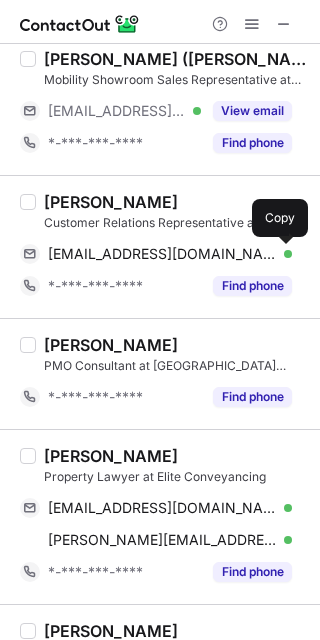 click on "Gareth Robinson" at bounding box center [111, 202] 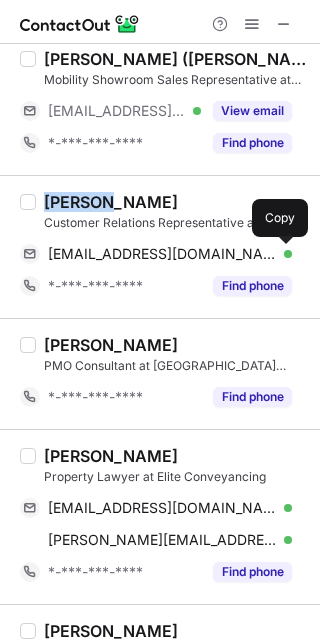 click on "Gareth Robinson" at bounding box center (111, 202) 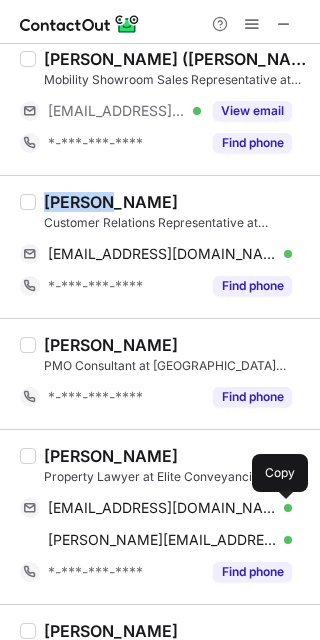 click at bounding box center [282, 508] 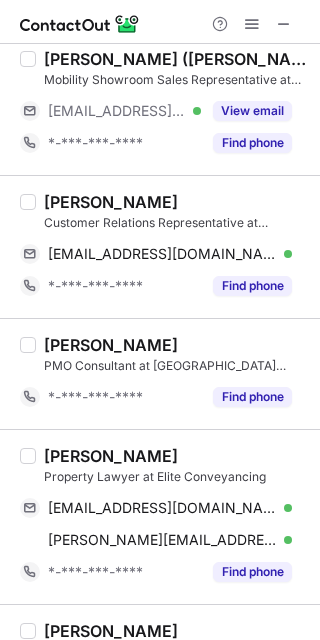 click on "Samina Ashraf" at bounding box center (111, 456) 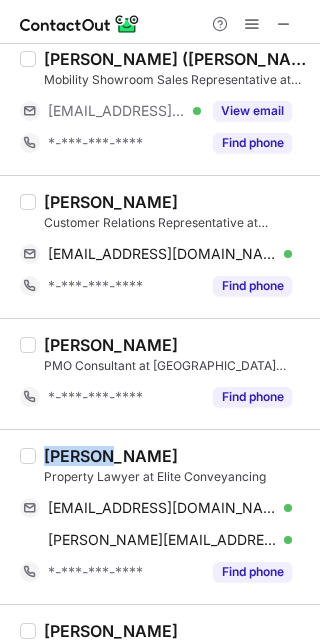 click on "Samina Ashraf" at bounding box center (111, 456) 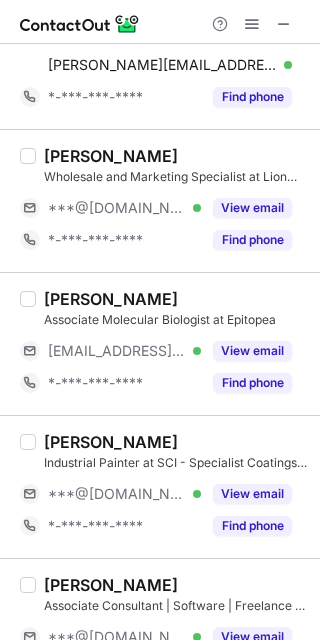 scroll, scrollTop: 862, scrollLeft: 0, axis: vertical 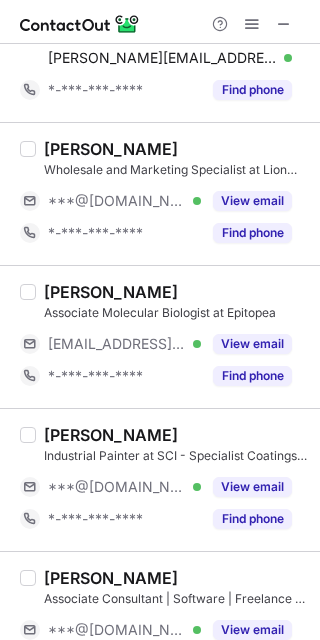 click on "View email" at bounding box center [252, 201] 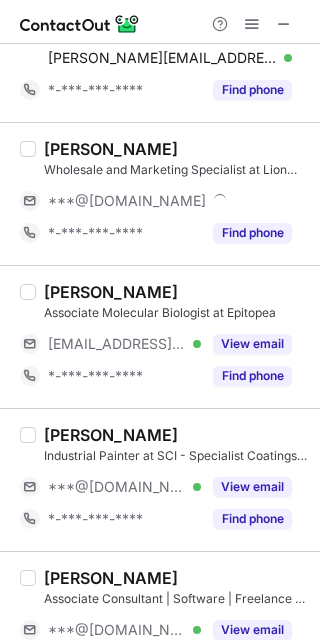 click on "***@hotmail.com" at bounding box center (170, 201) 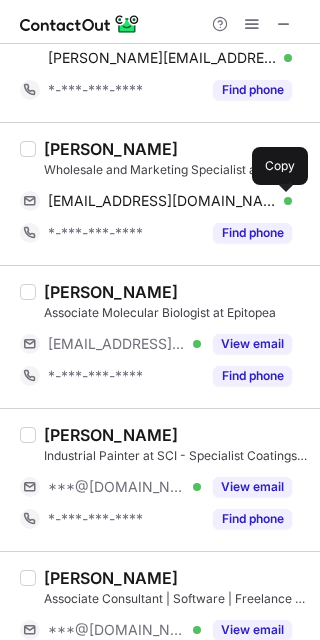 click at bounding box center (282, 201) 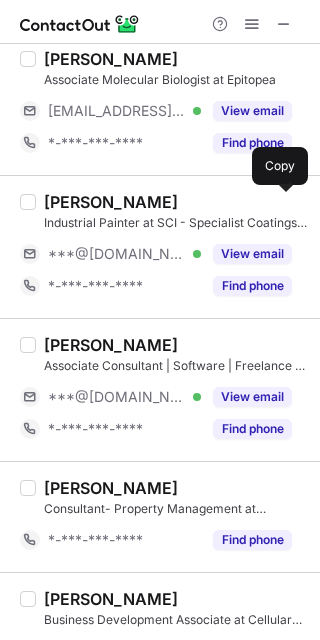scroll, scrollTop: 1187, scrollLeft: 0, axis: vertical 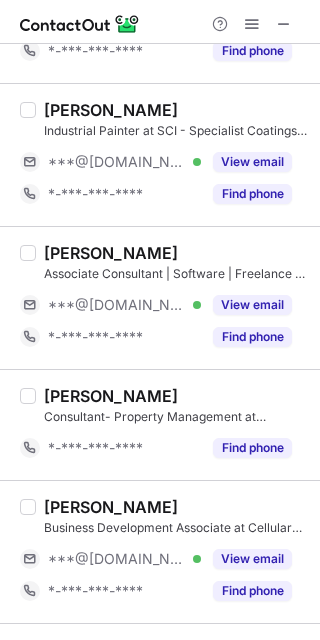 click on "View email" at bounding box center [252, 305] 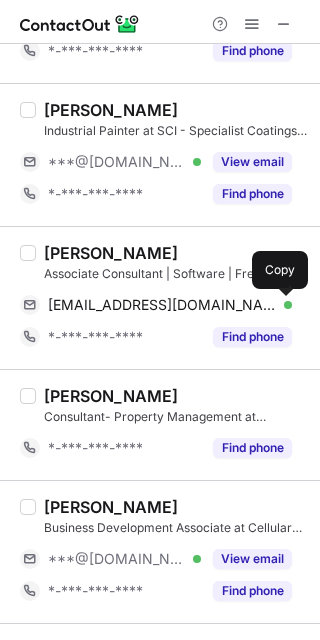 click at bounding box center (282, 305) 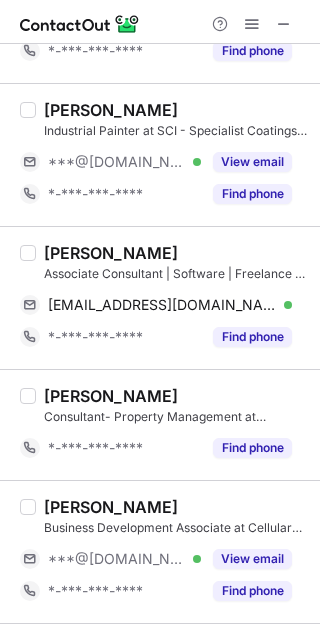 click on "Jonnie Harrison-Wall" at bounding box center [111, 253] 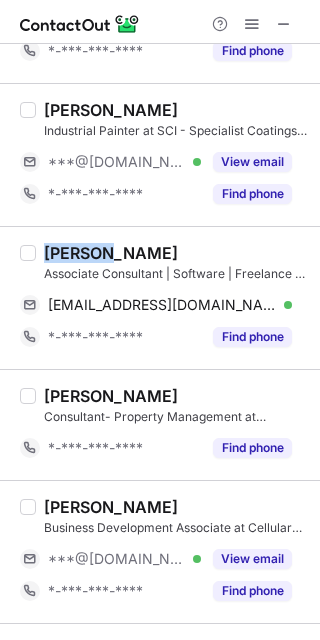 click on "Jonnie Harrison-Wall" at bounding box center (111, 253) 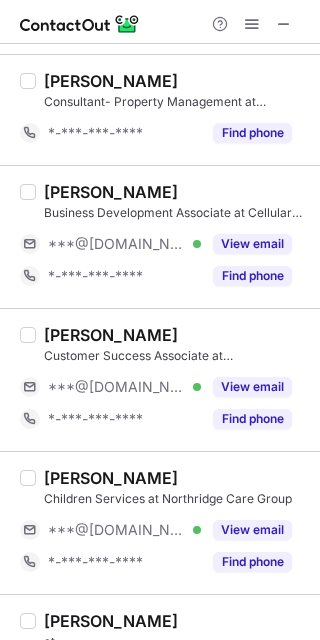 scroll, scrollTop: 1557, scrollLeft: 0, axis: vertical 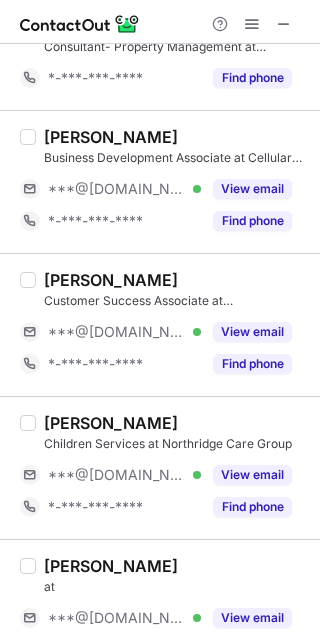 click on "View email" at bounding box center [252, 332] 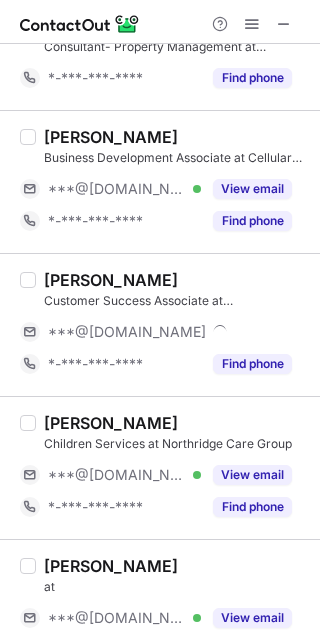 click on "View email" at bounding box center (246, 475) 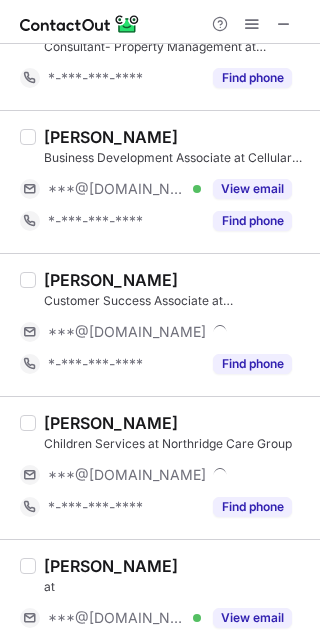 click on "View email" at bounding box center [252, 618] 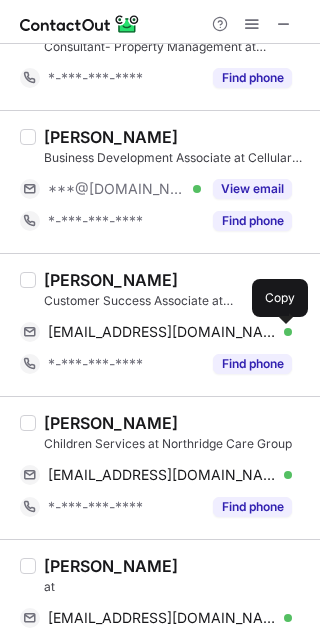 click at bounding box center [282, 332] 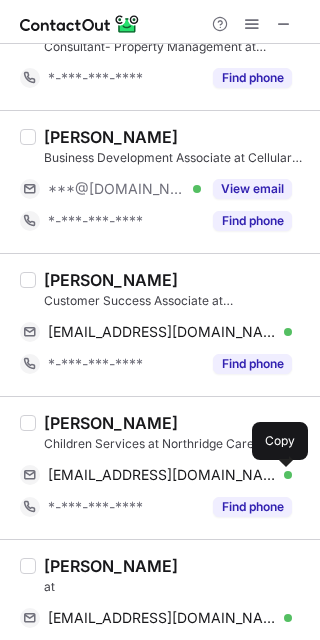 click at bounding box center (282, 475) 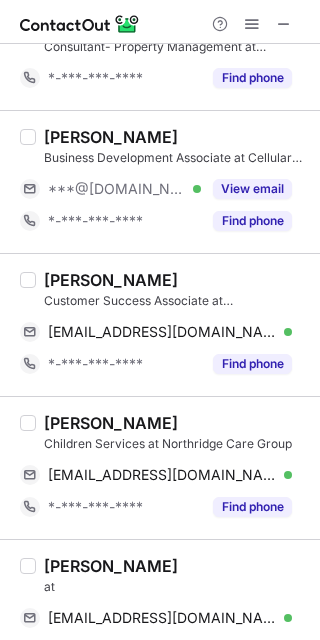 click on "Thomas Bowman" at bounding box center [111, 423] 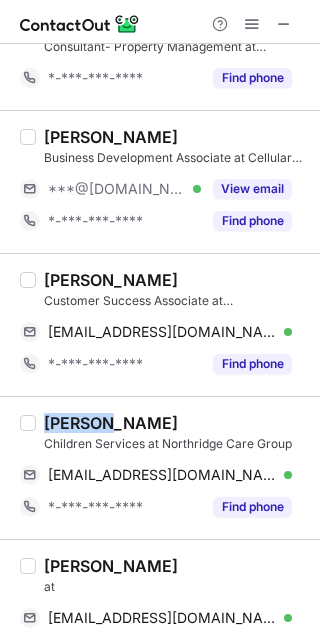 click on "Thomas Bowman" at bounding box center [111, 423] 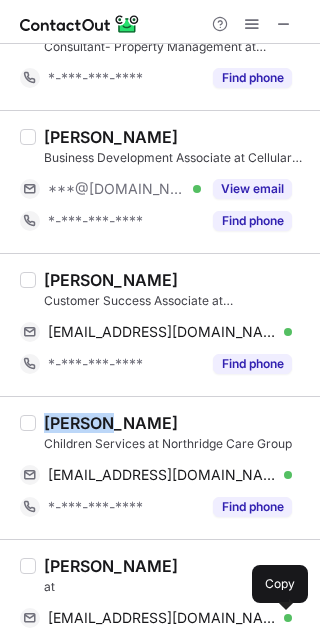 click at bounding box center [282, 618] 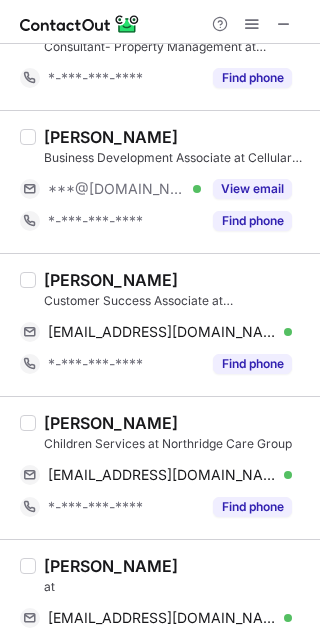 click on "Ash Hawkins" at bounding box center (111, 566) 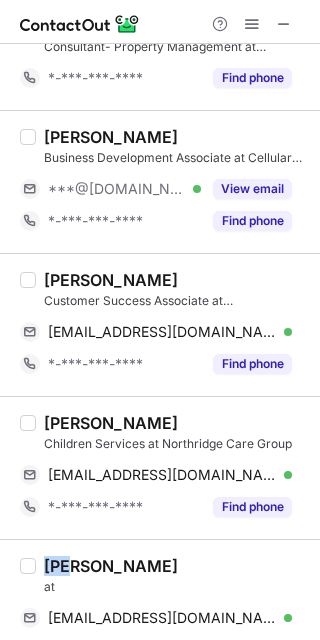 click on "Ash Hawkins" at bounding box center (111, 566) 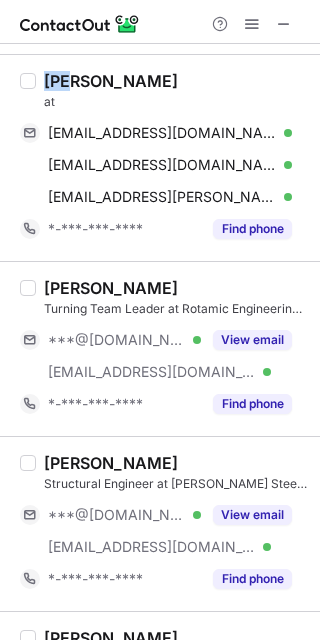 scroll, scrollTop: 2050, scrollLeft: 0, axis: vertical 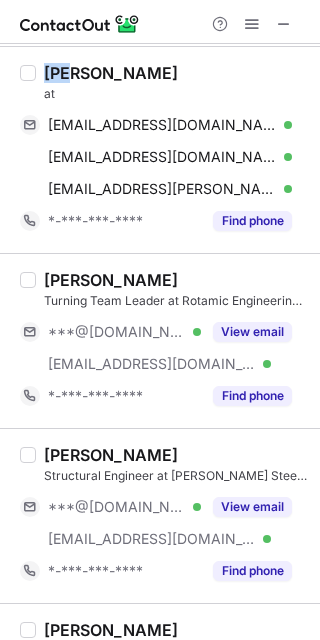 click on "View email" at bounding box center (252, 507) 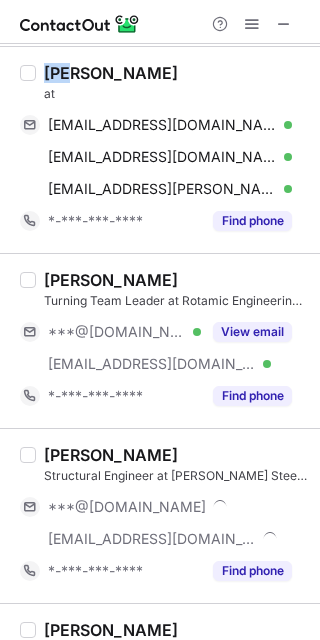 click on "View email" at bounding box center [252, 332] 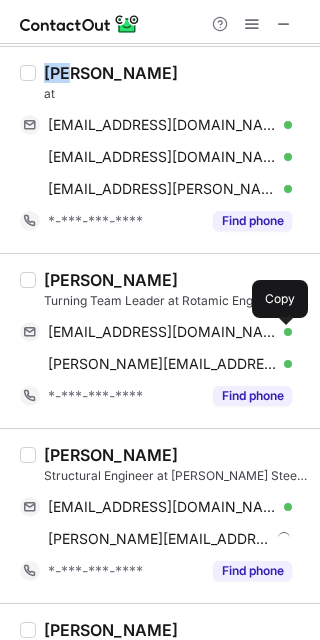 click at bounding box center (282, 332) 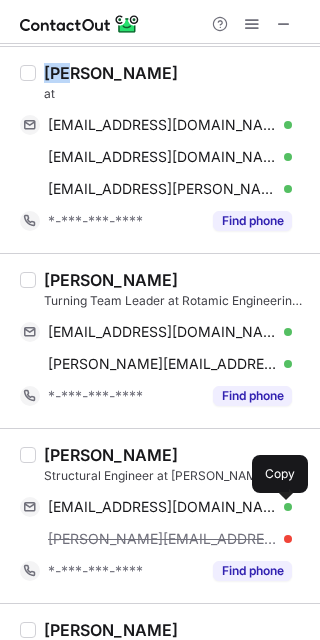 click at bounding box center (282, 507) 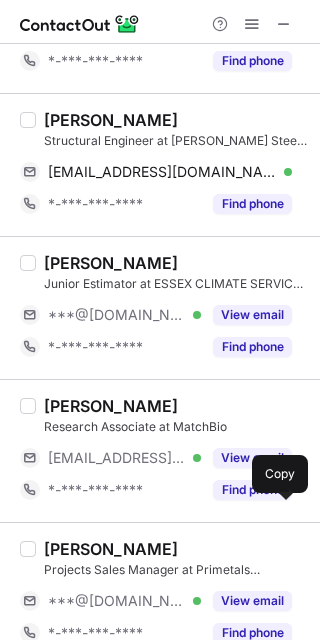 scroll, scrollTop: 2386, scrollLeft: 0, axis: vertical 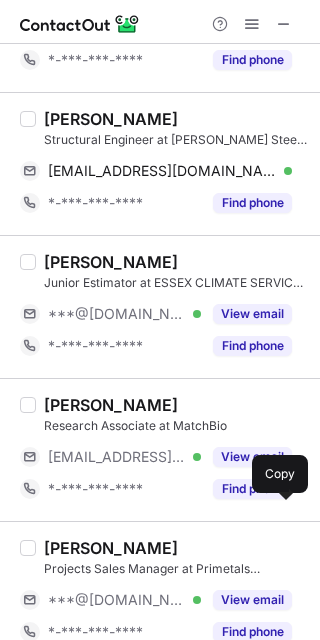 click on "View email" at bounding box center [246, 314] 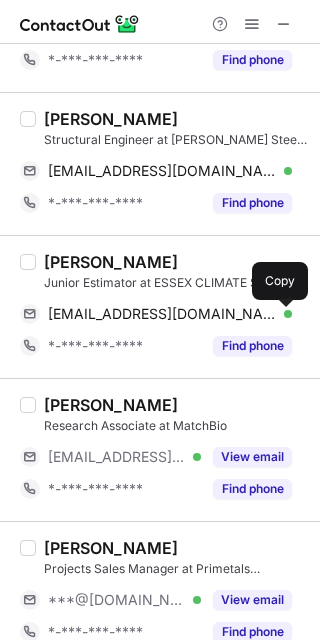 click at bounding box center [282, 314] 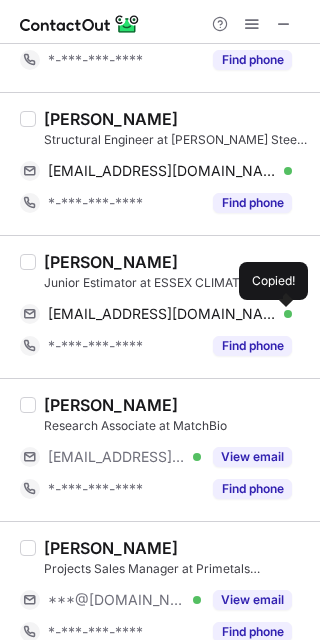 click at bounding box center [282, 314] 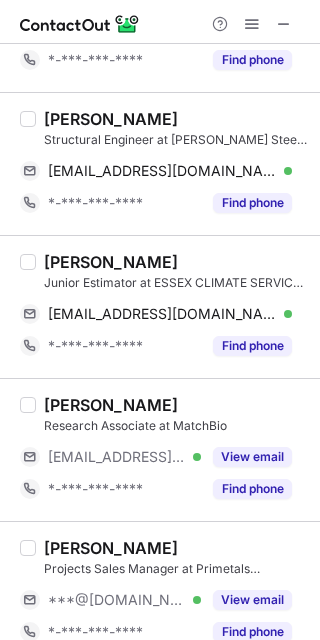 click on "View email" at bounding box center [252, 600] 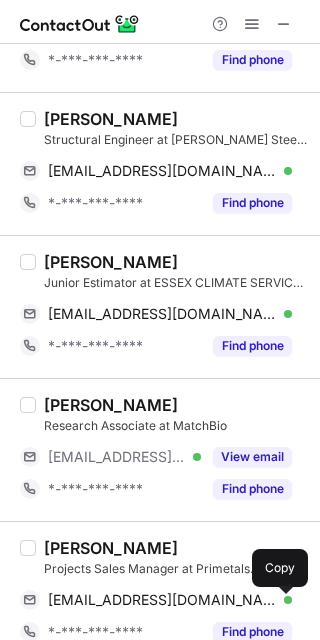 click at bounding box center [282, 600] 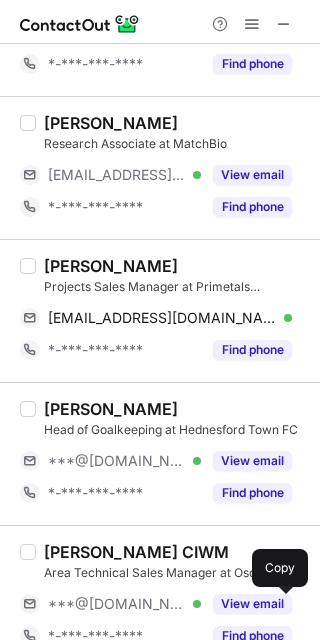 scroll, scrollTop: 2676, scrollLeft: 0, axis: vertical 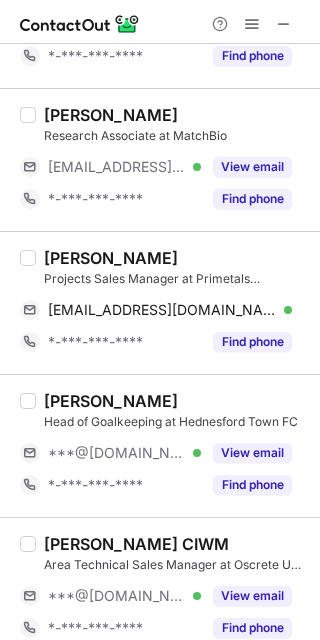 click on "View email" at bounding box center [252, 453] 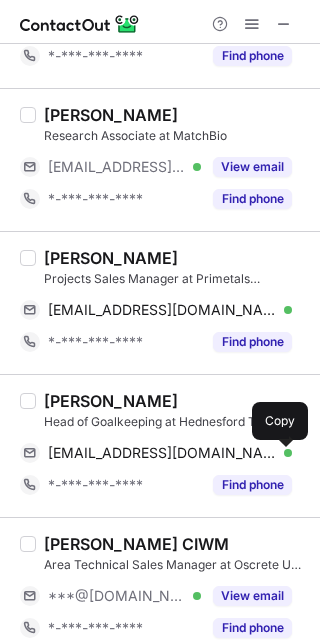 click at bounding box center [282, 453] 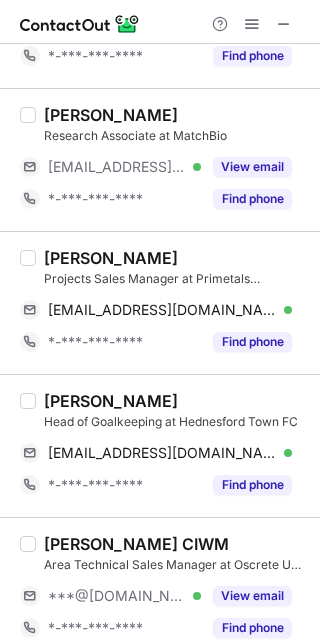 click on "Liam Stoneley" at bounding box center [111, 401] 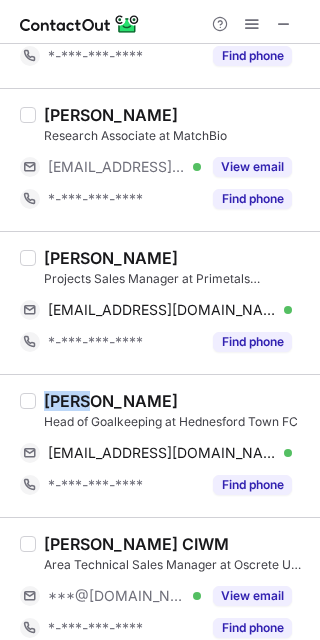 click on "Liam Stoneley" at bounding box center [111, 401] 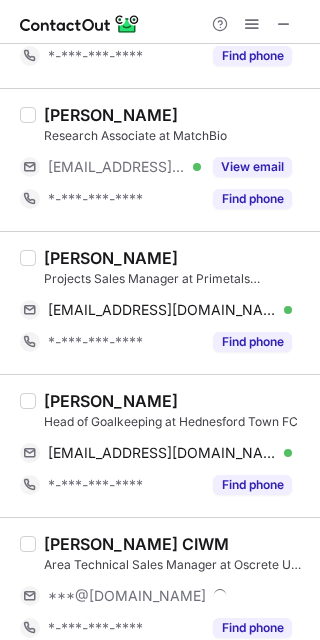click on "***@gmail.com" at bounding box center [170, 596] 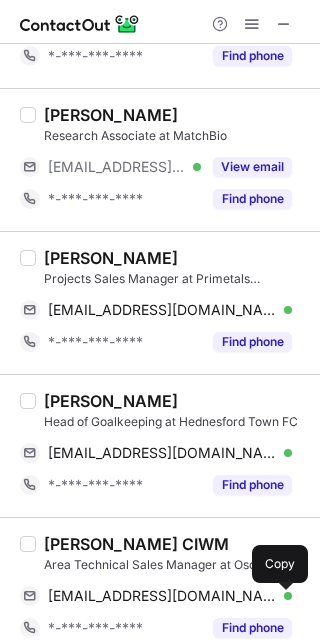 click at bounding box center [282, 596] 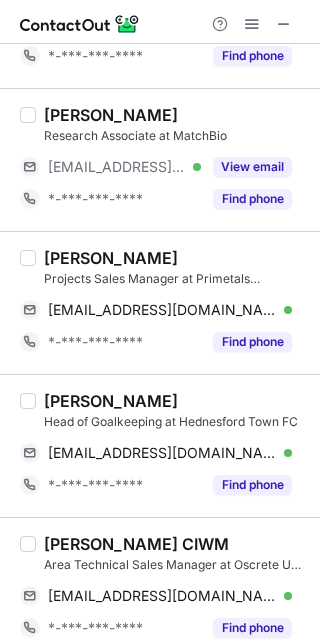 drag, startPoint x: 305, startPoint y: 515, endPoint x: 323, endPoint y: 485, distance: 34.98571 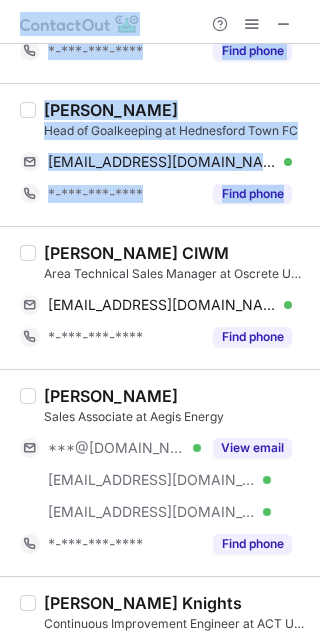 scroll, scrollTop: 3012, scrollLeft: 0, axis: vertical 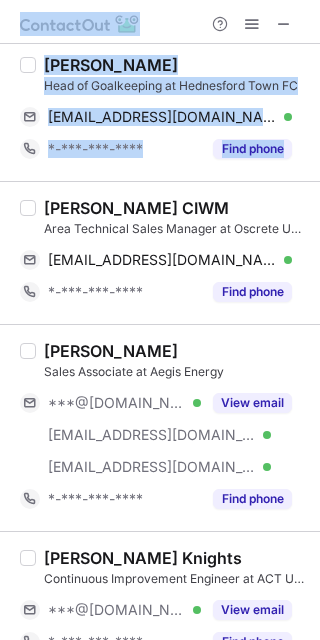 click on "View email" at bounding box center (252, 403) 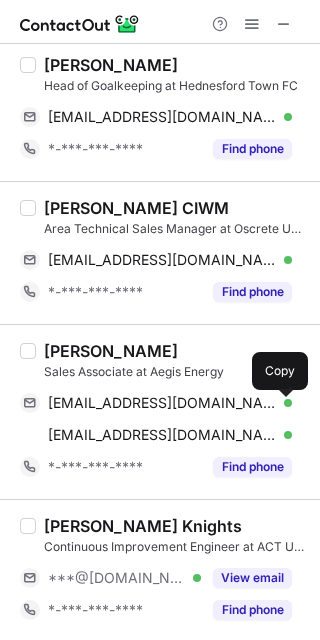 click at bounding box center [282, 403] 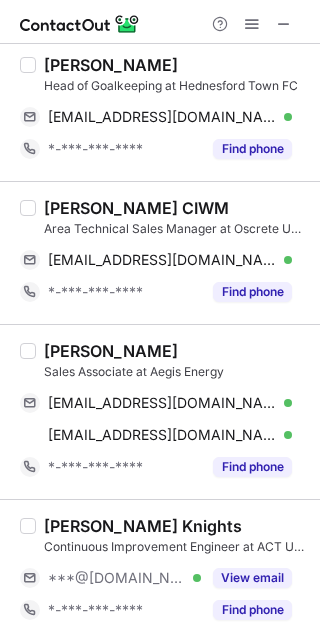 click on "View email" at bounding box center (246, 578) 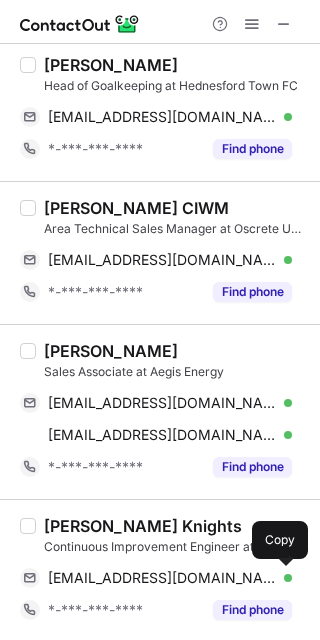 click on "deanknights98@gmail.com Verified Send email Copy" at bounding box center [156, 578] 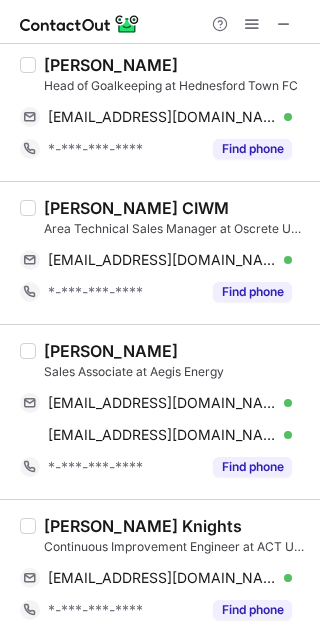 click at bounding box center (284, 24) 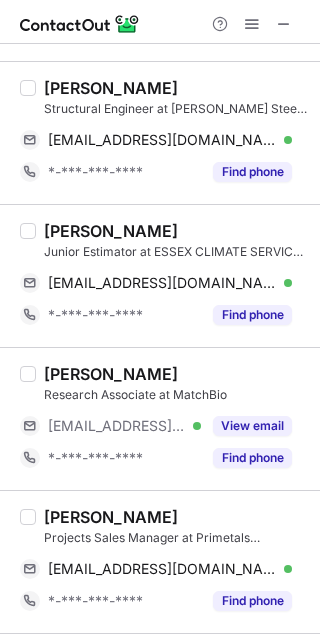 scroll, scrollTop: 3612, scrollLeft: 0, axis: vertical 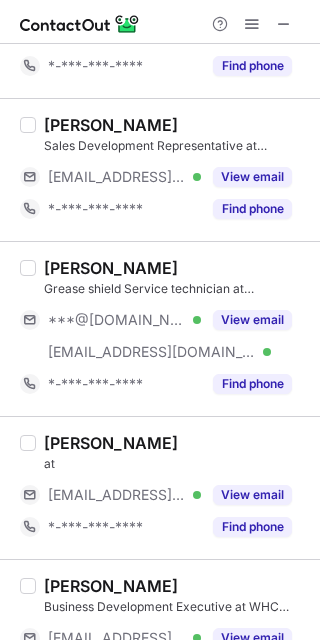 click on "View email" at bounding box center [252, 320] 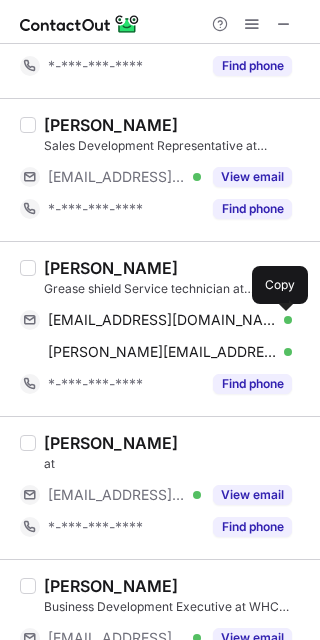 click at bounding box center (282, 320) 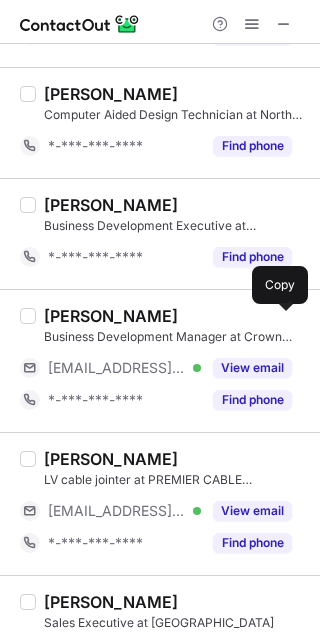 scroll, scrollTop: 2440, scrollLeft: 0, axis: vertical 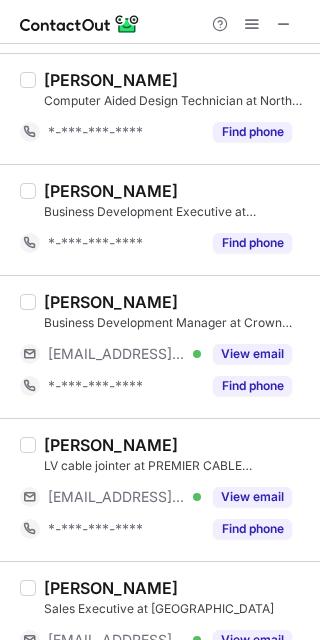 drag, startPoint x: 305, startPoint y: 541, endPoint x: 308, endPoint y: 598, distance: 57.07889 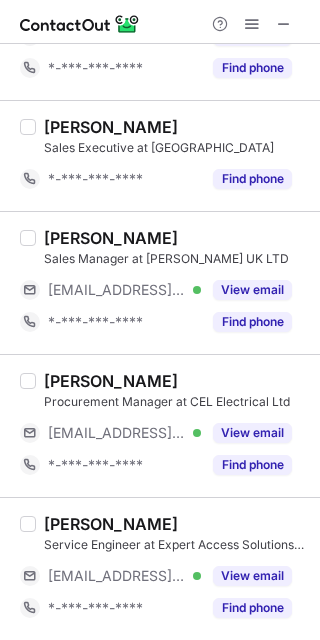 scroll, scrollTop: 2922, scrollLeft: 0, axis: vertical 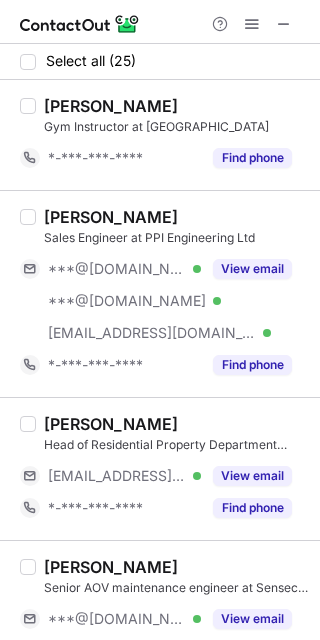 click on "View email" at bounding box center (252, 269) 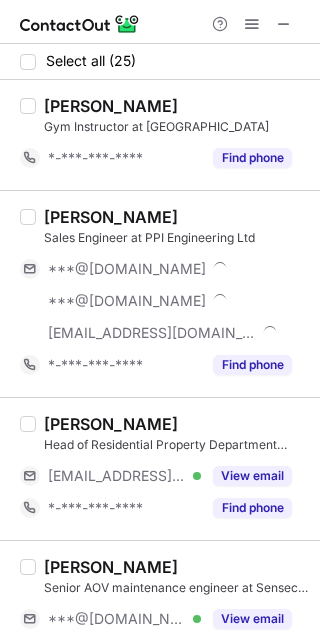 click on "***@gmail.com" at bounding box center [156, 269] 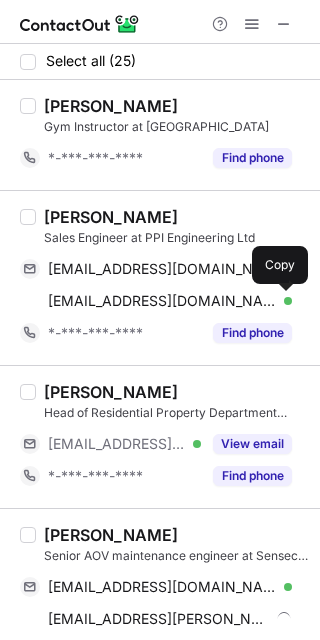 click at bounding box center (282, 301) 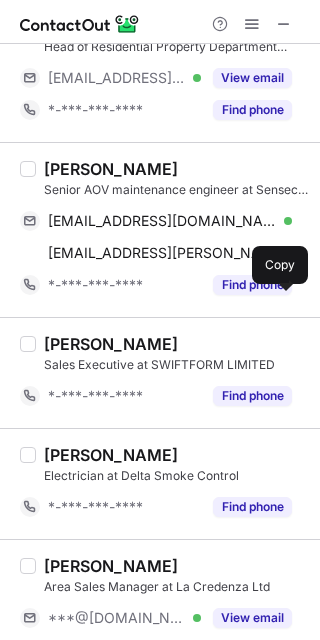 scroll, scrollTop: 387, scrollLeft: 0, axis: vertical 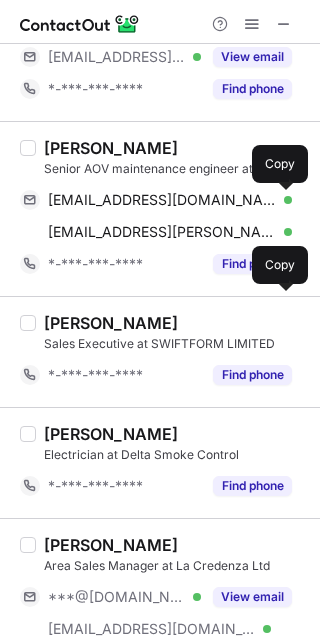 click at bounding box center (282, 200) 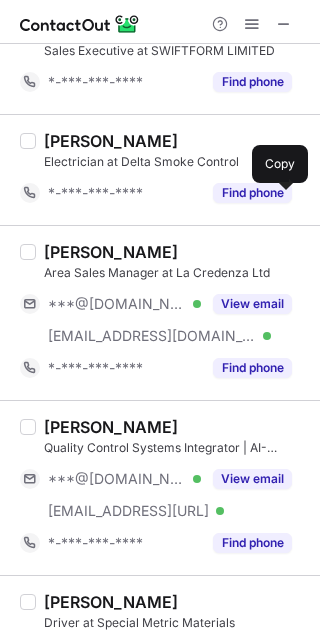 scroll, scrollTop: 702, scrollLeft: 0, axis: vertical 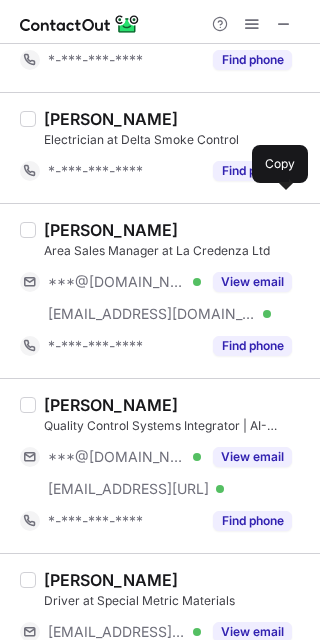 click on "View email" at bounding box center [252, 282] 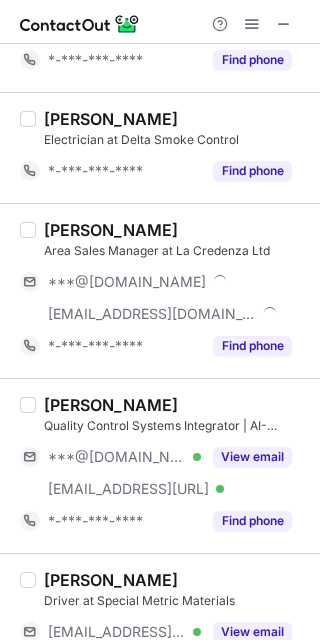 click on "View email" at bounding box center (246, 457) 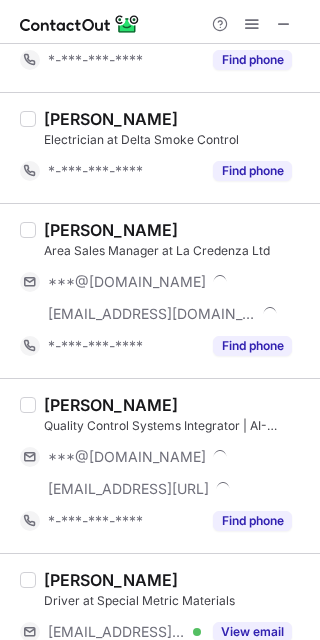 click on "***@gmail.com" at bounding box center (170, 282) 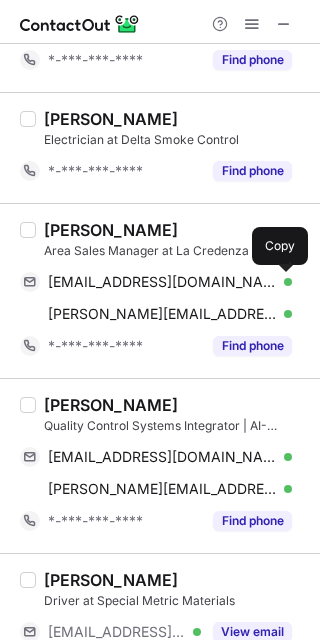 click at bounding box center (282, 282) 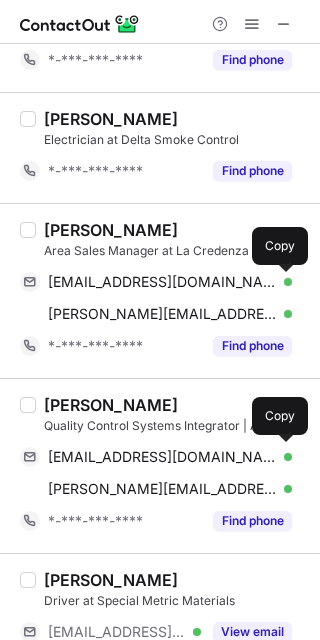 click on "adanecz00@gmail.com Verified Send email Copy" at bounding box center [156, 457] 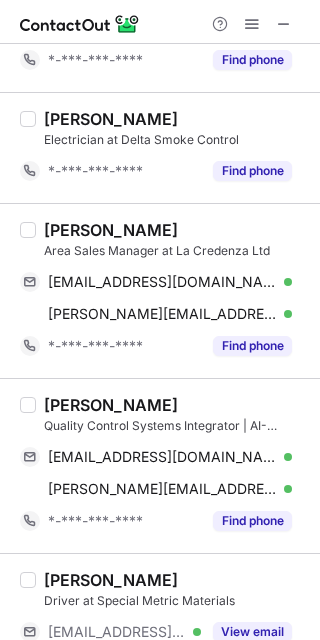 click on "Nancy Danets" at bounding box center [111, 405] 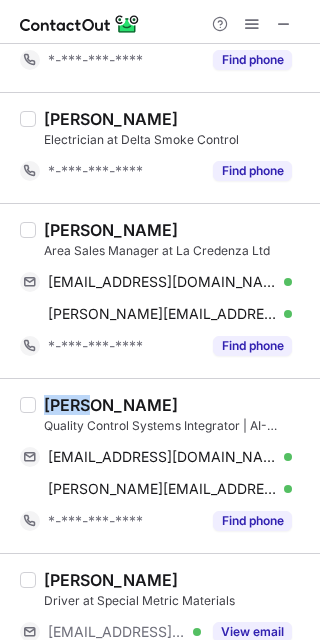 drag, startPoint x: 58, startPoint y: 401, endPoint x: 46, endPoint y: 400, distance: 12.0415945 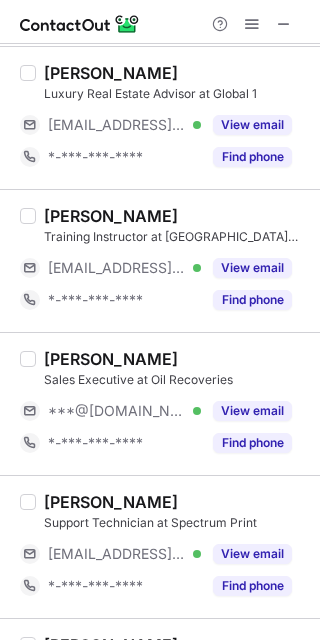 scroll, scrollTop: 2232, scrollLeft: 0, axis: vertical 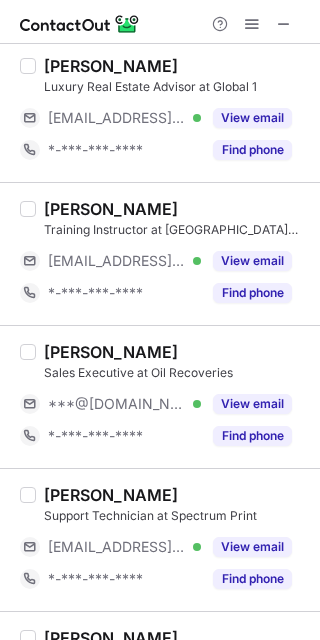 click on "View email" at bounding box center [252, 404] 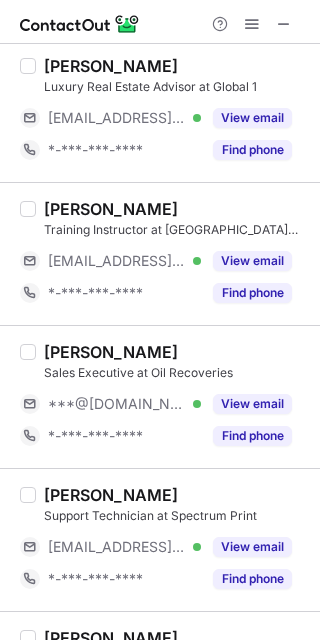scroll, scrollTop: 2555, scrollLeft: 0, axis: vertical 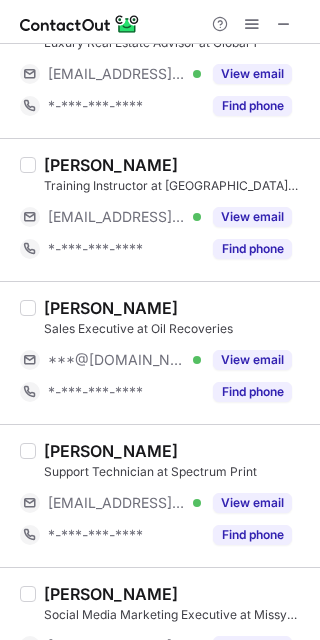 click on "View email" at bounding box center (246, 360) 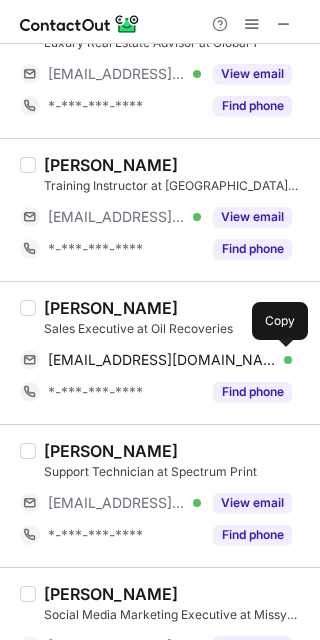 click on "misshazeldon91@gmail.com Verified Send email Copy" at bounding box center [156, 360] 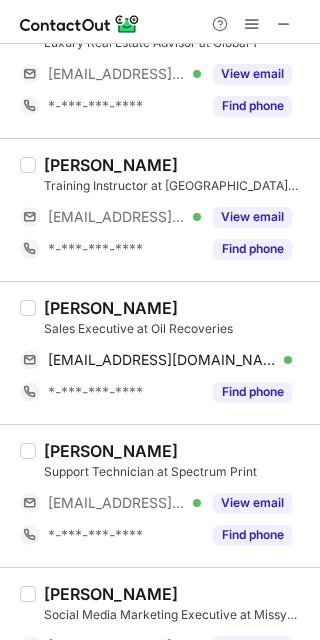scroll, scrollTop: 2811, scrollLeft: 0, axis: vertical 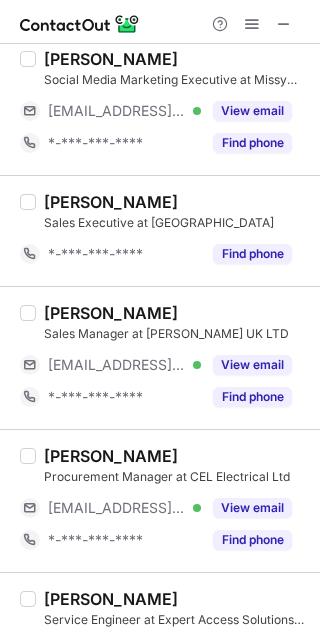 click at bounding box center (284, 24) 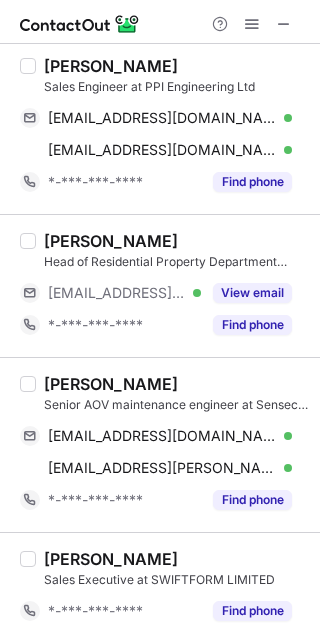 scroll, scrollTop: 0, scrollLeft: 0, axis: both 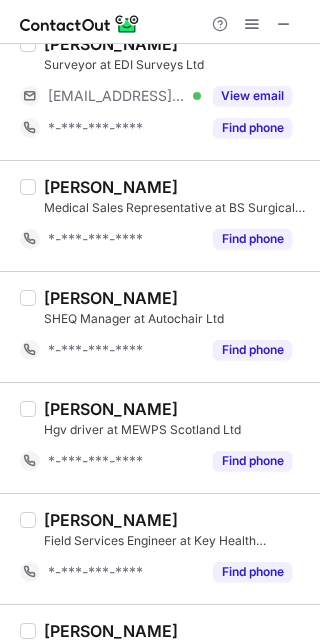 click at bounding box center (284, 24) 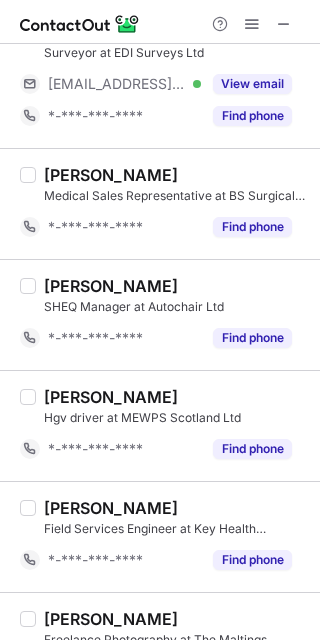 scroll, scrollTop: 93, scrollLeft: 0, axis: vertical 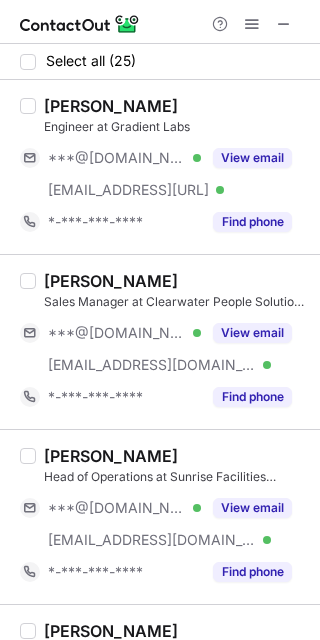 click on "View email" at bounding box center (252, 158) 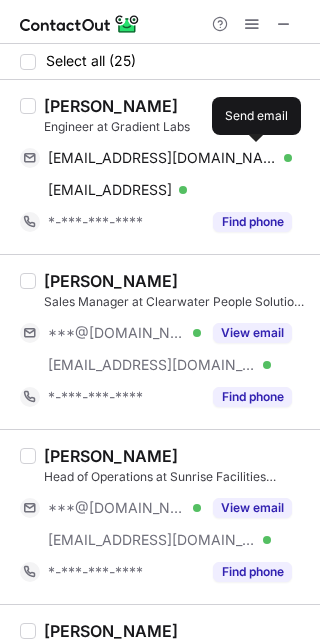 click at bounding box center (282, 158) 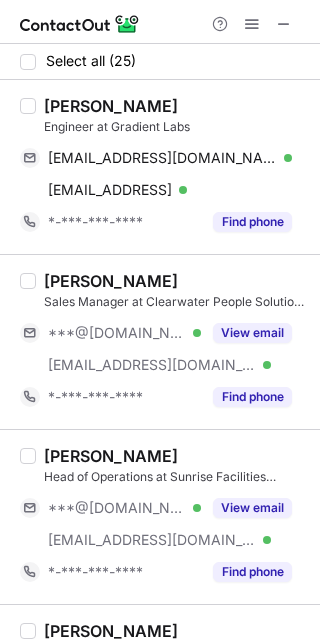 click at bounding box center [28, 167] 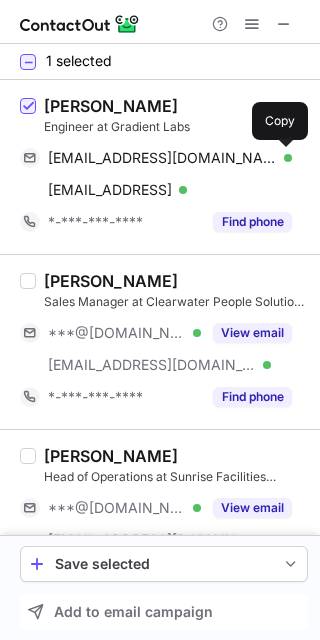 click at bounding box center (282, 158) 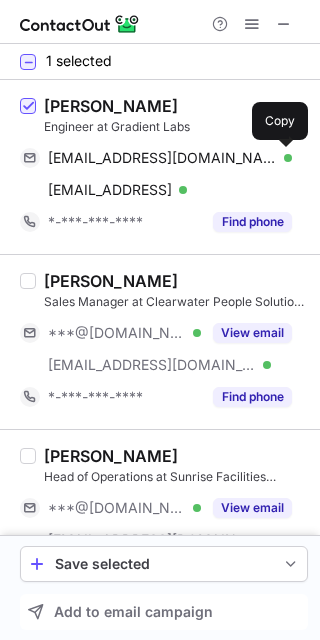 click on "View email" at bounding box center (246, 333) 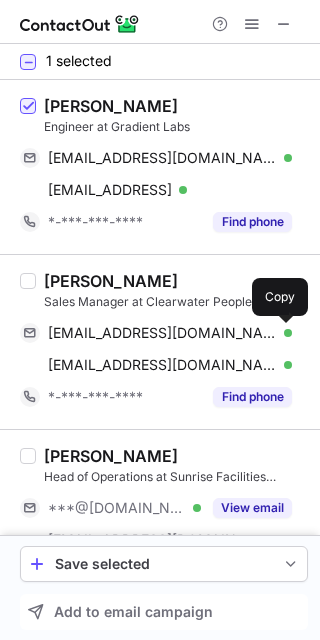 click at bounding box center (282, 333) 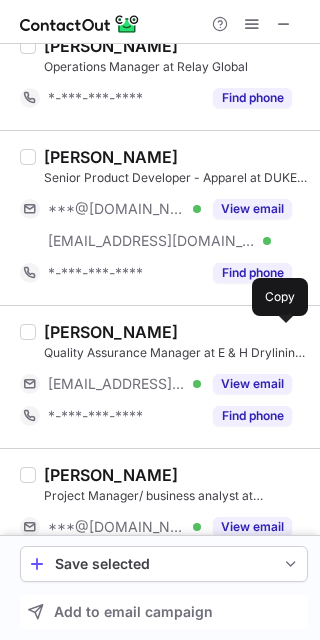 scroll, scrollTop: 593, scrollLeft: 0, axis: vertical 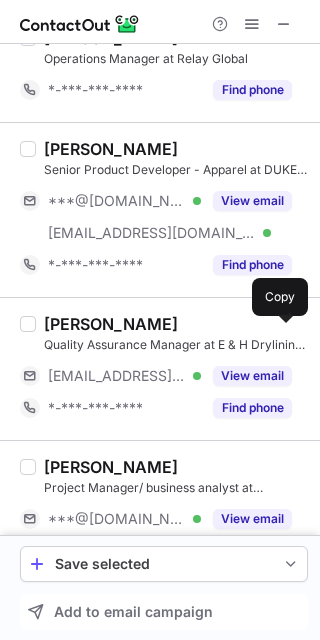 click on "View email" at bounding box center (252, 201) 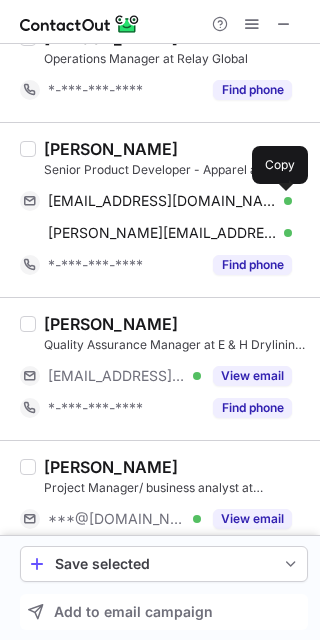 click at bounding box center (282, 201) 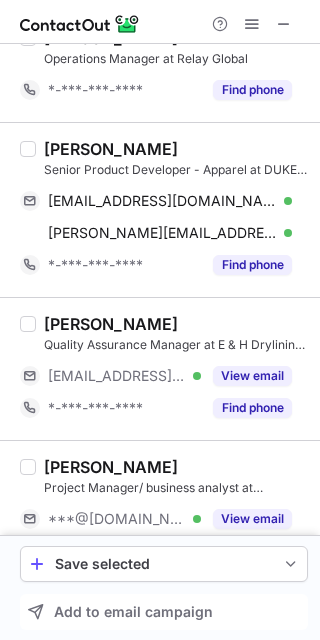 click on "View email" at bounding box center [252, 519] 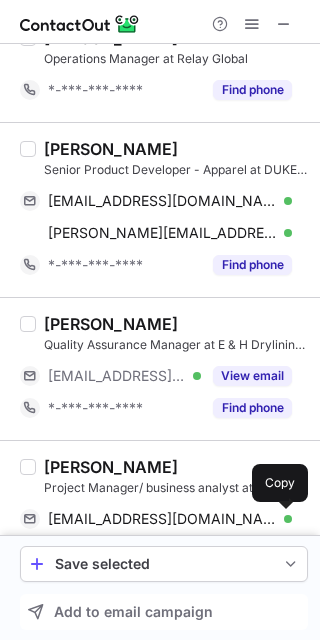 click at bounding box center [282, 519] 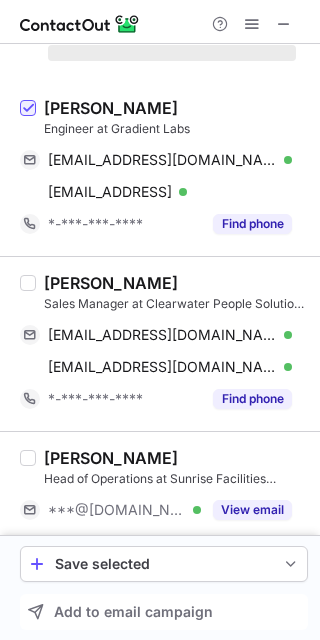 scroll, scrollTop: 1193, scrollLeft: 0, axis: vertical 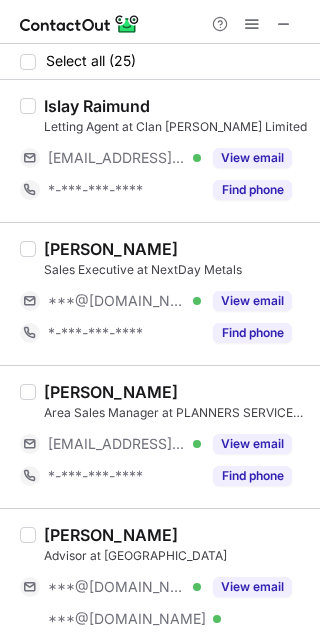 click on "View email" at bounding box center [252, 301] 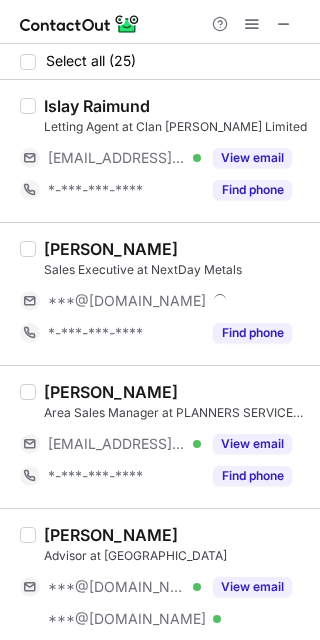 click on "View email" at bounding box center [252, 587] 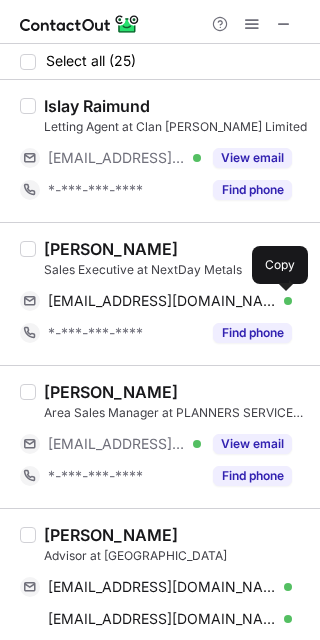 click at bounding box center [282, 301] 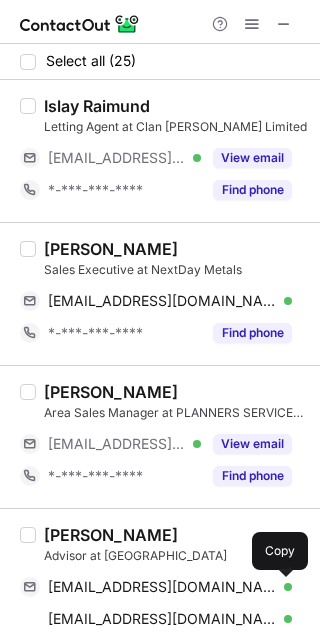 click at bounding box center [282, 587] 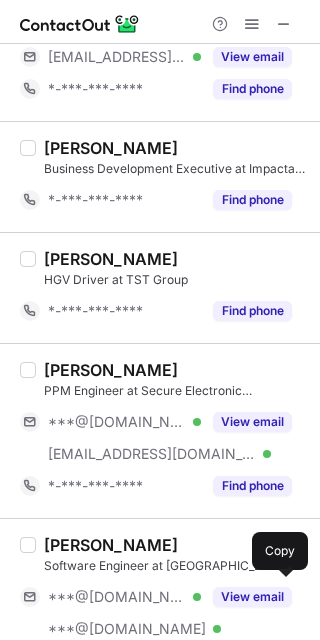 scroll, scrollTop: 823, scrollLeft: 0, axis: vertical 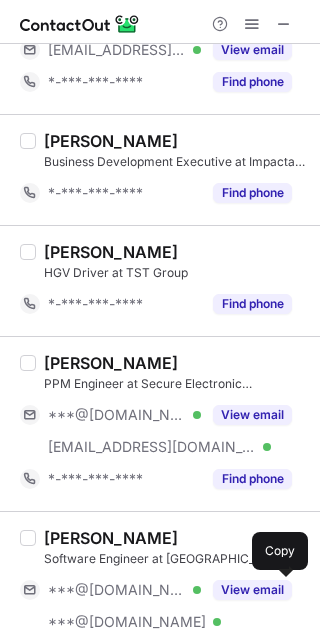 click on "View email" at bounding box center (252, 415) 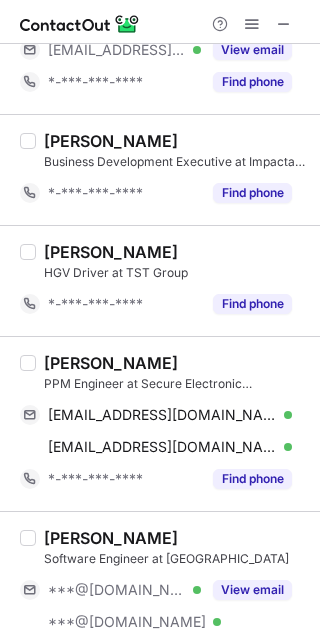 click on "View email" at bounding box center (252, 590) 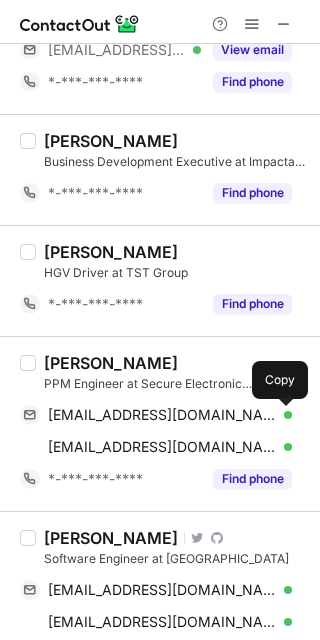 click at bounding box center [282, 415] 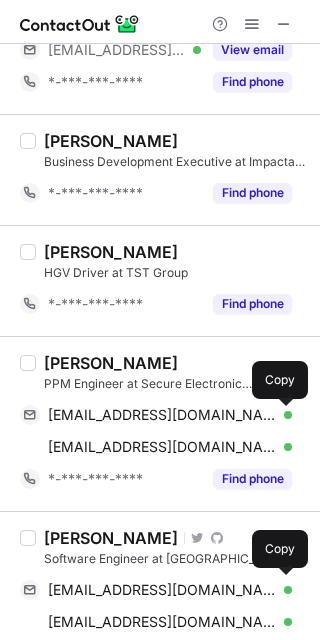 click on "baratams42@gmail.com Verified Send email Copy" at bounding box center (156, 590) 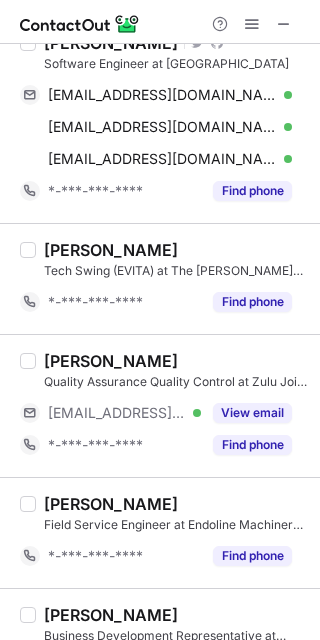 scroll, scrollTop: 1358, scrollLeft: 0, axis: vertical 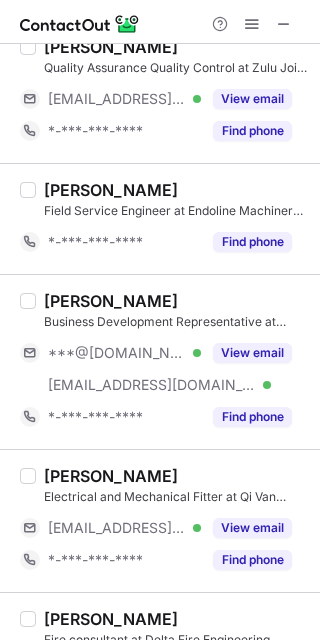 click on "View email" at bounding box center [252, 353] 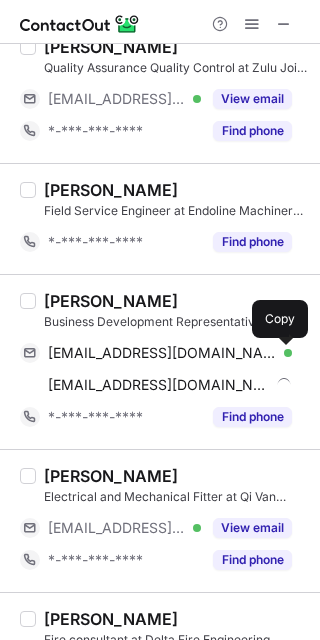 click at bounding box center (282, 353) 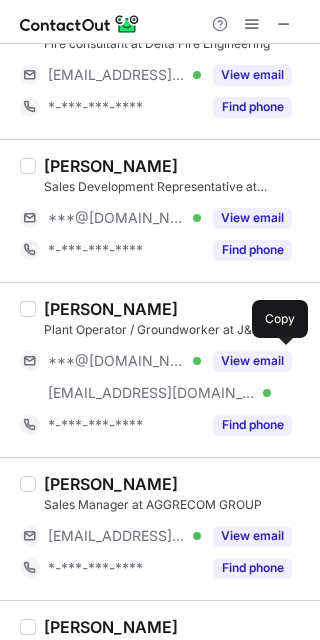 scroll, scrollTop: 2096, scrollLeft: 0, axis: vertical 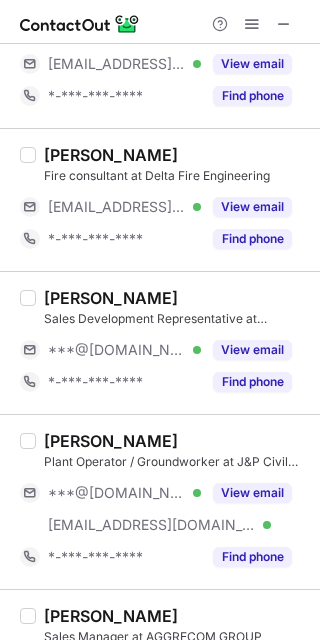 click on "View email" at bounding box center (252, 350) 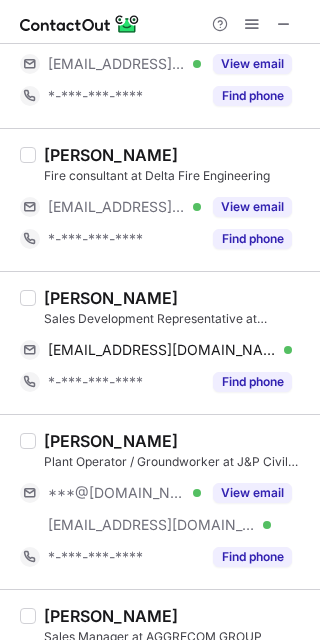 click on "View email" at bounding box center [252, 493] 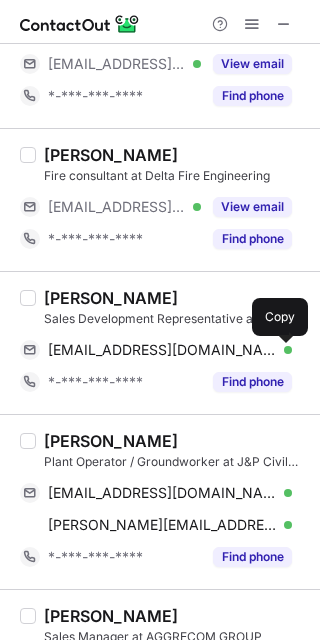 click at bounding box center (282, 350) 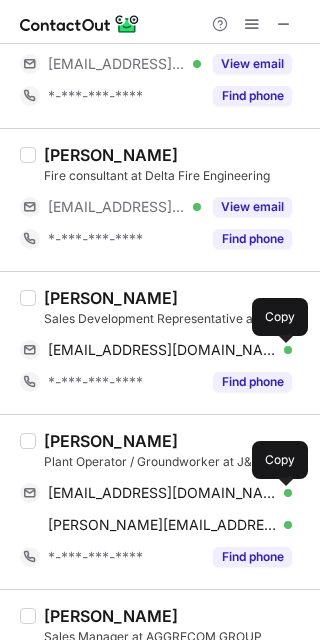 click at bounding box center [282, 493] 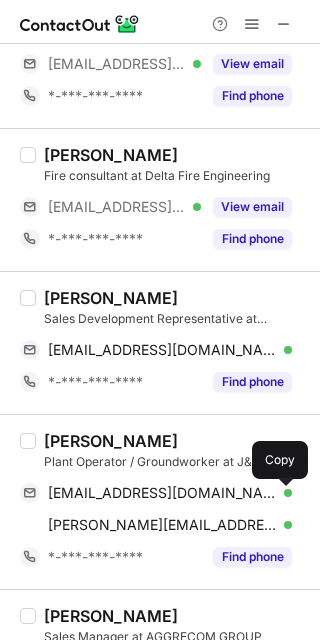 click on "Matthew Phillips" at bounding box center [111, 441] 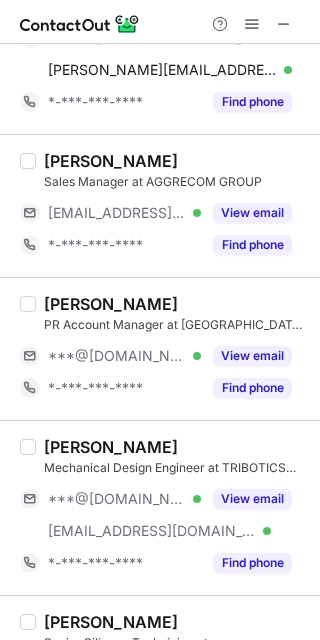 scroll, scrollTop: 2598, scrollLeft: 0, axis: vertical 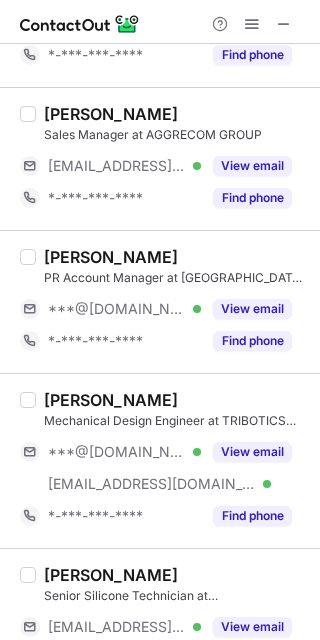click on "View email" at bounding box center (252, 452) 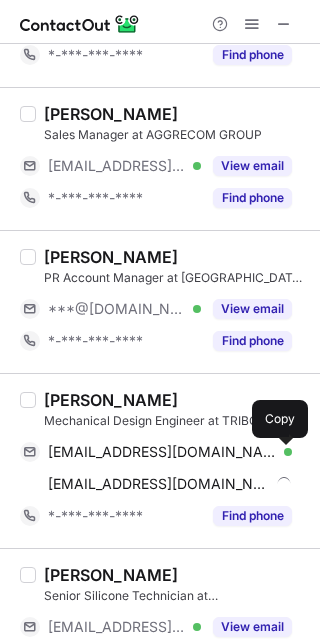 click at bounding box center [282, 452] 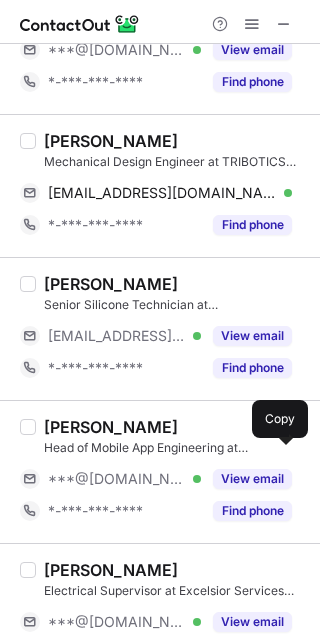scroll, scrollTop: 2881, scrollLeft: 0, axis: vertical 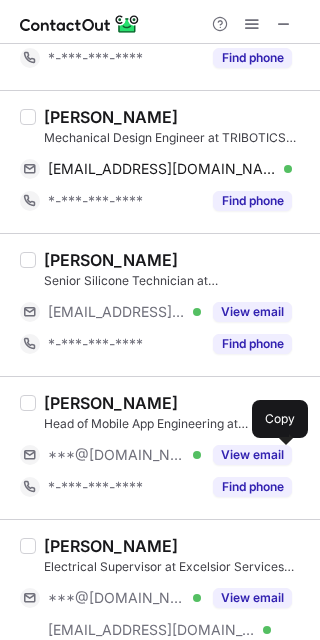 click on "View email" at bounding box center [252, 455] 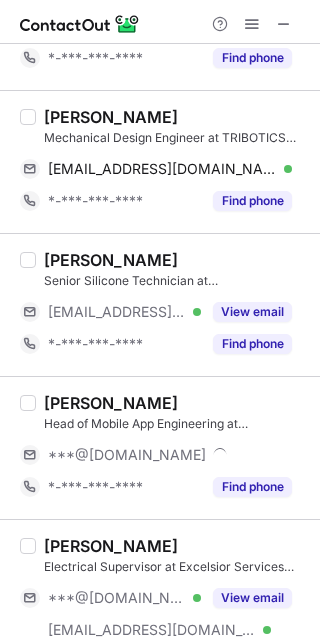 click on "View email" at bounding box center [252, 598] 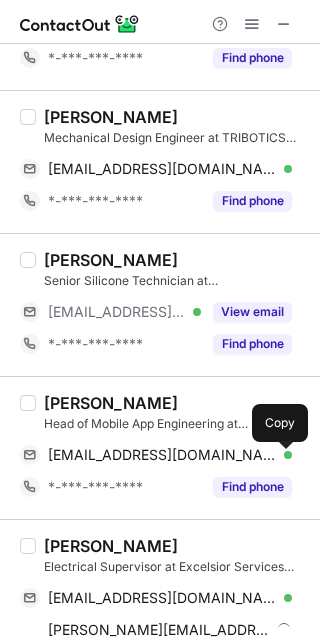 click at bounding box center [282, 455] 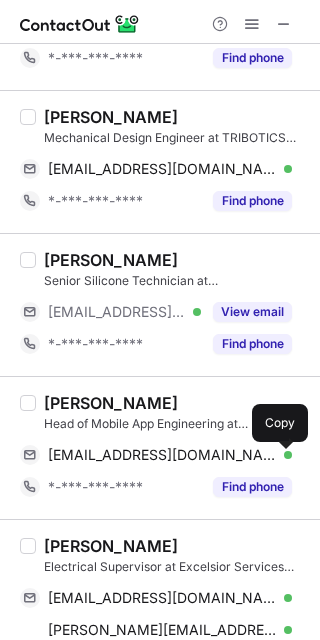 click on "Andrei Marincas" at bounding box center (111, 403) 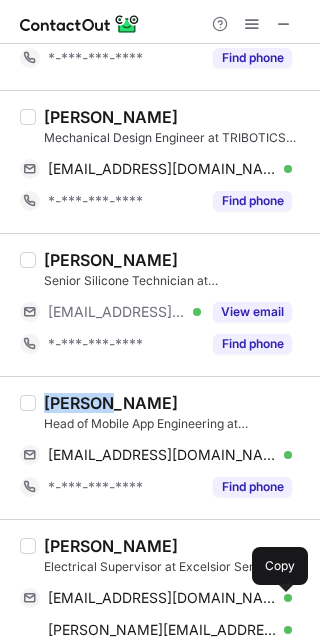 click at bounding box center (282, 598) 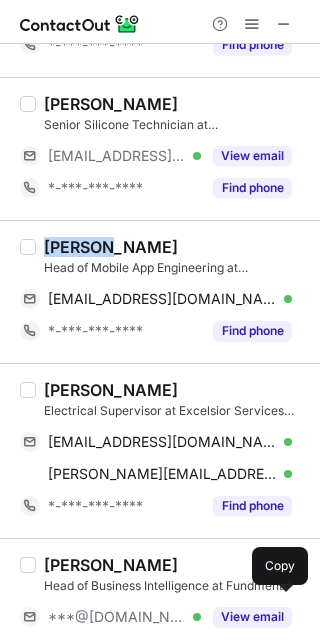 scroll, scrollTop: 3115, scrollLeft: 0, axis: vertical 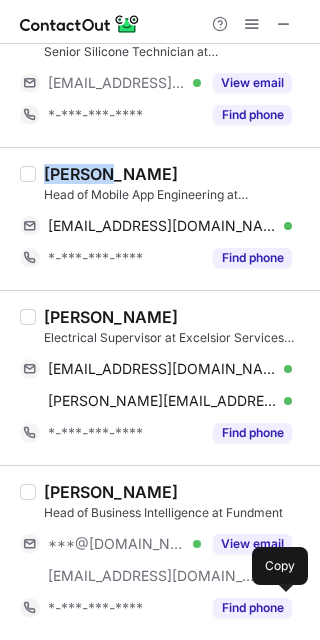 click on "View email" at bounding box center (252, 544) 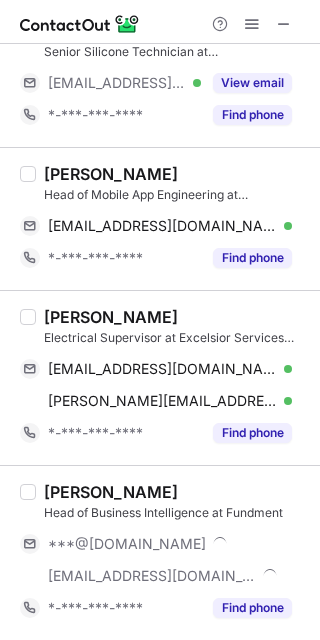click on "***@gmail.com" at bounding box center [170, 544] 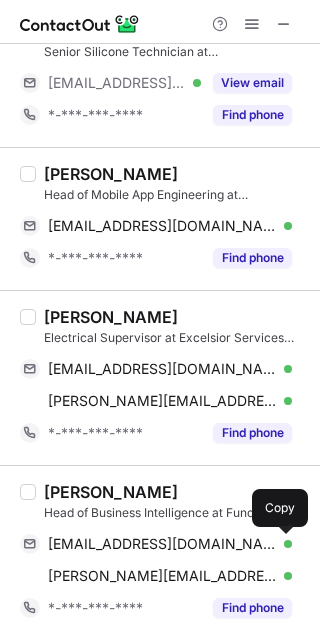 click at bounding box center (282, 544) 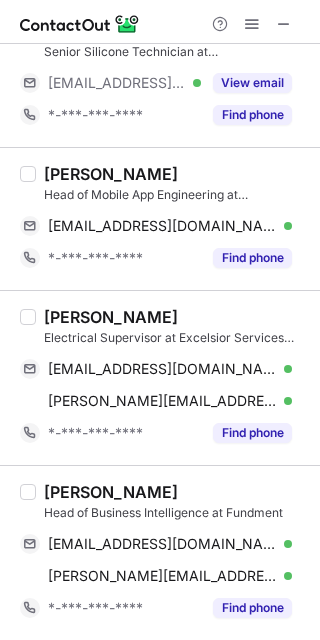 click at bounding box center [284, 24] 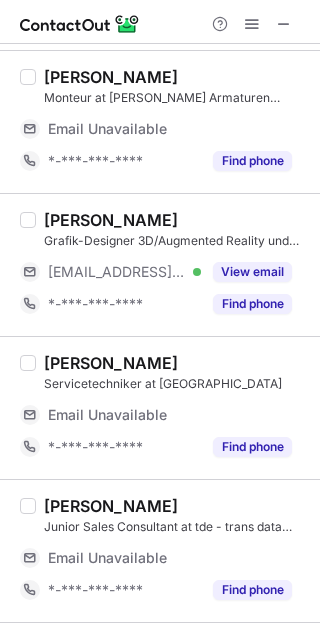 scroll, scrollTop: 3651, scrollLeft: 0, axis: vertical 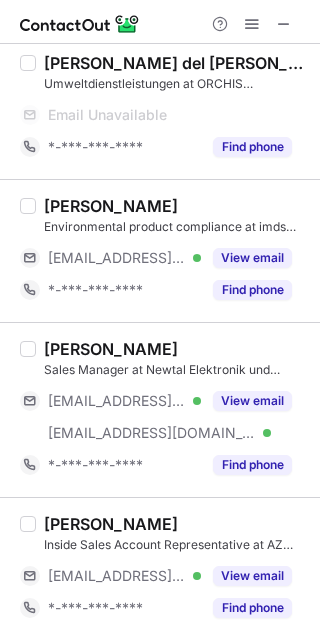 click at bounding box center [284, 24] 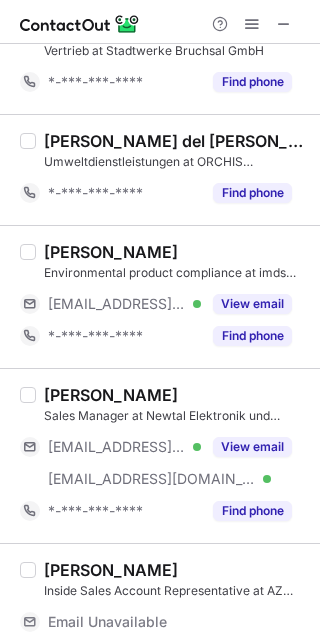 scroll, scrollTop: 3107, scrollLeft: 0, axis: vertical 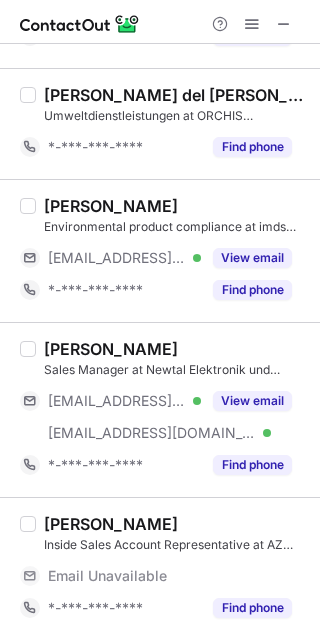click on "Loading contact info ‌ ‌ ‌ ‌" at bounding box center (160, -2795) 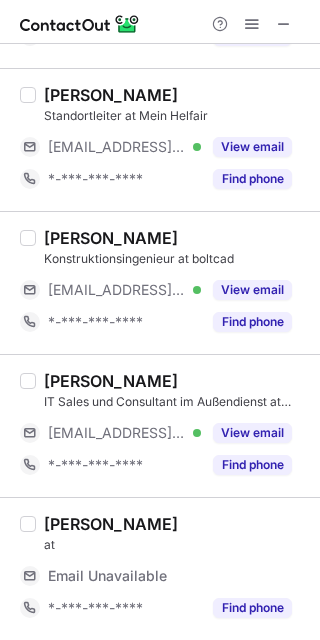 scroll, scrollTop: 7, scrollLeft: 0, axis: vertical 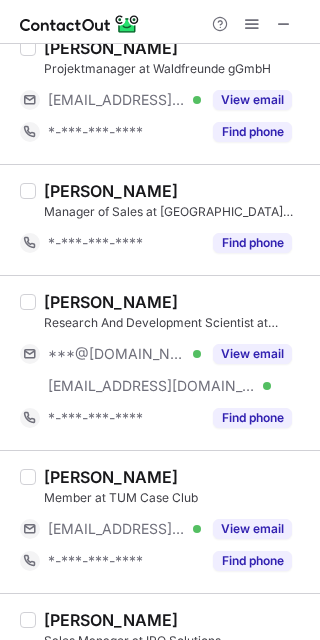 click on "***@gmail.com Verified ***@xpedite-dx.com Verified View email" at bounding box center [164, 370] 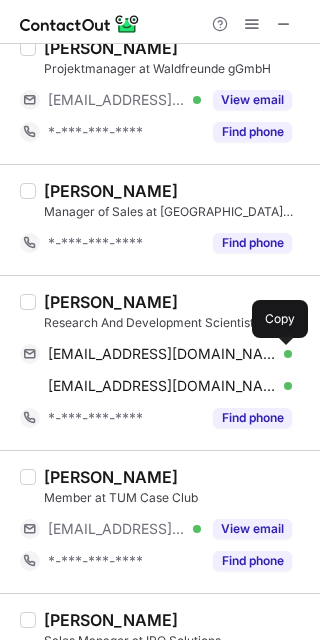 click at bounding box center (282, 354) 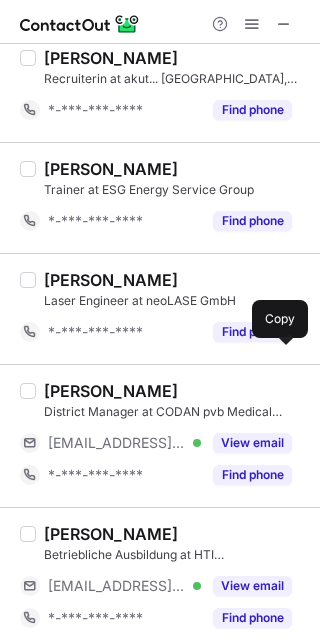 scroll, scrollTop: 2063, scrollLeft: 0, axis: vertical 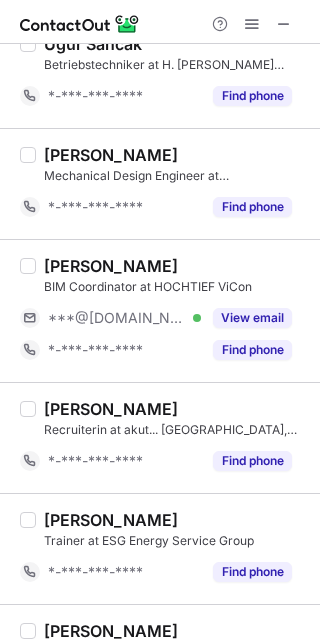 click on "Help & Support" at bounding box center [160, 22] 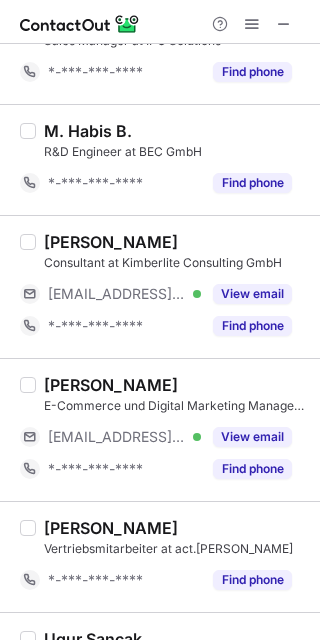 scroll, scrollTop: 2250, scrollLeft: 0, axis: vertical 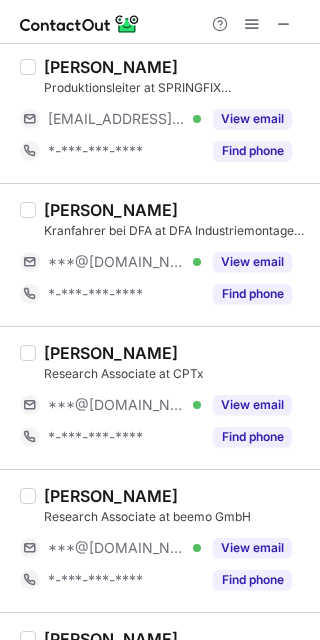 click on "View email" at bounding box center (252, 405) 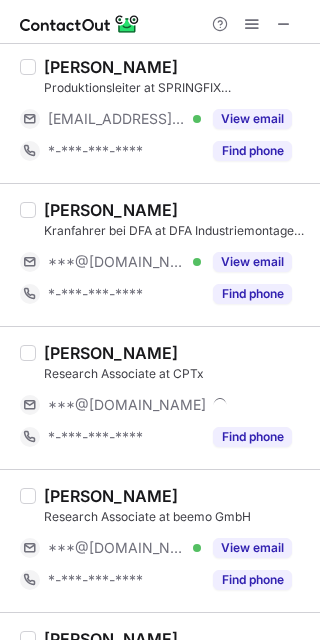 click on "View email" at bounding box center [252, 548] 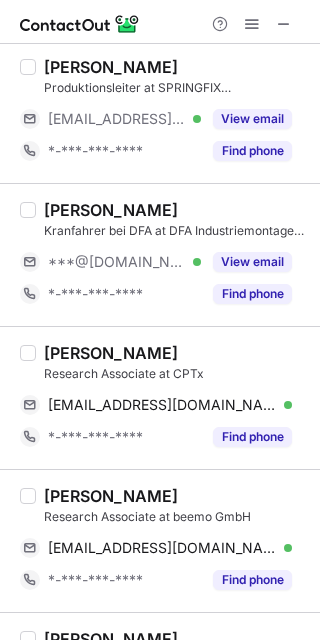 click on "moumirayk@gmail.com Verified Send email Copy" at bounding box center (156, 405) 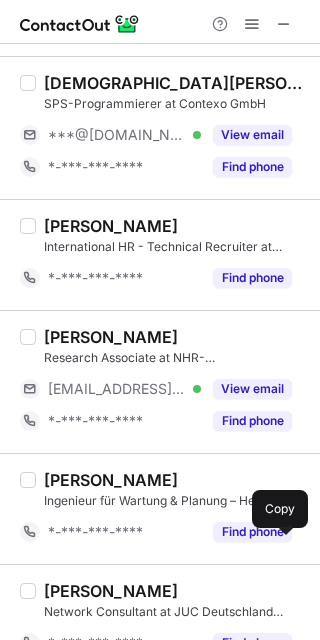 scroll, scrollTop: 0, scrollLeft: 0, axis: both 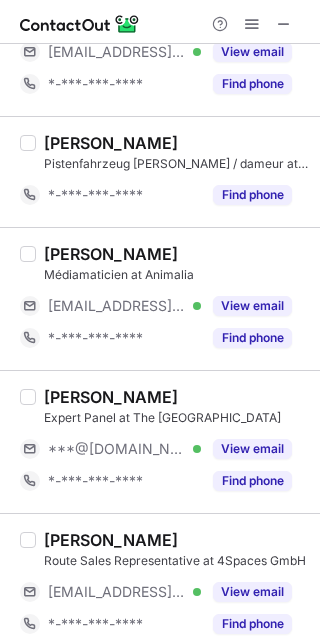 click on "View email" at bounding box center (252, 449) 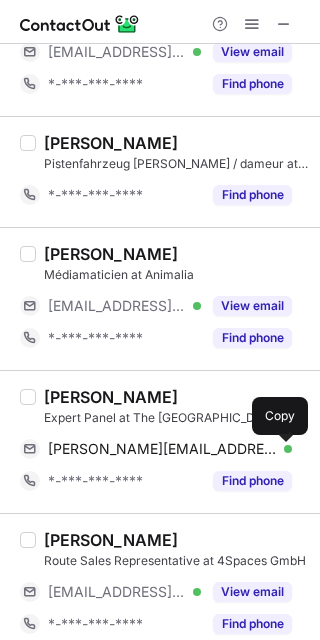 click at bounding box center [282, 449] 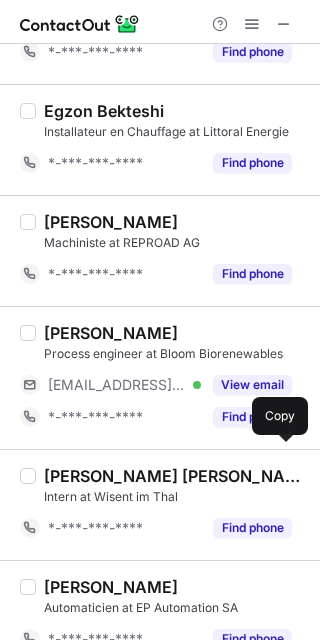scroll, scrollTop: 2698, scrollLeft: 0, axis: vertical 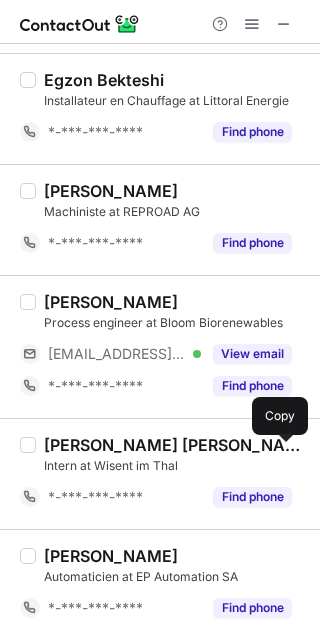 click at bounding box center (284, 24) 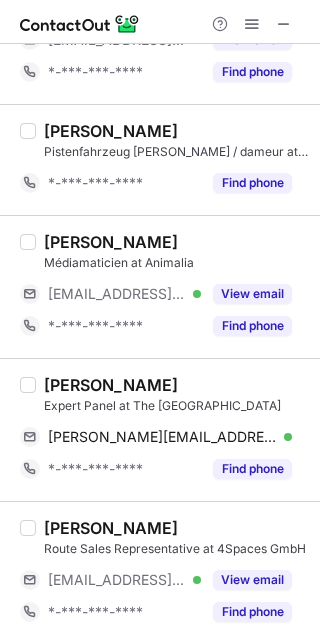 click on "Loading contact info ‌ ‌ ‌ ‌" at bounding box center (160, -2544) 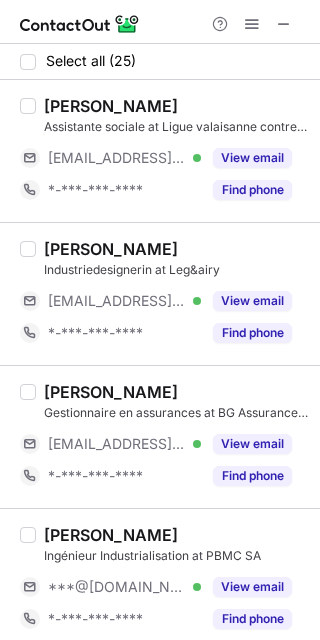 drag, startPoint x: 303, startPoint y: 95, endPoint x: 303, endPoint y: 113, distance: 18 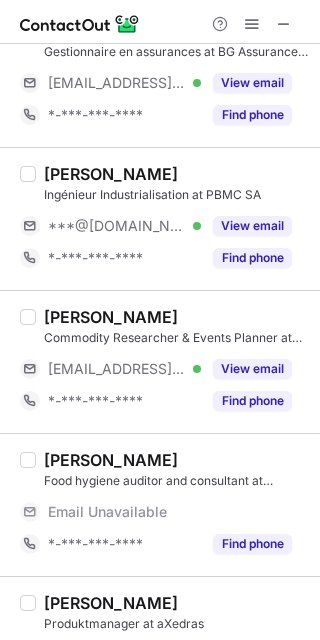 scroll, scrollTop: 300, scrollLeft: 0, axis: vertical 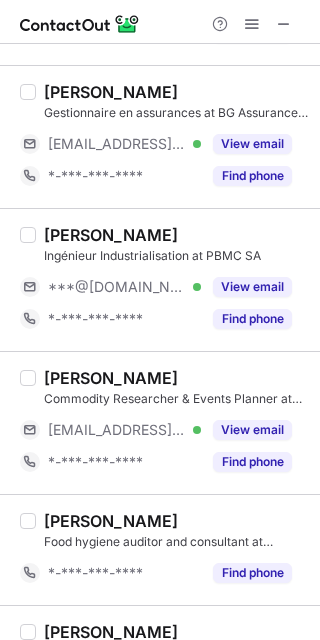 click on "View email" at bounding box center (252, 287) 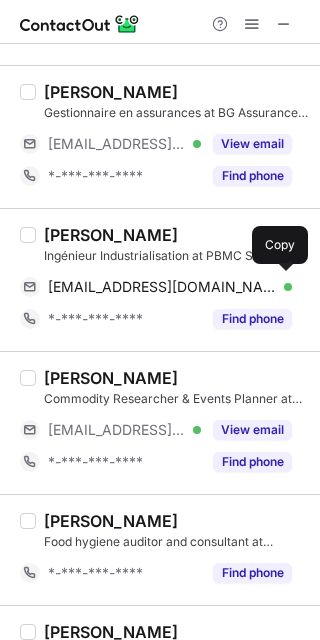 click on "mathispille@gmail.com Verified" at bounding box center (170, 287) 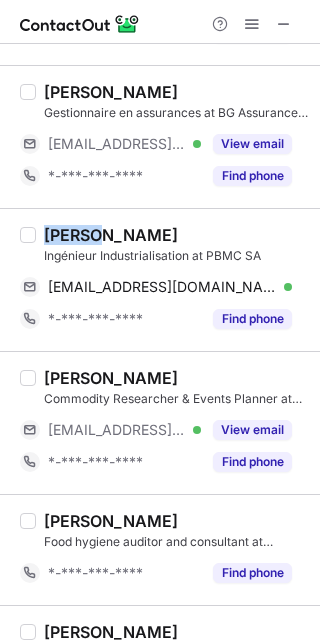 drag, startPoint x: 93, startPoint y: 235, endPoint x: 45, endPoint y: 230, distance: 48.259712 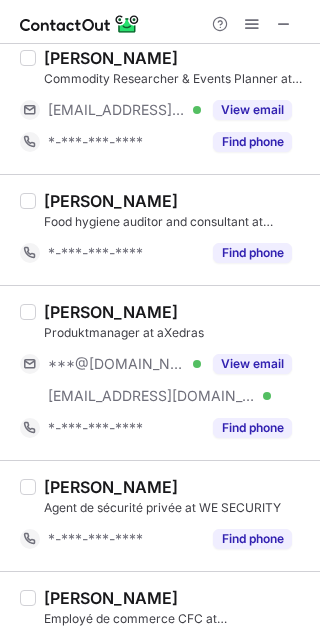 scroll, scrollTop: 627, scrollLeft: 0, axis: vertical 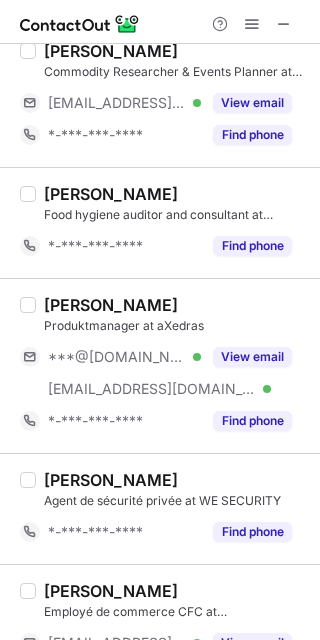 click on "***@gmail.com Verified ***@axedras.com Verified View email" at bounding box center [164, 373] 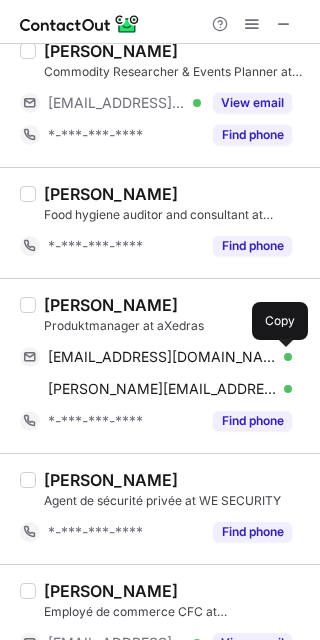 click at bounding box center [282, 357] 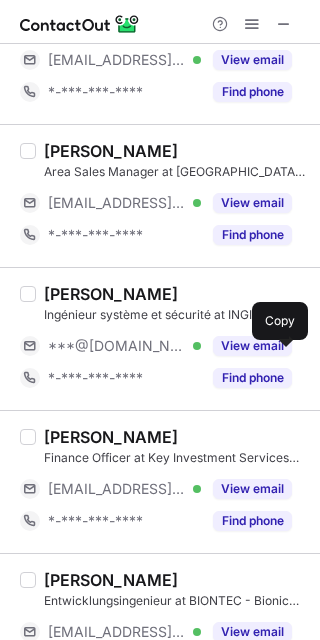 scroll, scrollTop: 1238, scrollLeft: 0, axis: vertical 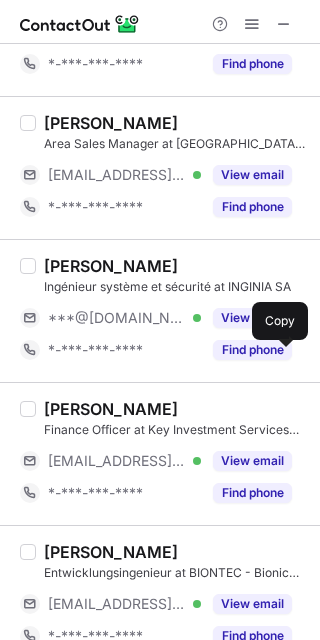click on "View email" at bounding box center (246, 318) 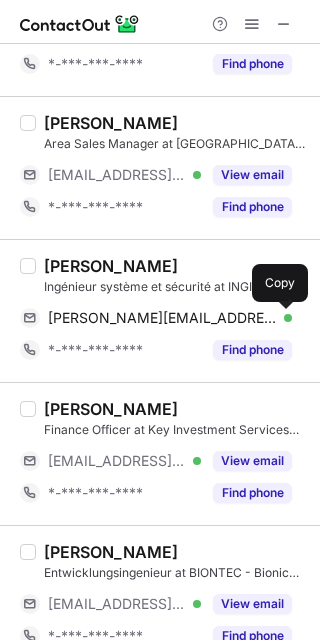 drag, startPoint x: 263, startPoint y: 342, endPoint x: 278, endPoint y: 320, distance: 26.627054 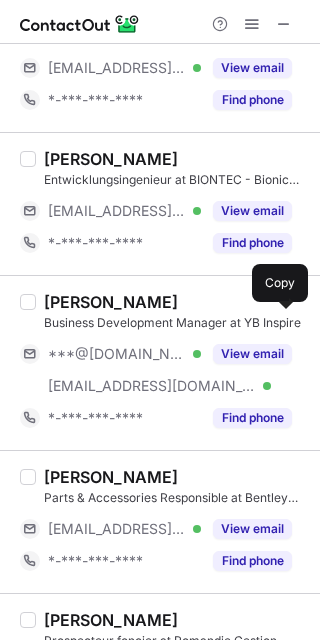 scroll, scrollTop: 1675, scrollLeft: 0, axis: vertical 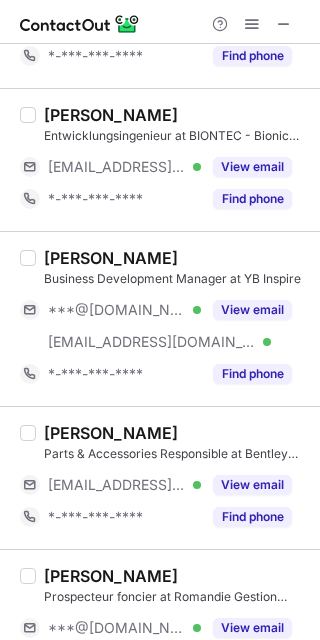 click on "***@gmail.com Verified ***@ybinspire.com Verified View email" at bounding box center (164, 326) 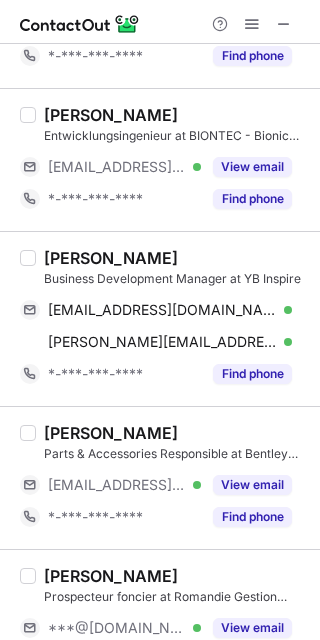 click on "View email" at bounding box center (252, 628) 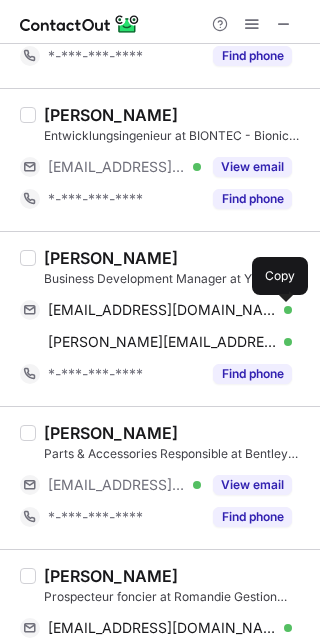 click at bounding box center (282, 310) 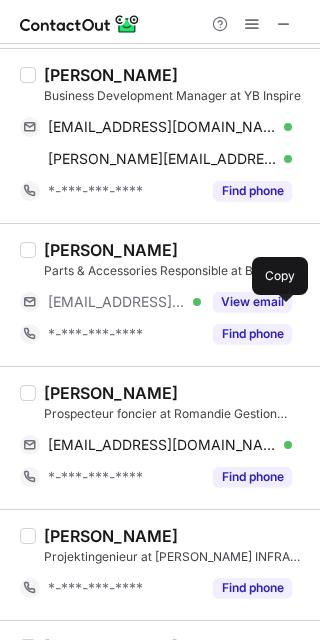 scroll, scrollTop: 1565, scrollLeft: 0, axis: vertical 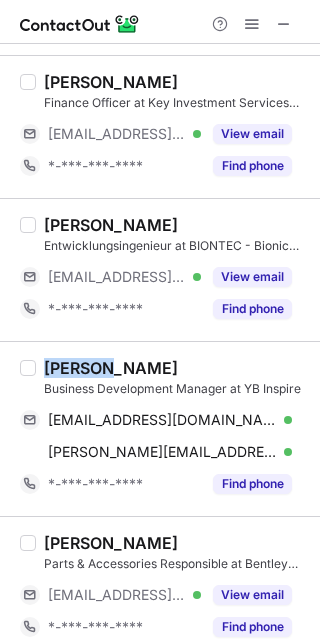 drag, startPoint x: 65, startPoint y: 370, endPoint x: 43, endPoint y: 368, distance: 22.090721 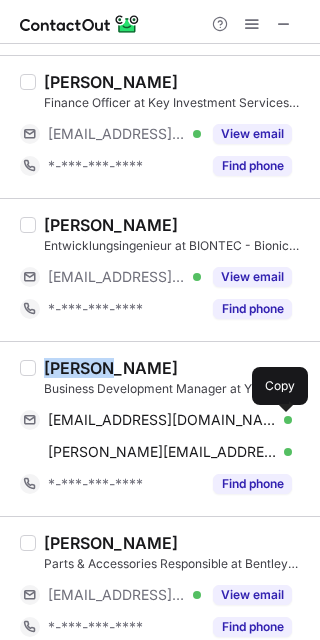click at bounding box center (282, 420) 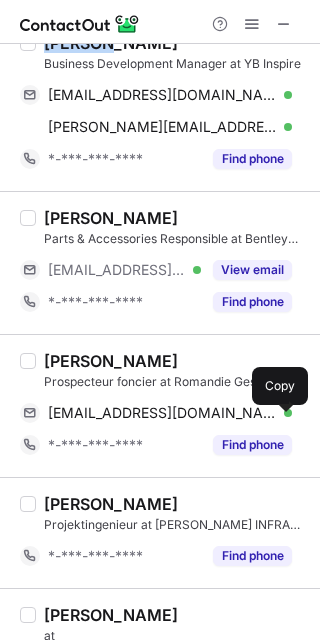 scroll, scrollTop: 1947, scrollLeft: 0, axis: vertical 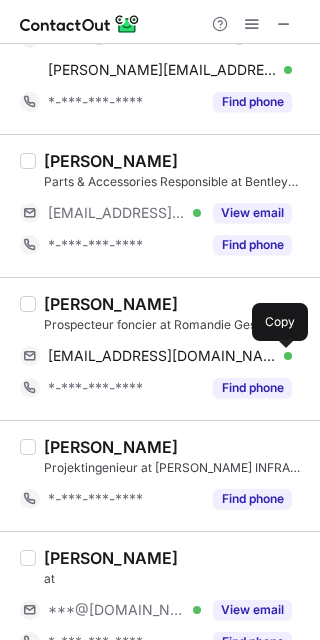 click at bounding box center (282, 356) 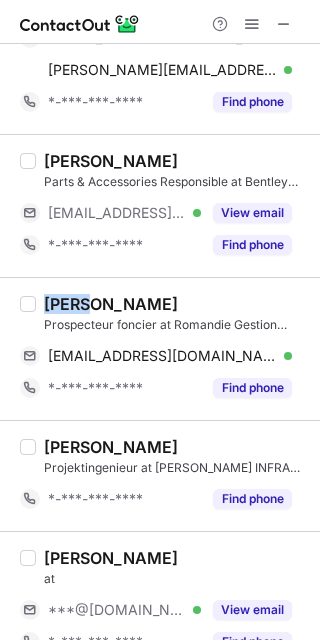 drag, startPoint x: 98, startPoint y: 305, endPoint x: 36, endPoint y: 297, distance: 62.514 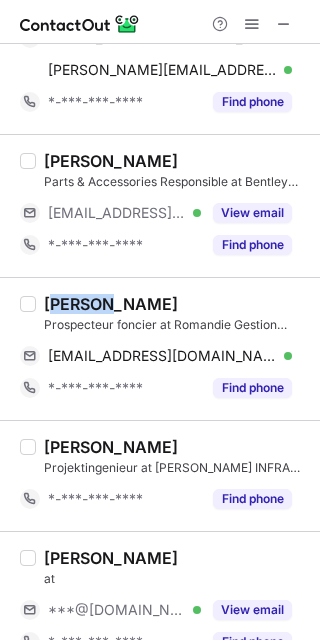 drag, startPoint x: 110, startPoint y: 298, endPoint x: 53, endPoint y: 297, distance: 57.00877 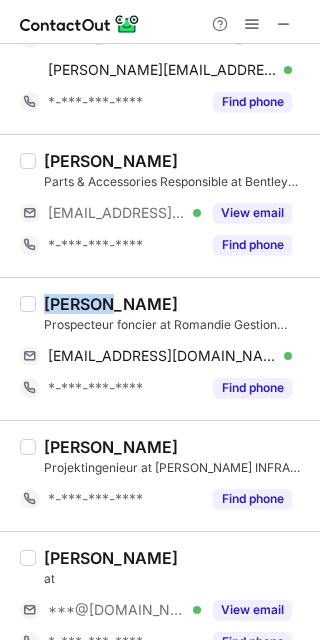 click on "Gayané Jourbajian" at bounding box center (111, 304) 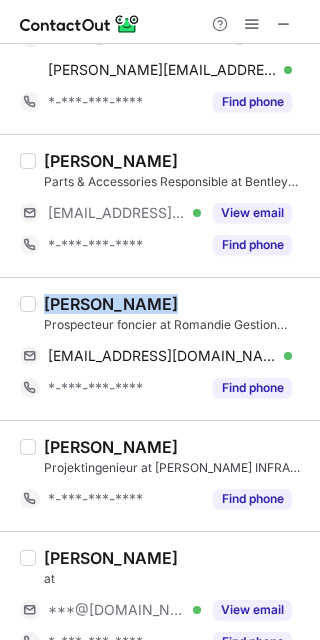 click on "Gayané Jourbajian" at bounding box center [111, 304] 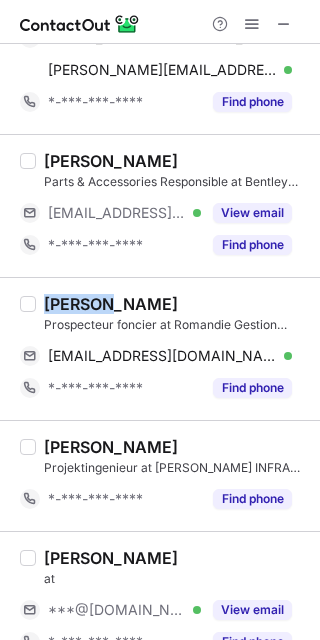 drag, startPoint x: 107, startPoint y: 301, endPoint x: 43, endPoint y: 300, distance: 64.00781 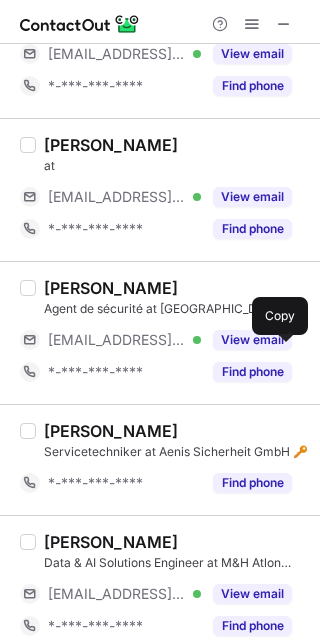 scroll, scrollTop: 2922, scrollLeft: 0, axis: vertical 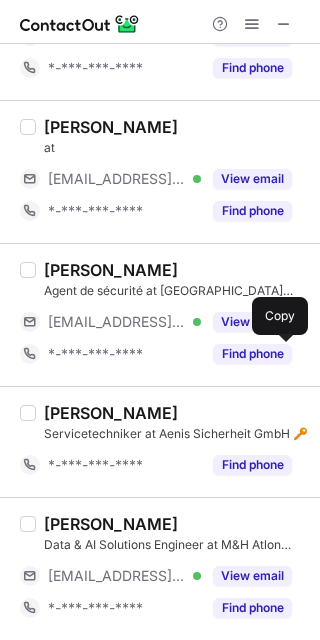 click at bounding box center [284, 24] 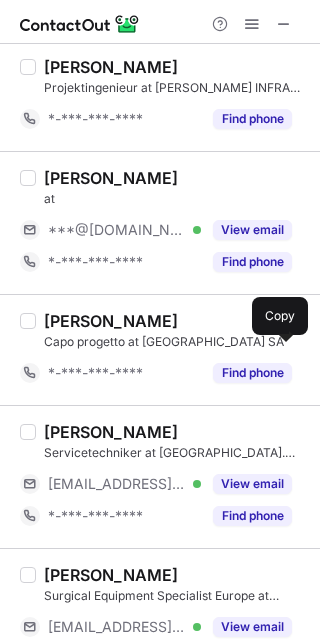click on "Help & Support" at bounding box center (160, 22) 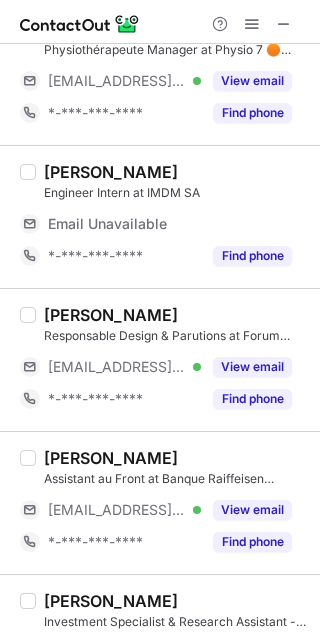scroll, scrollTop: 0, scrollLeft: 0, axis: both 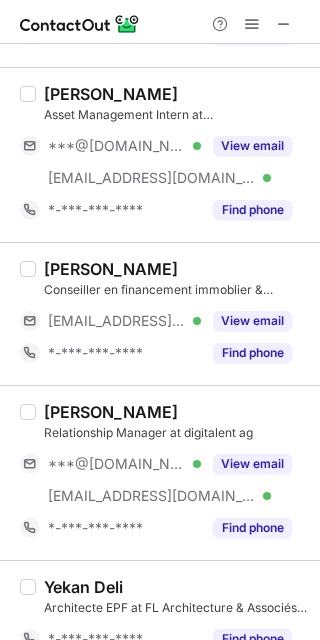 click on "View email" at bounding box center (252, 146) 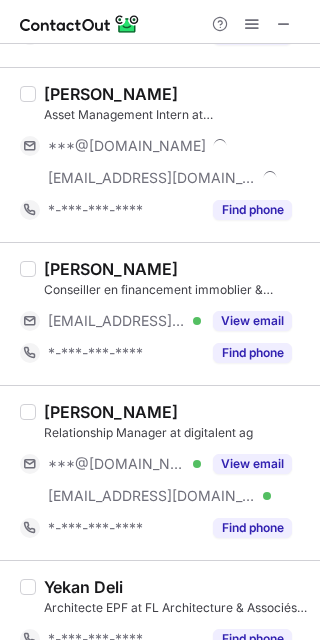click on "View email" at bounding box center [252, 464] 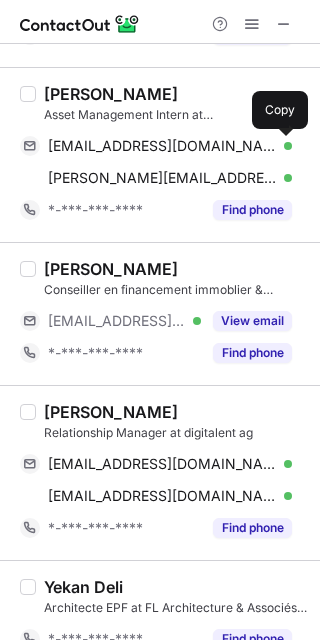click at bounding box center (282, 146) 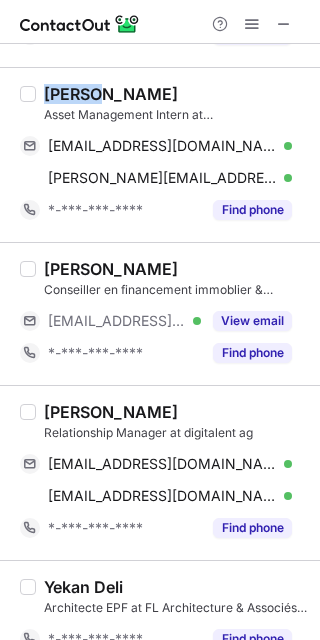 drag, startPoint x: 87, startPoint y: 86, endPoint x: 47, endPoint y: 86, distance: 40 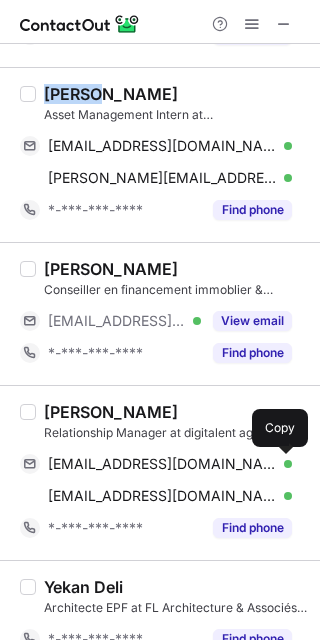 drag, startPoint x: 291, startPoint y: 463, endPoint x: 273, endPoint y: 466, distance: 18.248287 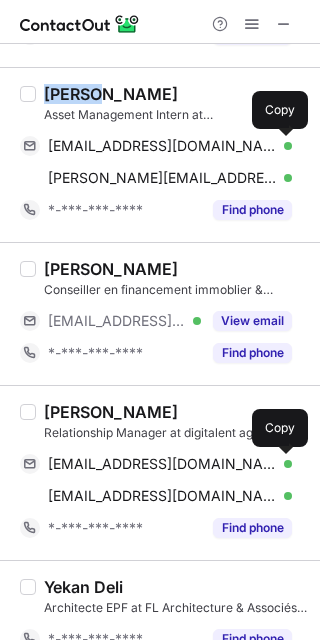 click at bounding box center (282, 146) 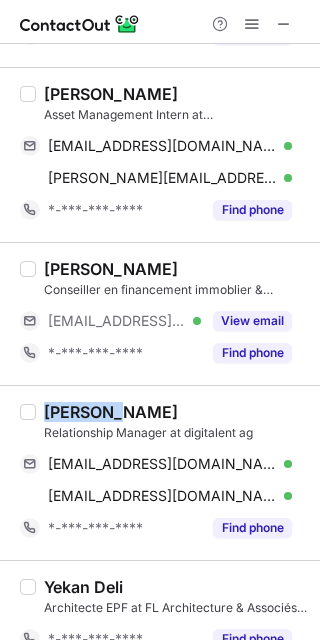 drag, startPoint x: 110, startPoint y: 413, endPoint x: 42, endPoint y: 411, distance: 68.0294 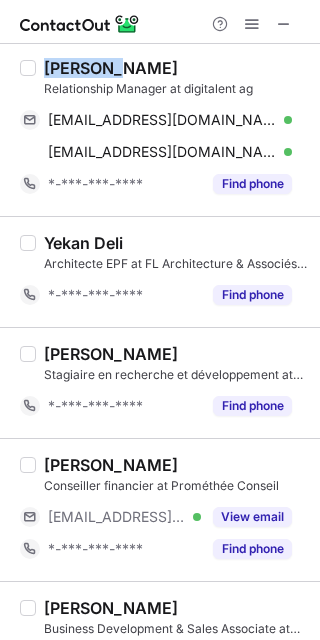 scroll, scrollTop: 825, scrollLeft: 0, axis: vertical 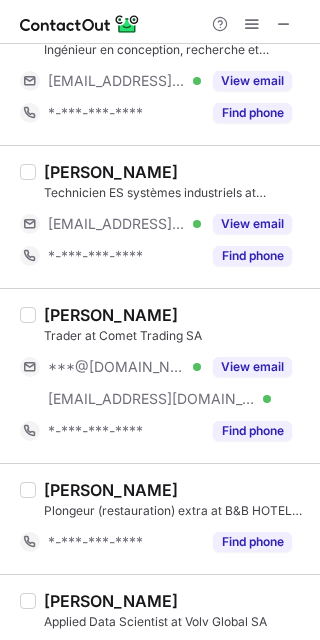 click on "***@hotmail.com Verified ***@comet-trading.com Verified View email" at bounding box center (164, 383) 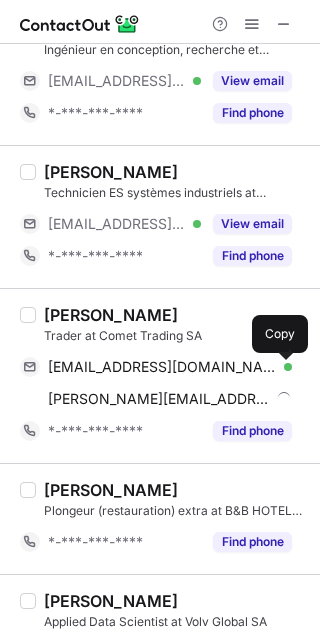 click at bounding box center (282, 367) 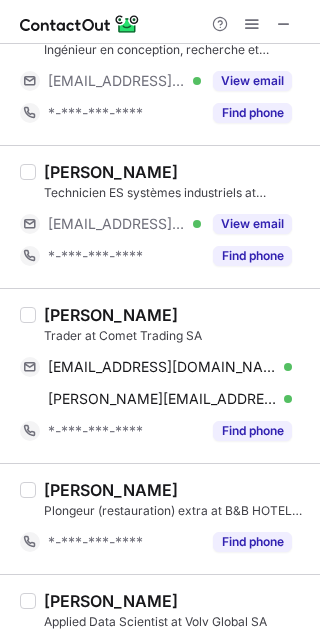 click on "Alex Amorgaste Trader at Comet Trading SA alexamorgaste2@hotmail.com Verified Send email Copy alex@comet-trading.com Verified Send email Copy *-***-***-**** Find phone" at bounding box center (160, 375) 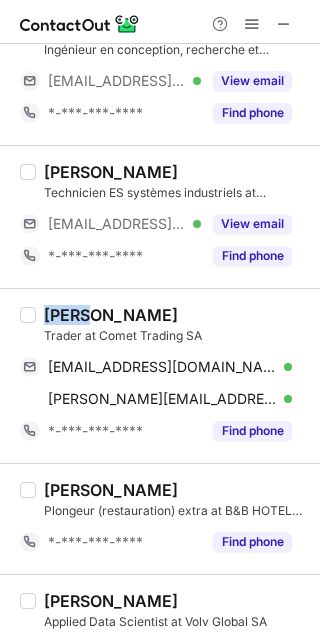 drag, startPoint x: 81, startPoint y: 318, endPoint x: 17, endPoint y: 315, distance: 64.070274 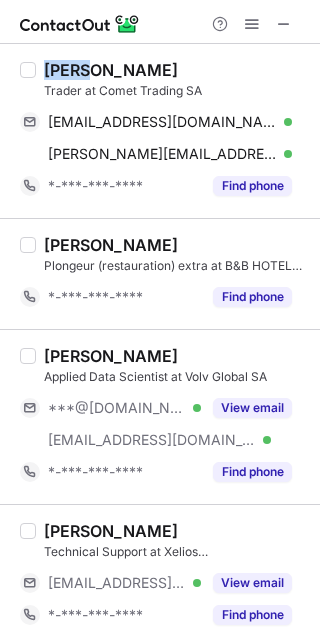 scroll, scrollTop: 1915, scrollLeft: 0, axis: vertical 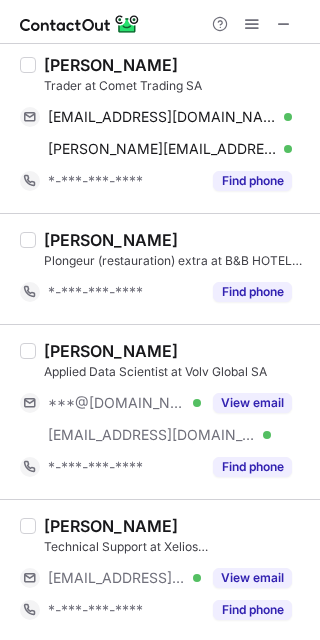 click on "***@gmail.com Verified ***@volv.global Verified View email" at bounding box center [164, 419] 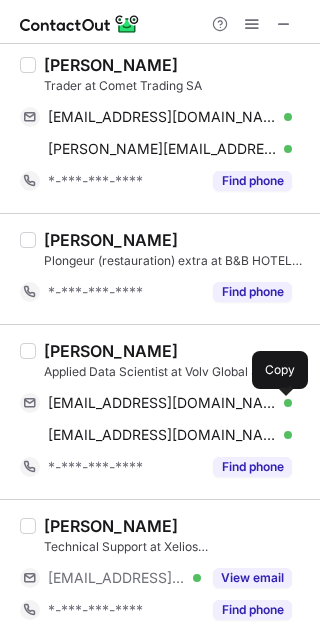click at bounding box center [282, 403] 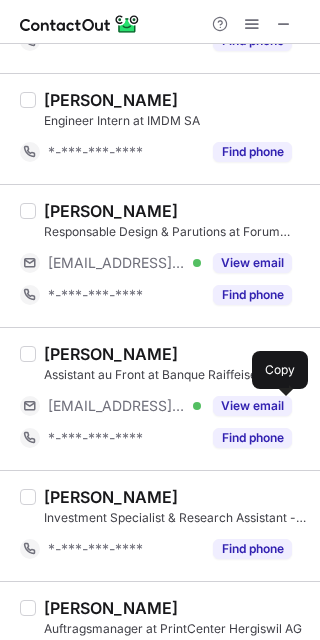 scroll, scrollTop: 2827, scrollLeft: 0, axis: vertical 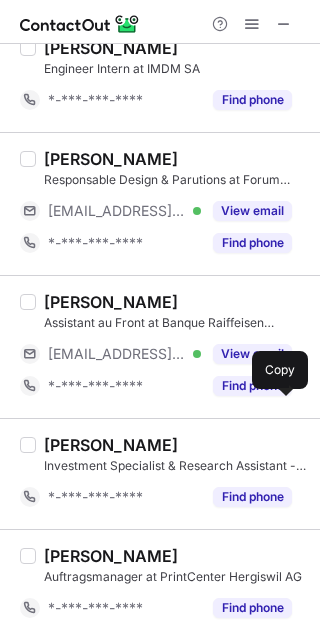 click at bounding box center [284, 24] 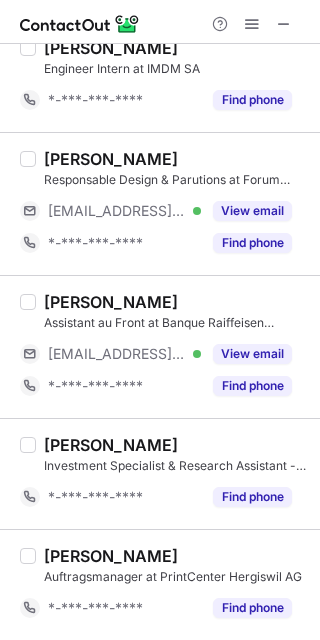 click at bounding box center (284, 24) 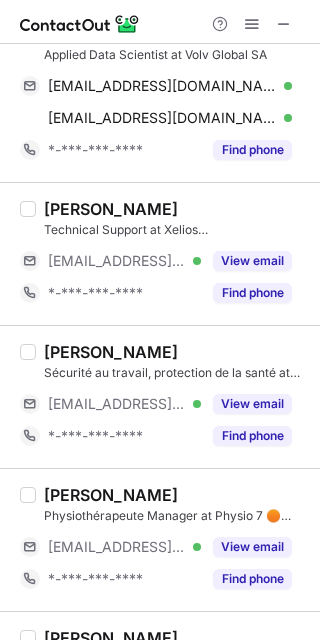 scroll, scrollTop: 3427, scrollLeft: 0, axis: vertical 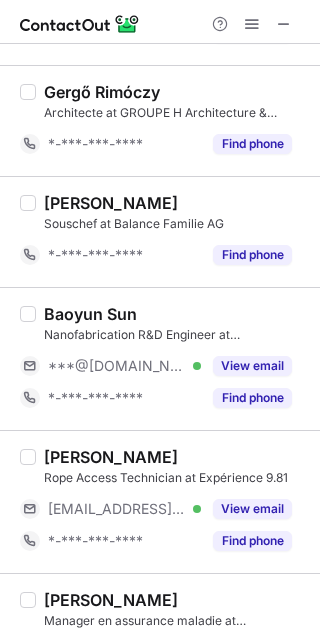 click on "View email" at bounding box center [252, 366] 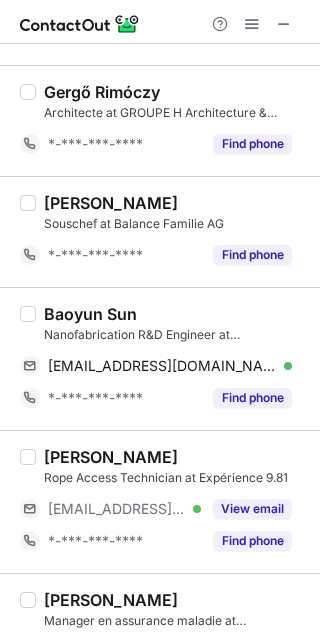 click at bounding box center (282, 366) 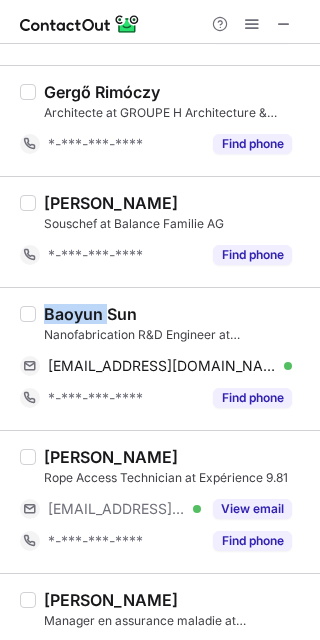 drag, startPoint x: 103, startPoint y: 318, endPoint x: 46, endPoint y: 316, distance: 57.035076 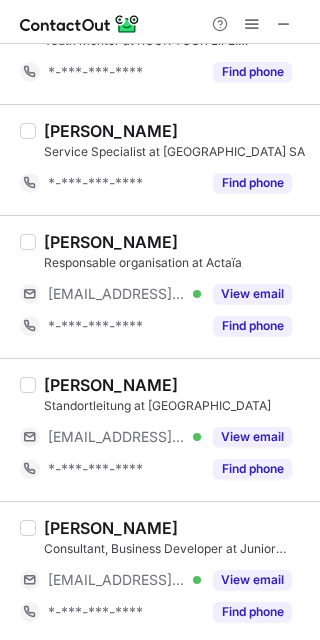 scroll, scrollTop: 2603, scrollLeft: 0, axis: vertical 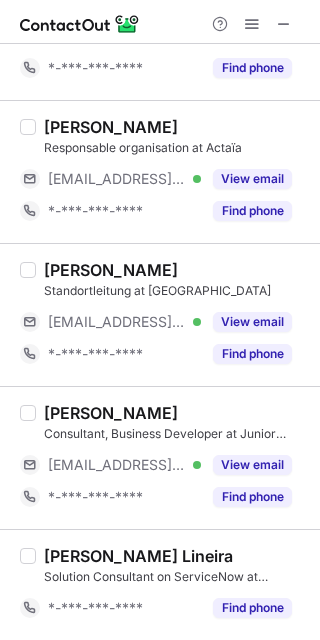 click at bounding box center (284, 24) 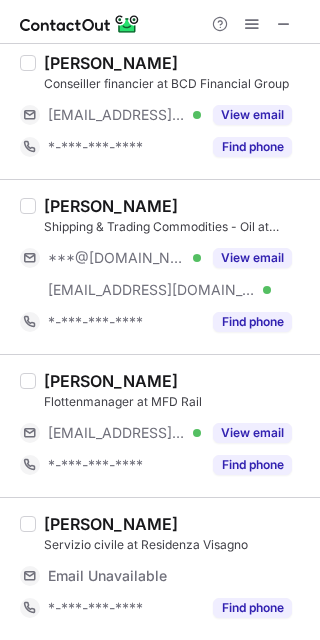 scroll, scrollTop: 3147, scrollLeft: 0, axis: vertical 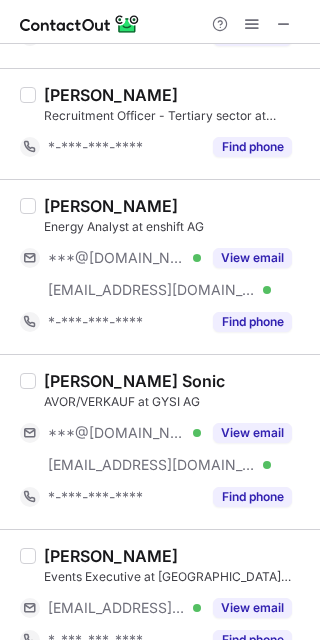 click on "***@gmail.com Verified ***@enshift.com Verified View email" at bounding box center [164, 274] 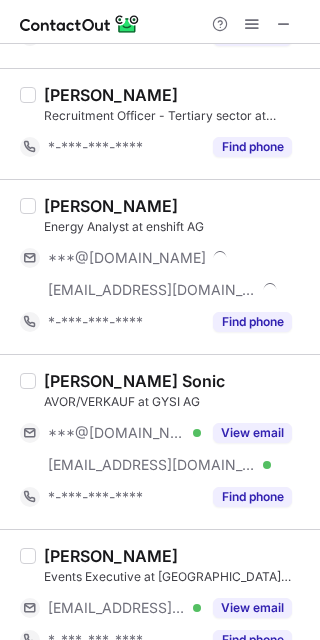 click on "View email" at bounding box center [252, 433] 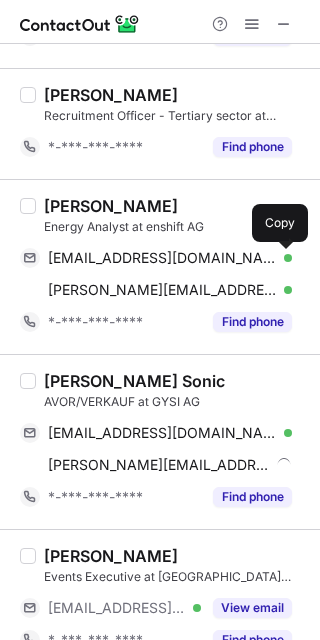 click at bounding box center [282, 258] 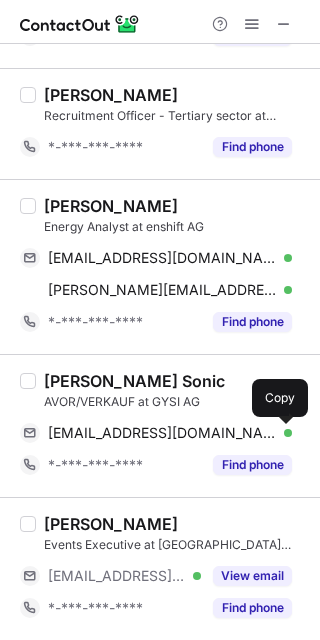 drag, startPoint x: 277, startPoint y: 437, endPoint x: 288, endPoint y: 408, distance: 31.016125 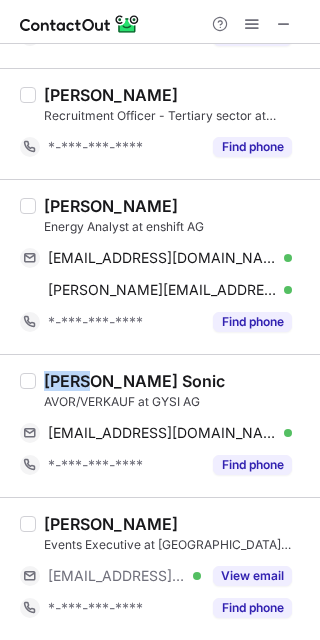 drag, startPoint x: 88, startPoint y: 382, endPoint x: 42, endPoint y: 380, distance: 46.043457 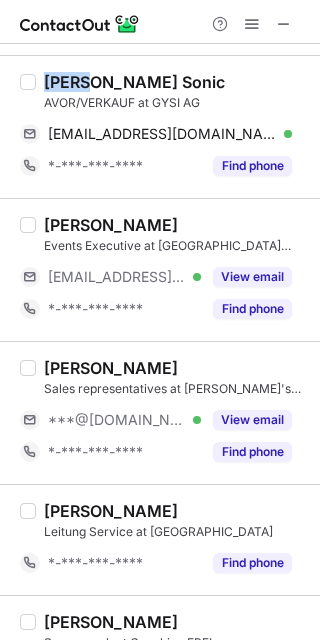 scroll, scrollTop: 1435, scrollLeft: 0, axis: vertical 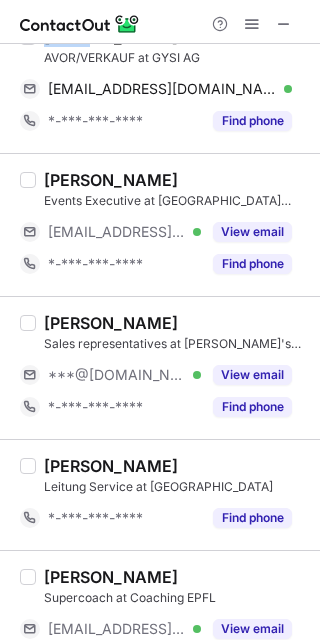 click on "View email" at bounding box center (252, 375) 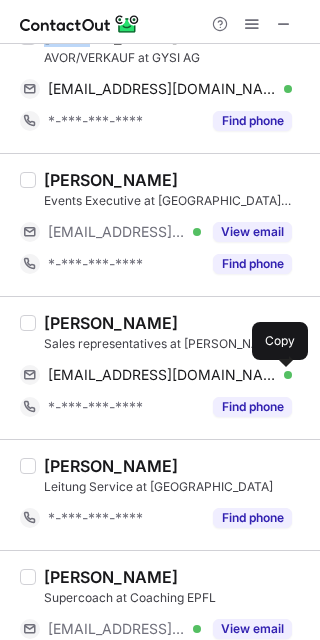 click at bounding box center (282, 375) 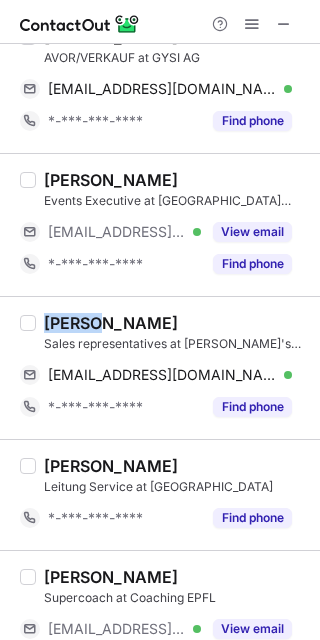 drag, startPoint x: 100, startPoint y: 322, endPoint x: 43, endPoint y: 322, distance: 57 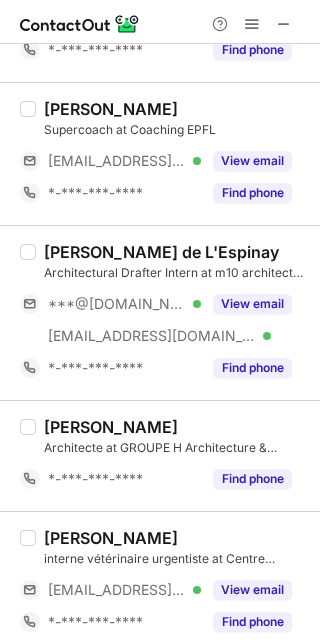 scroll, scrollTop: 1917, scrollLeft: 0, axis: vertical 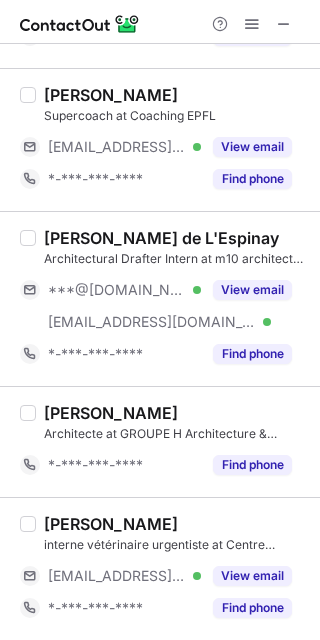 click on "View email" at bounding box center (246, 290) 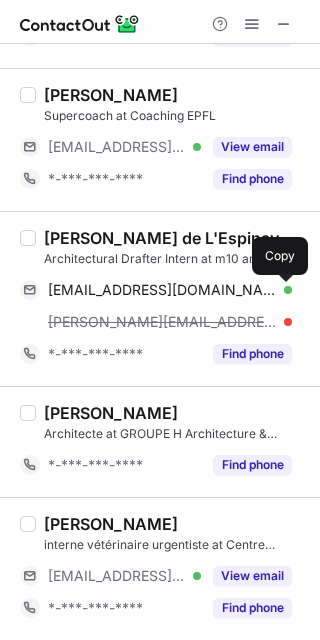 click at bounding box center (282, 290) 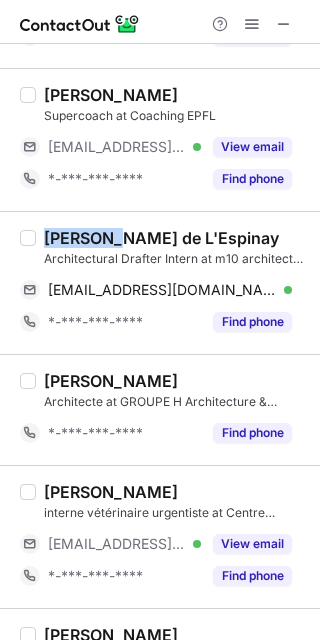 drag, startPoint x: 110, startPoint y: 236, endPoint x: 41, endPoint y: 238, distance: 69.02898 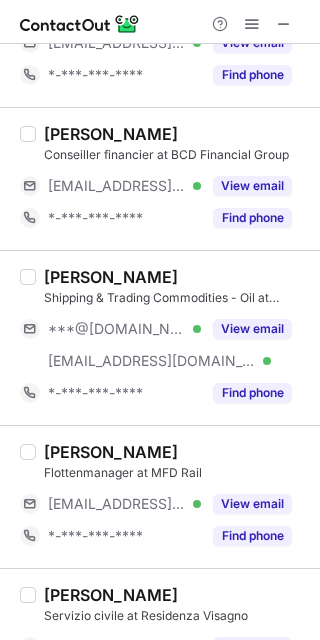 scroll, scrollTop: 2858, scrollLeft: 0, axis: vertical 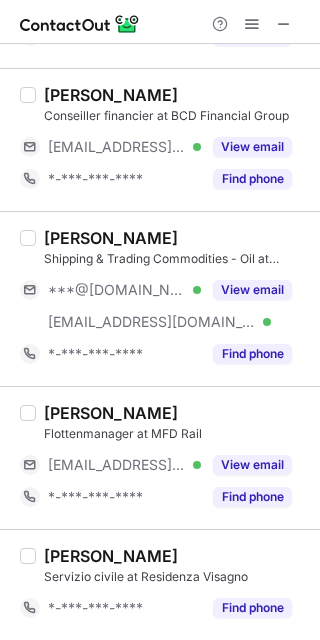 click on "View email" at bounding box center [252, 290] 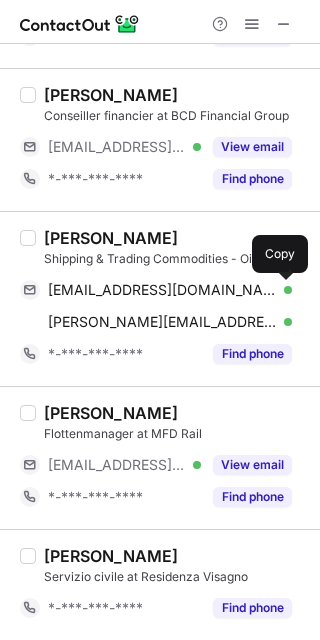 click at bounding box center (282, 290) 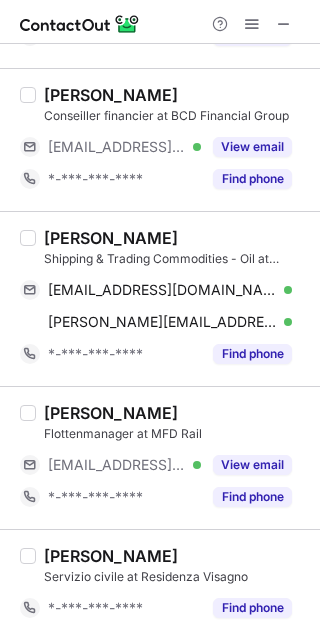 click at bounding box center [284, 24] 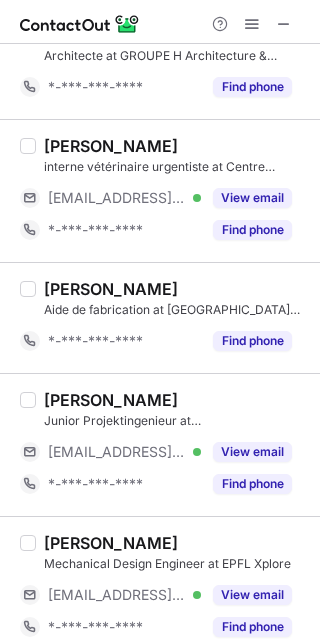 drag, startPoint x: 303, startPoint y: 598, endPoint x: 325, endPoint y: 450, distance: 149.6262 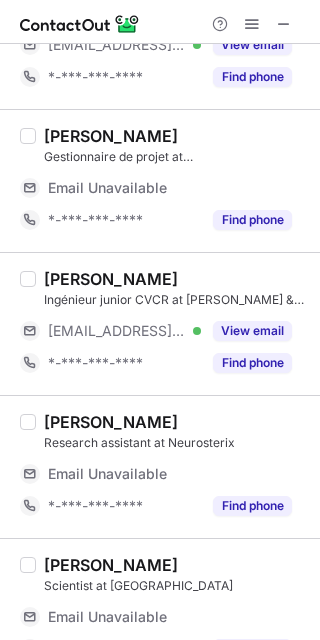 scroll, scrollTop: 2861, scrollLeft: 0, axis: vertical 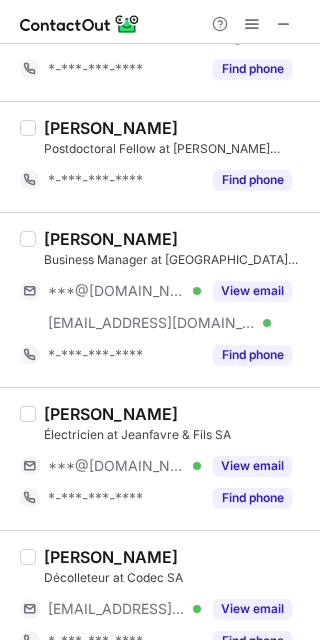 click on "***@gmail.com Verified ***@b-hive.ch Verified View email" at bounding box center (164, 307) 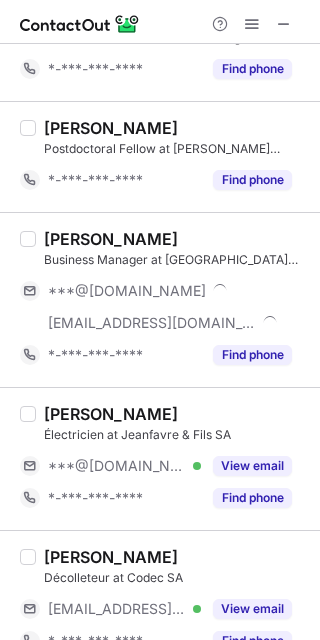 click on "View email" at bounding box center (252, 466) 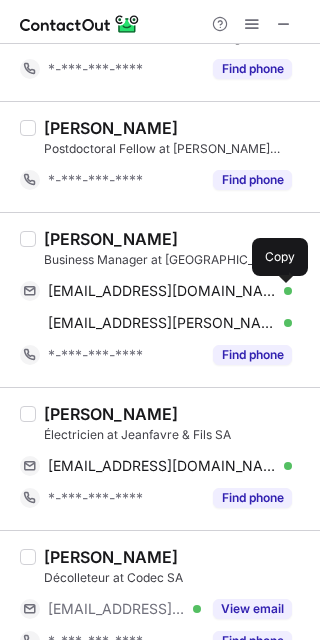 click at bounding box center [282, 291] 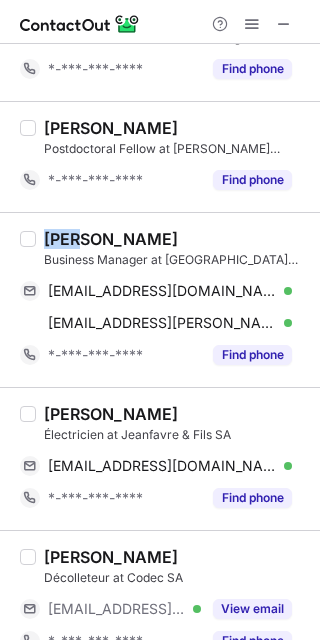 drag, startPoint x: 78, startPoint y: 238, endPoint x: 40, endPoint y: 237, distance: 38.013157 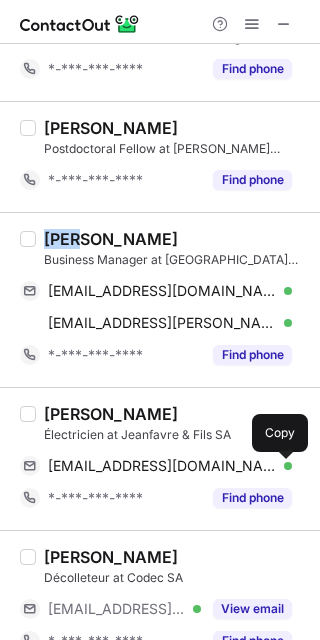 click at bounding box center [282, 466] 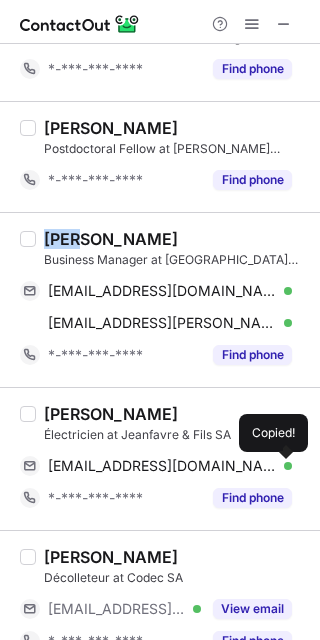 click at bounding box center (282, 466) 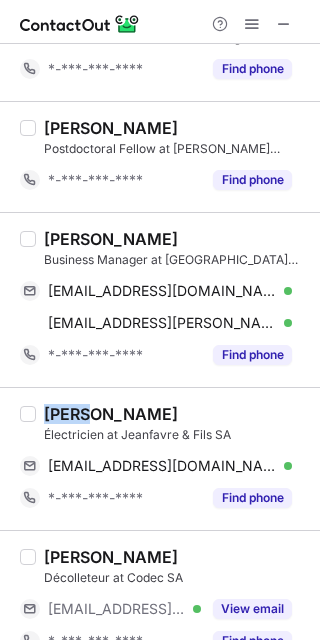 drag, startPoint x: 93, startPoint y: 417, endPoint x: 40, endPoint y: 412, distance: 53.235325 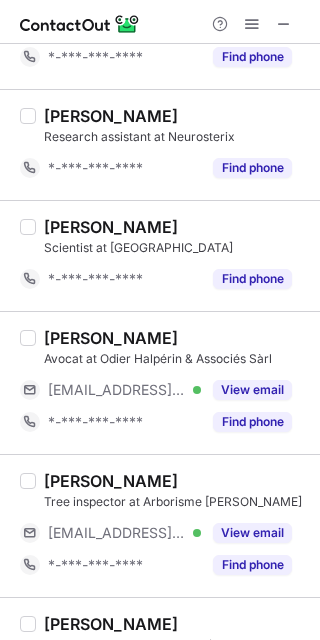 scroll, scrollTop: 2635, scrollLeft: 0, axis: vertical 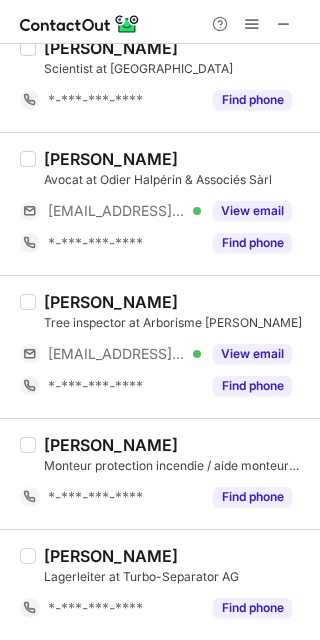click at bounding box center (284, 24) 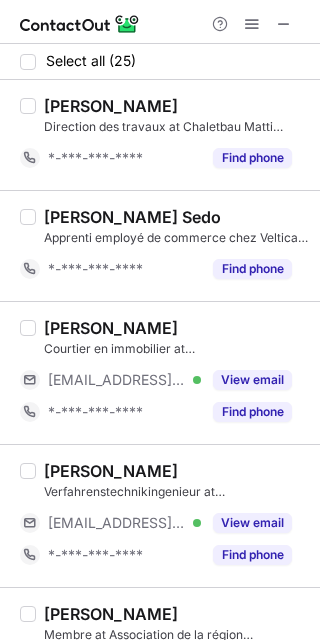 click at bounding box center (284, 24) 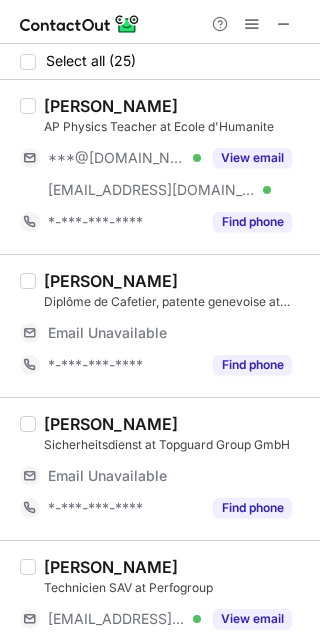 click on "View email" at bounding box center (252, 158) 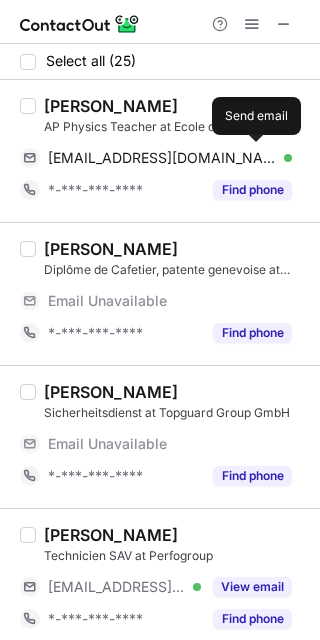 click at bounding box center [282, 158] 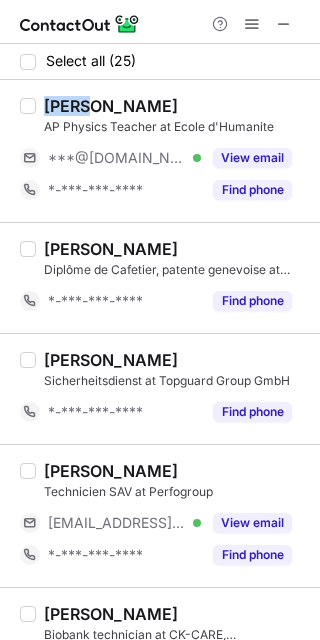drag, startPoint x: 80, startPoint y: 106, endPoint x: 32, endPoint y: 101, distance: 48.259712 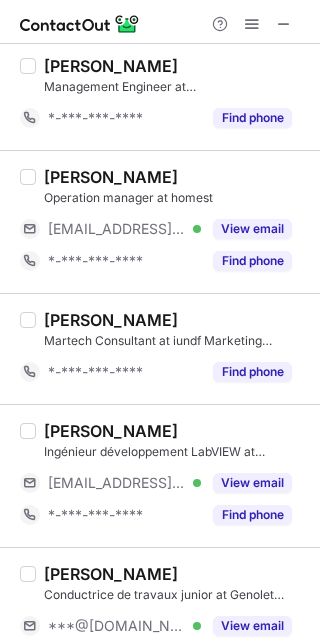 scroll, scrollTop: 811, scrollLeft: 0, axis: vertical 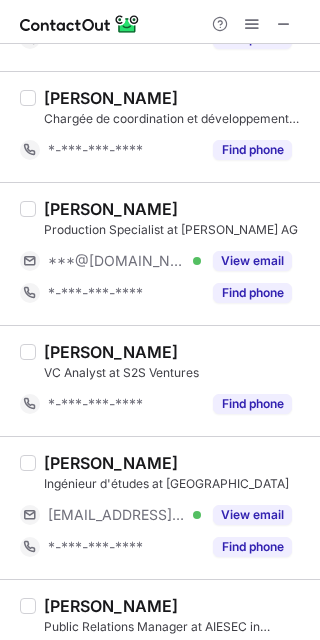 click on "View email" at bounding box center [252, 261] 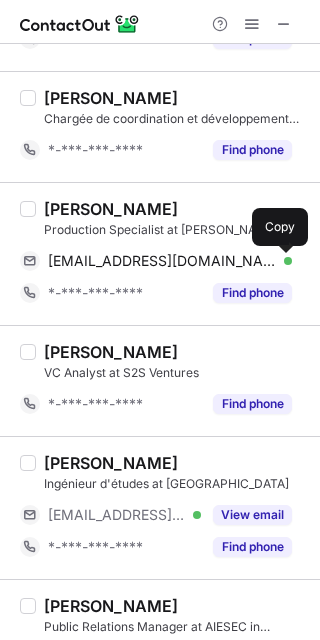 click at bounding box center (282, 261) 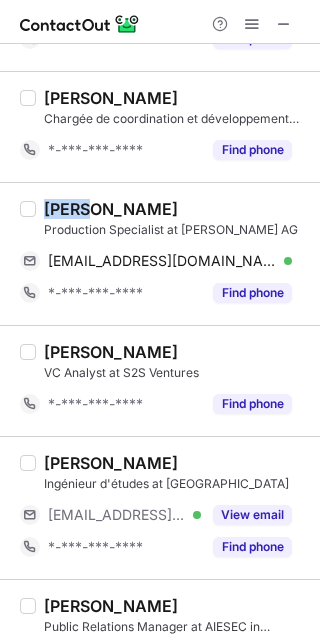 drag, startPoint x: 82, startPoint y: 208, endPoint x: 36, endPoint y: 206, distance: 46.043457 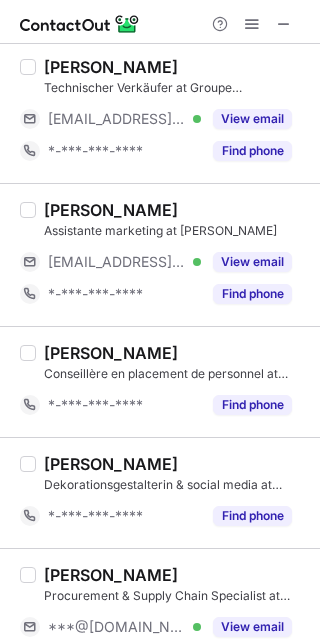 scroll, scrollTop: 2707, scrollLeft: 0, axis: vertical 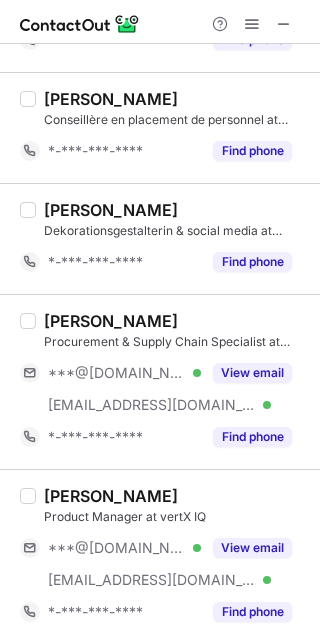 click on "View email" at bounding box center [252, 373] 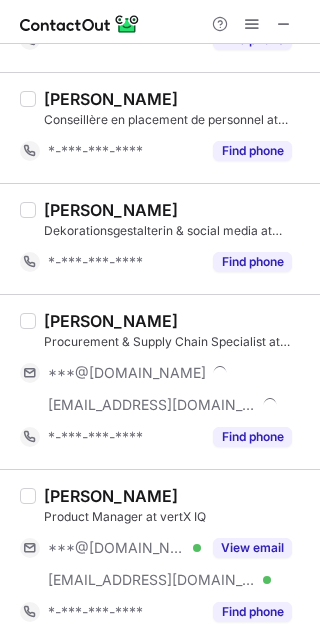 click on "Simon Wider Product Manager at vertX IQ ***@gmail.com Verified ***@noscoanalysis.com Verified View email *-***-***-**** Find phone" at bounding box center (172, 557) 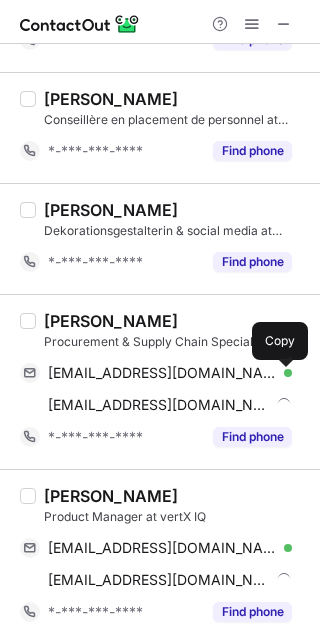click at bounding box center [282, 373] 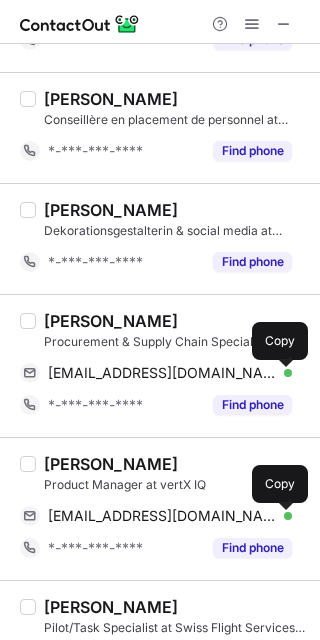click at bounding box center (282, 516) 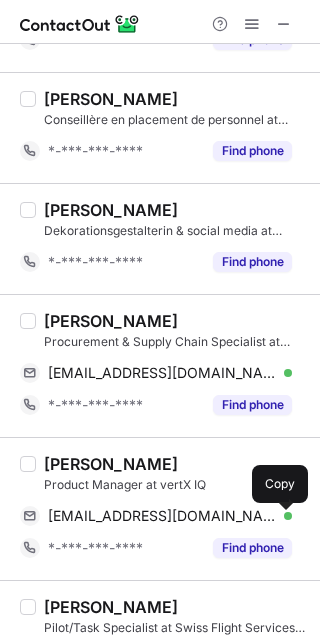 scroll, scrollTop: 2795, scrollLeft: 0, axis: vertical 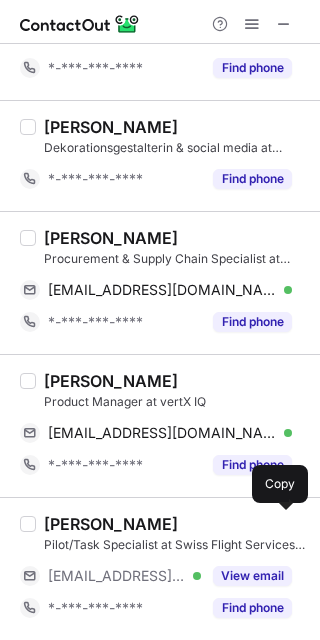 click at bounding box center (284, 24) 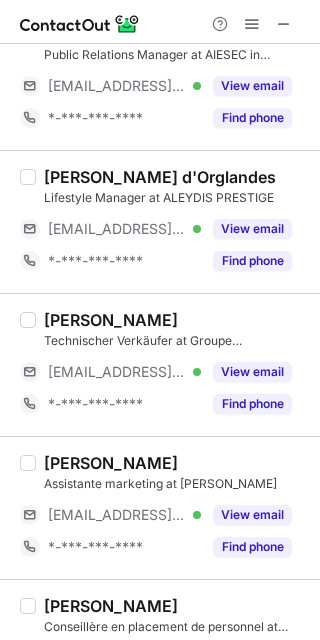 scroll, scrollTop: 360, scrollLeft: 0, axis: vertical 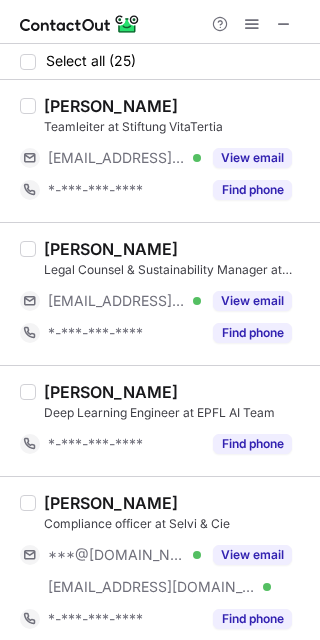 click on "View email" at bounding box center (252, 555) 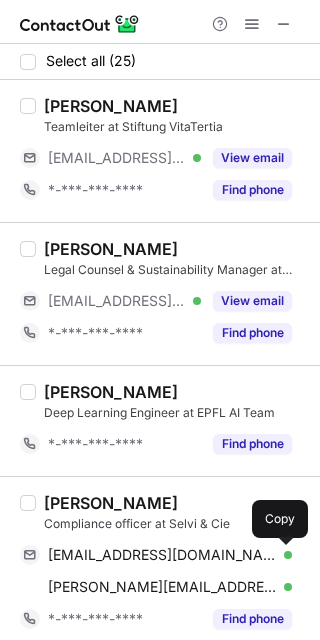 click at bounding box center [282, 555] 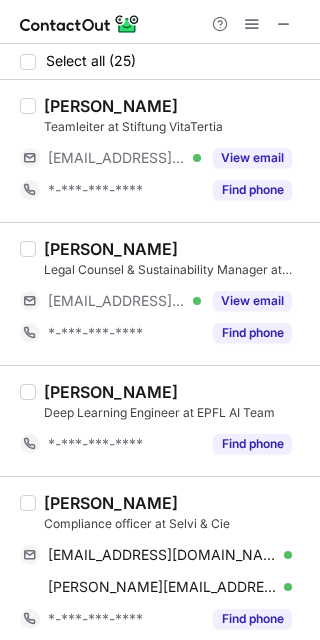 click on "Noémie Selvi" at bounding box center (111, 503) 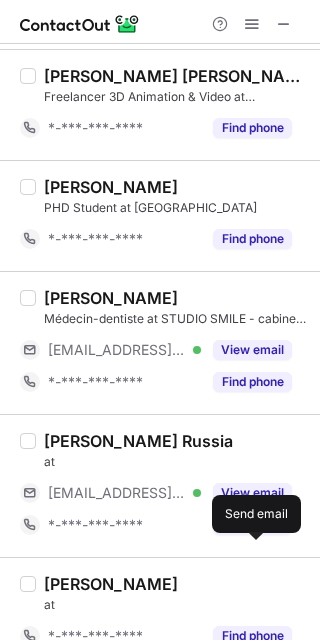 scroll, scrollTop: 893, scrollLeft: 0, axis: vertical 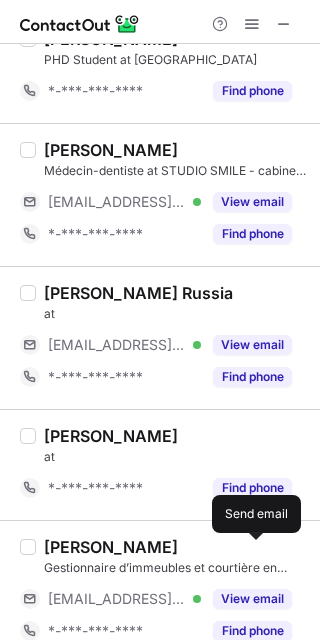 click on "Dylan J." at bounding box center [176, 436] 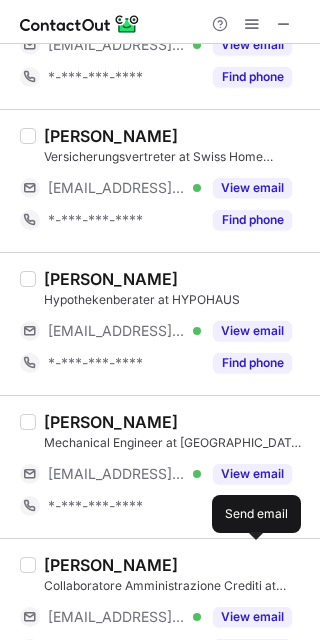 scroll, scrollTop: 1771, scrollLeft: 0, axis: vertical 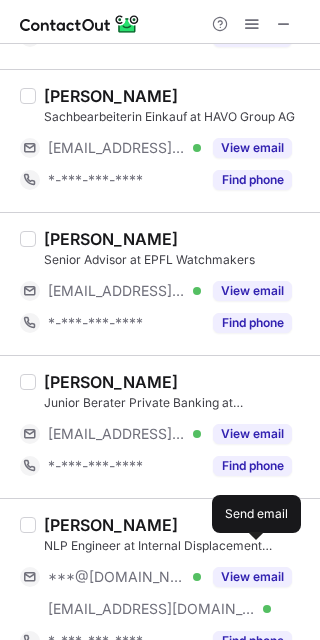 click on "View email" at bounding box center (252, 577) 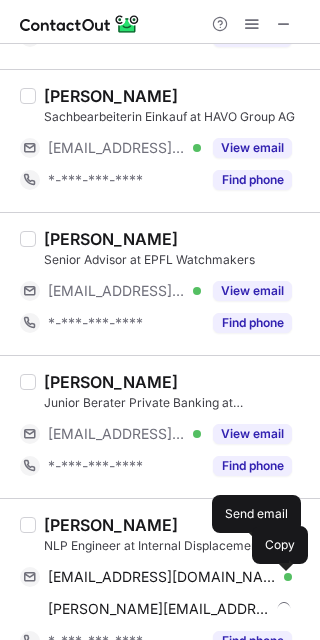 click at bounding box center [282, 577] 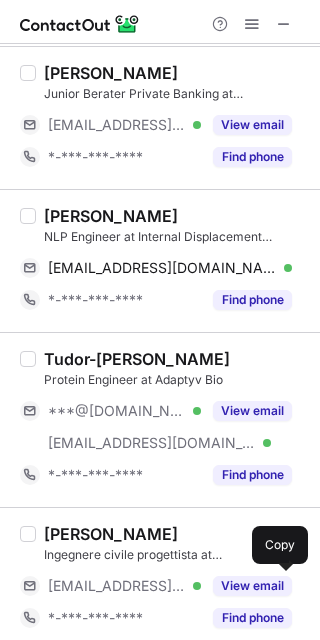 scroll, scrollTop: 2891, scrollLeft: 0, axis: vertical 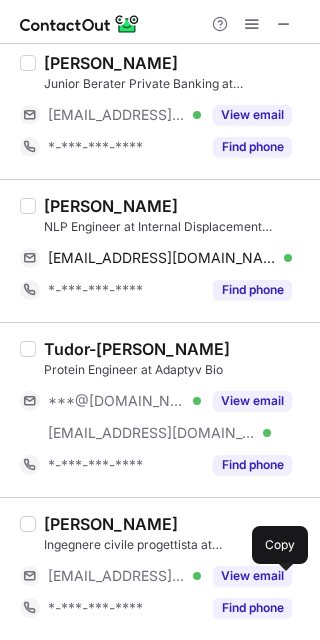 click at bounding box center [284, 24] 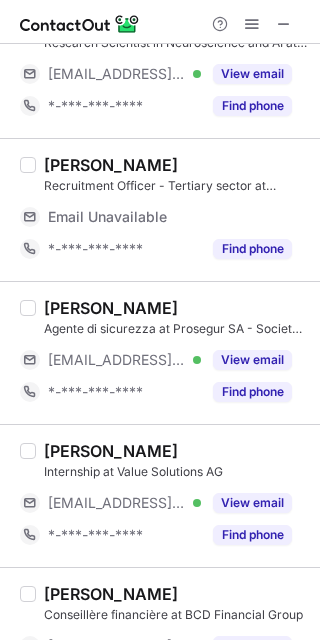 scroll, scrollTop: 0, scrollLeft: 0, axis: both 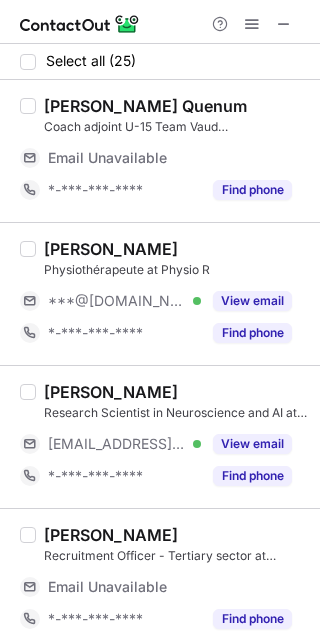 click on "View email" at bounding box center [252, 301] 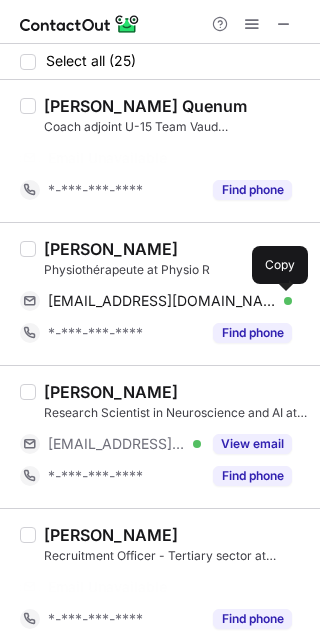 click at bounding box center [282, 301] 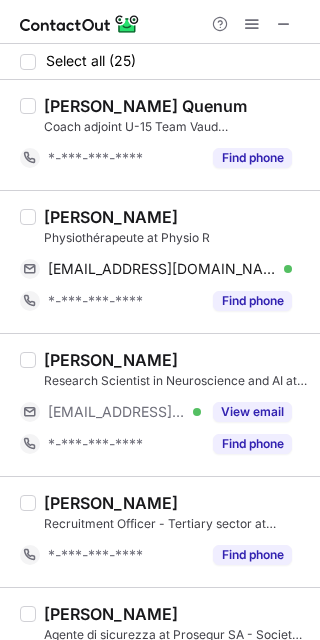 click on "Robin Coisne" at bounding box center (111, 217) 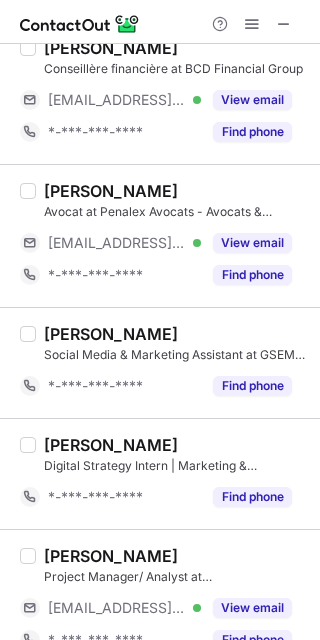 scroll, scrollTop: 881, scrollLeft: 0, axis: vertical 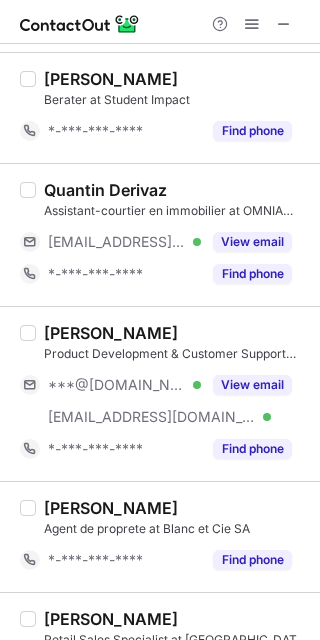 click on "View email" at bounding box center [252, 385] 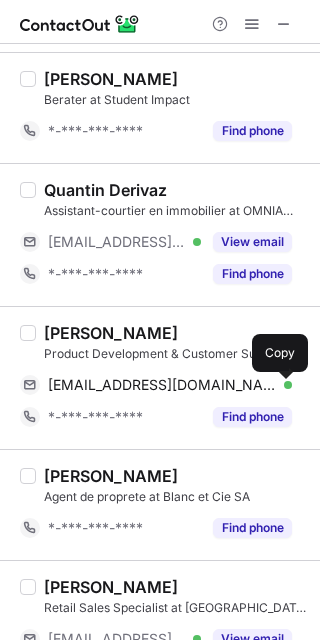 click at bounding box center [282, 385] 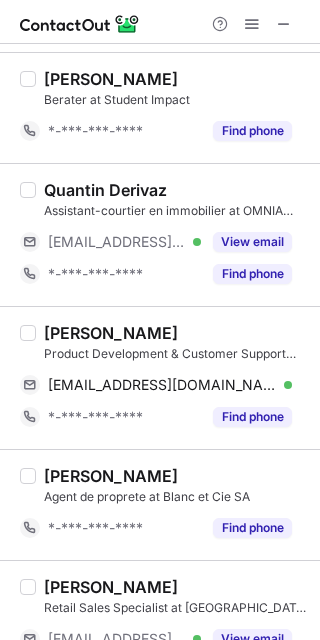 click on "Murat Orhon" at bounding box center (111, 333) 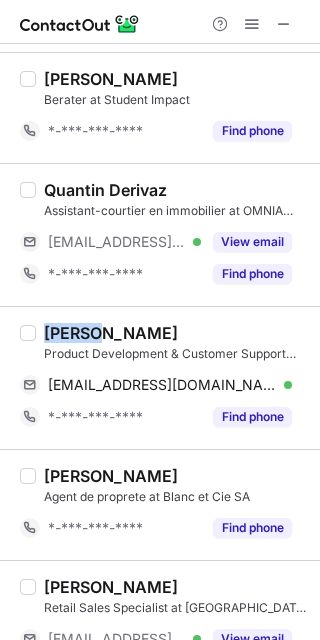 click on "Murat Orhon" at bounding box center [111, 333] 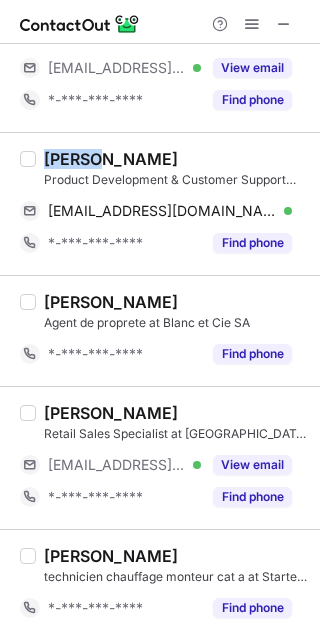 click at bounding box center [284, 24] 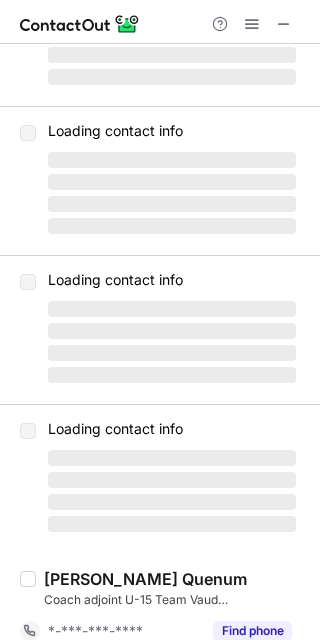 scroll, scrollTop: 722, scrollLeft: 0, axis: vertical 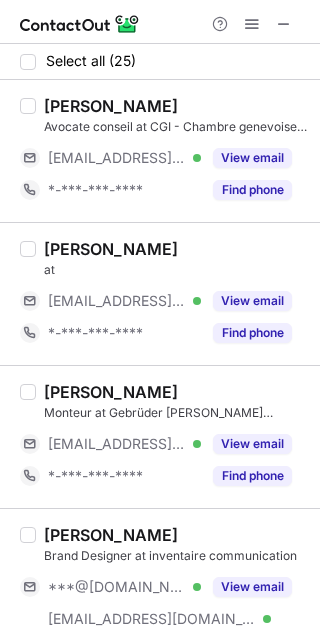 click on "View email" at bounding box center (246, 587) 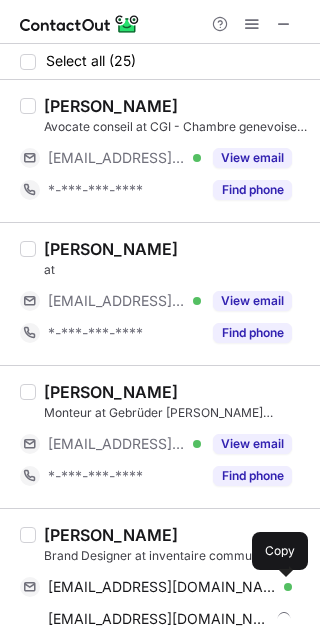 click at bounding box center [282, 587] 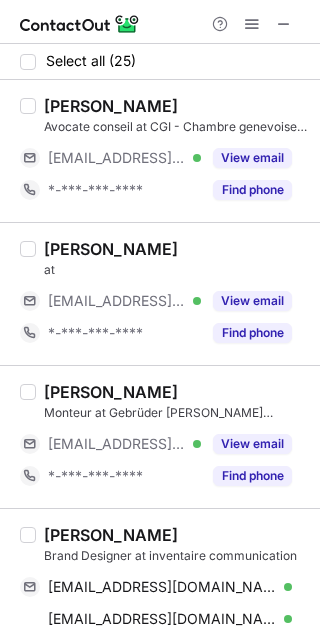 click on "Anaïs Schorro" at bounding box center (111, 535) 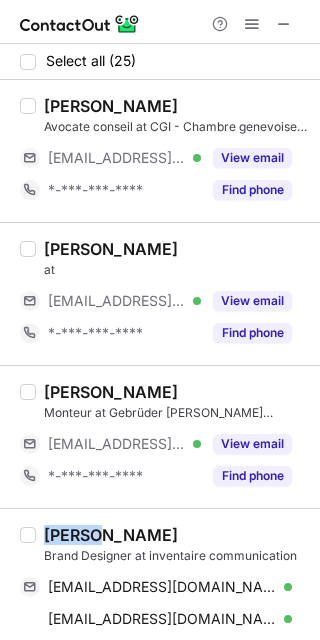 click on "Anaïs Schorro" at bounding box center (111, 535) 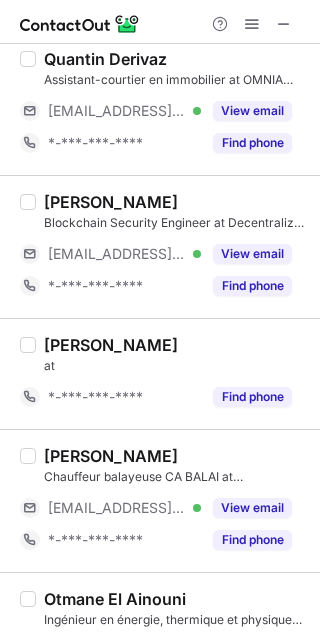 scroll, scrollTop: 790, scrollLeft: 0, axis: vertical 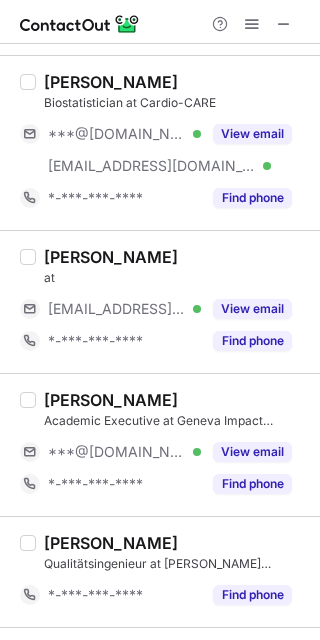 click on "View email" at bounding box center (252, 452) 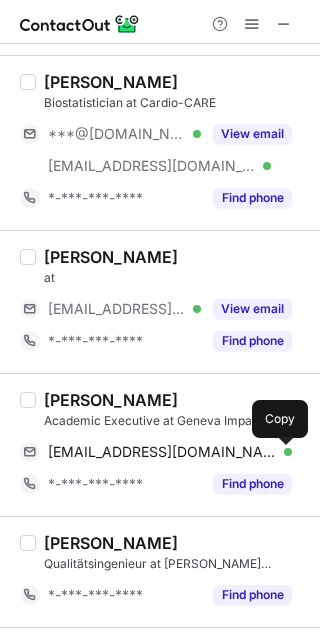 click at bounding box center (282, 452) 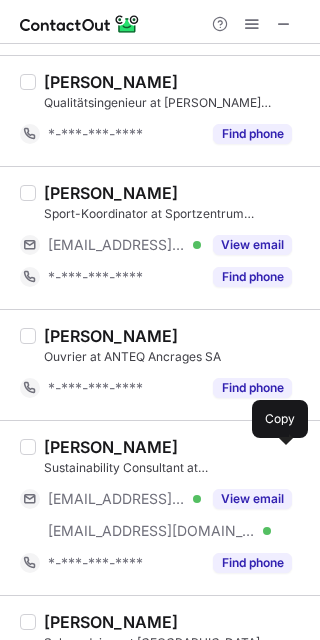 scroll, scrollTop: 2810, scrollLeft: 0, axis: vertical 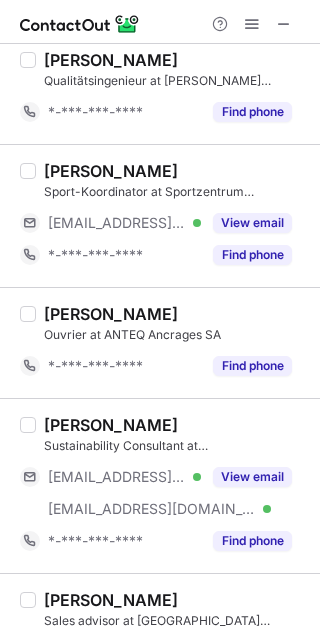 click on "View email" at bounding box center (252, 477) 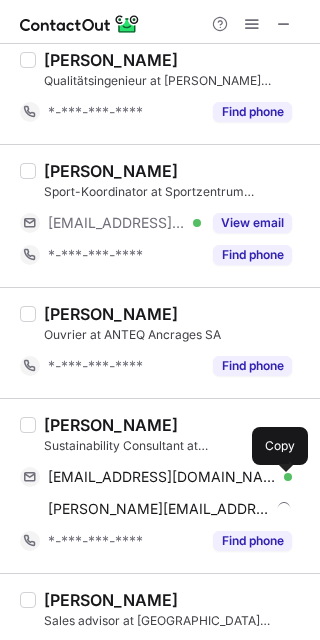click at bounding box center [282, 477] 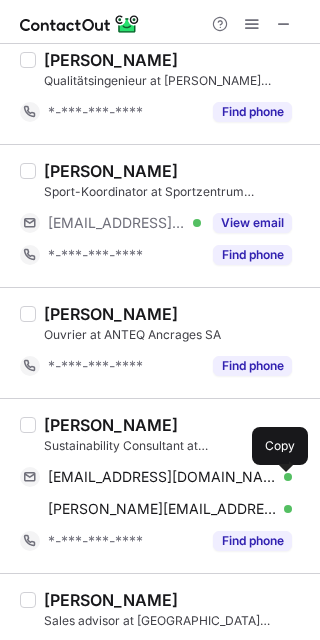 scroll, scrollTop: 2891, scrollLeft: 0, axis: vertical 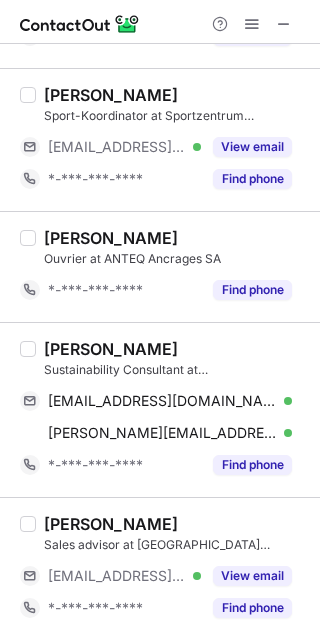 click at bounding box center (284, 24) 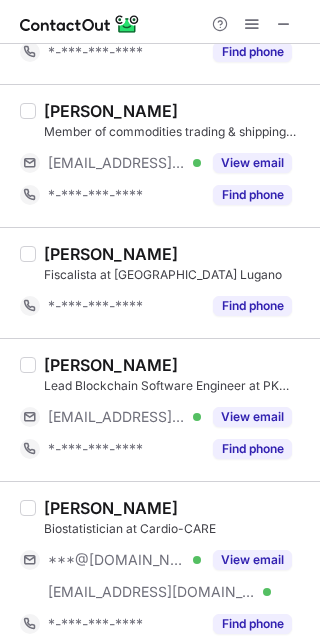 scroll, scrollTop: 2447, scrollLeft: 0, axis: vertical 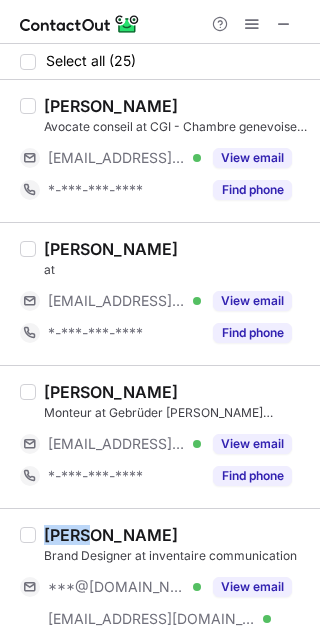 click at bounding box center [284, 24] 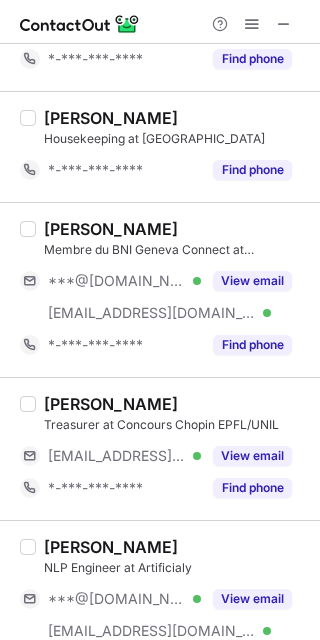 scroll, scrollTop: 718, scrollLeft: 0, axis: vertical 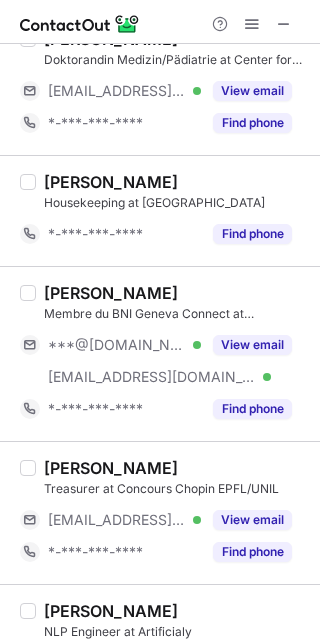 click on "***@gmail.com Verified ***@intercloisons.ch Verified View email" at bounding box center (164, 361) 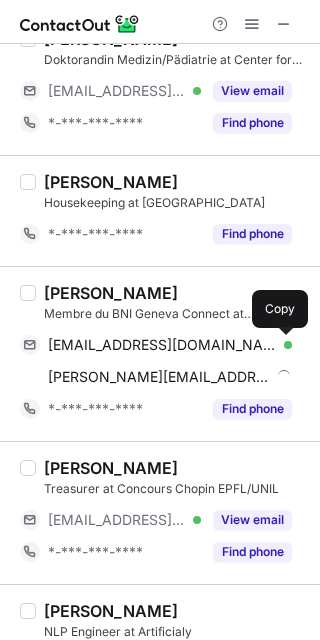 click at bounding box center [282, 345] 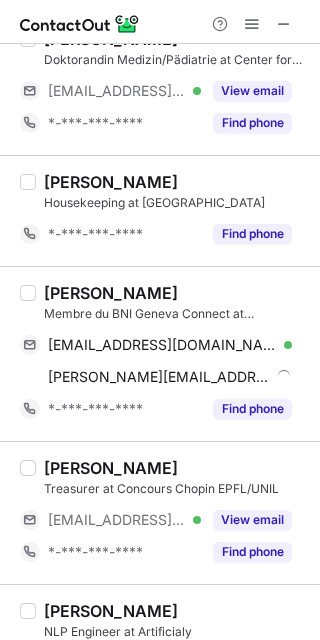 type 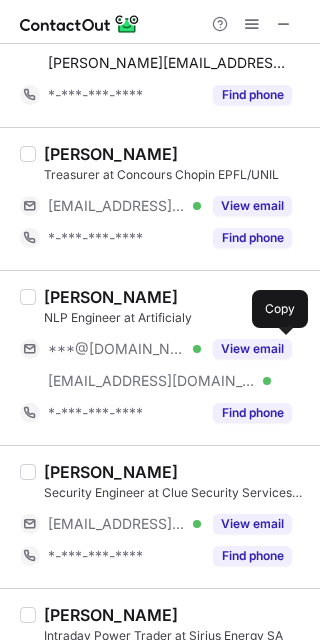 scroll, scrollTop: 1038, scrollLeft: 0, axis: vertical 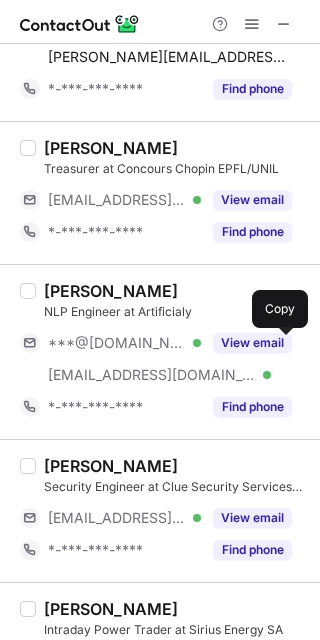 click on "View email" at bounding box center [252, 343] 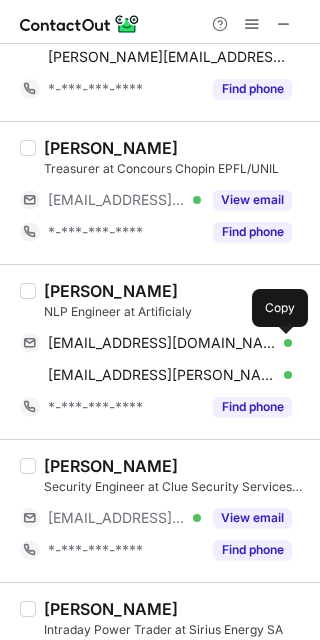 click at bounding box center (282, 343) 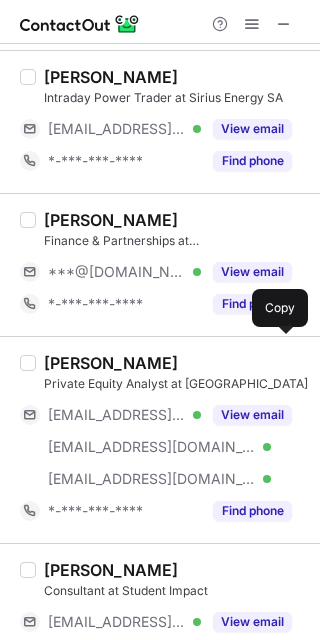 scroll, scrollTop: 1622, scrollLeft: 0, axis: vertical 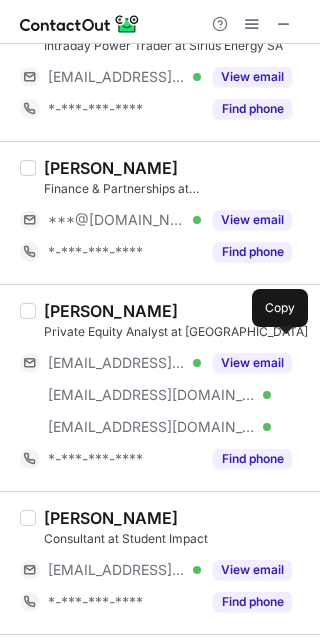 click on "View email" at bounding box center (252, 220) 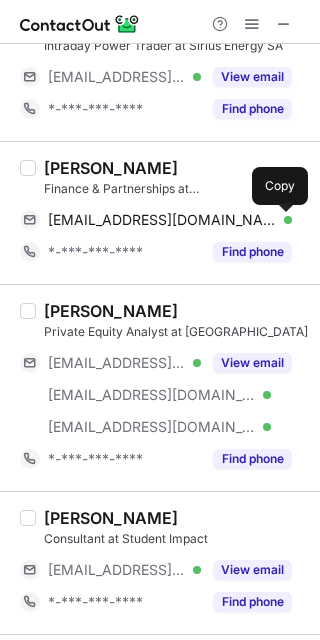 click at bounding box center (282, 220) 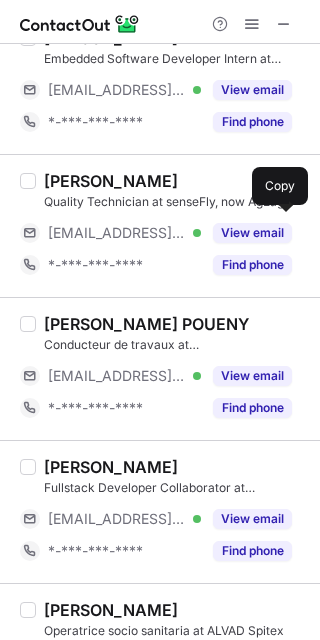 scroll, scrollTop: 2260, scrollLeft: 0, axis: vertical 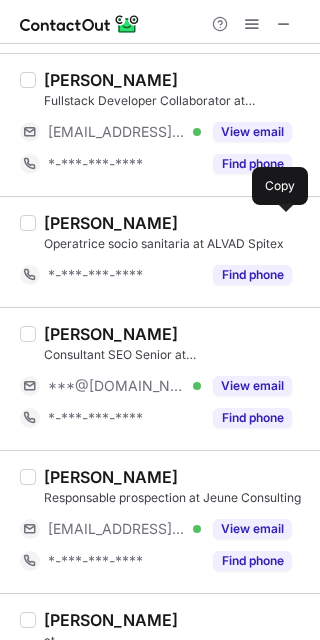 click on "View email" at bounding box center [252, 386] 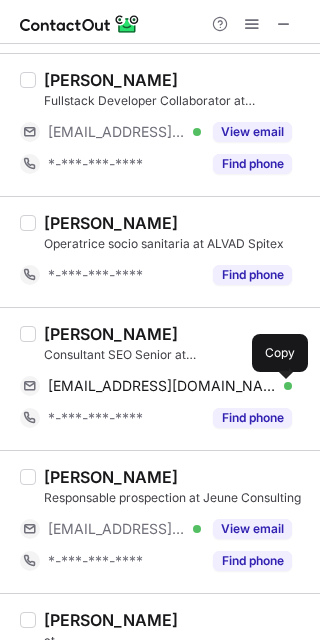 click at bounding box center (282, 386) 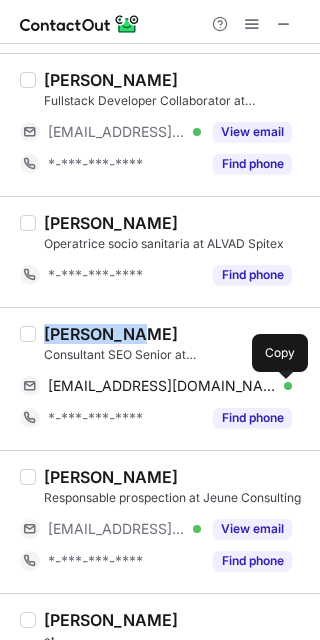 click on "Théophile Take Bekima" at bounding box center (111, 334) 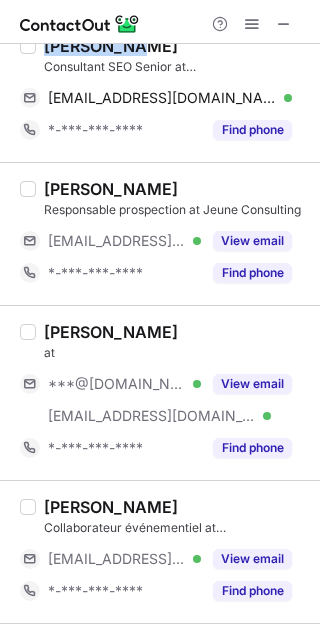 scroll, scrollTop: 3018, scrollLeft: 0, axis: vertical 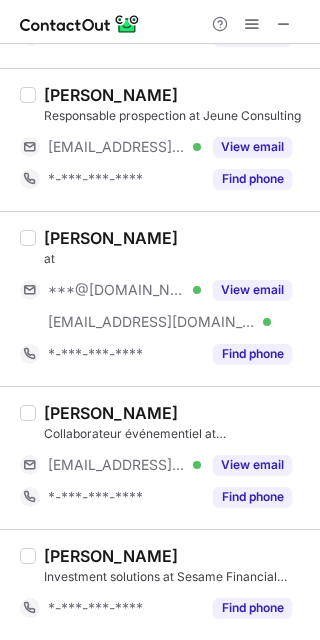 click on "View email" at bounding box center (252, 290) 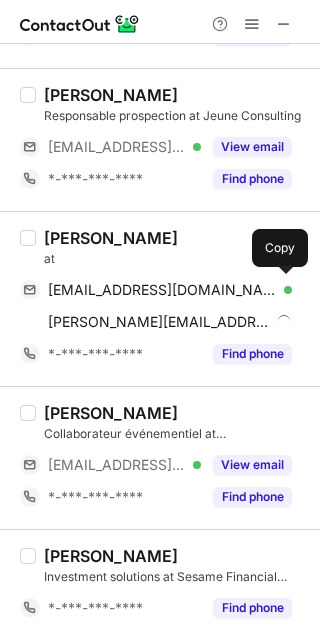 click on "davidcoderey@gmail.com Verified Send email Copy" at bounding box center (156, 290) 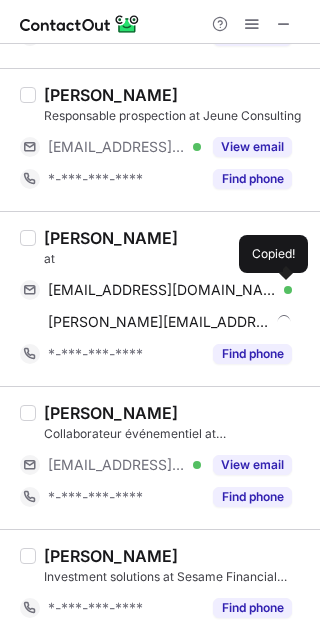 click on "davidcoderey@gmail.com Verified Send email Copied!" at bounding box center (156, 290) 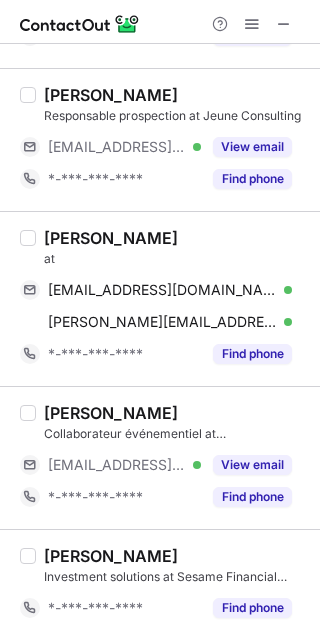 click on "David Coderey  at  davidcoderey@gmail.com Verified Send email Copy david.coderey@jehec.ch Verified Send email Copy *-***-***-**** Find phone" at bounding box center (160, 298) 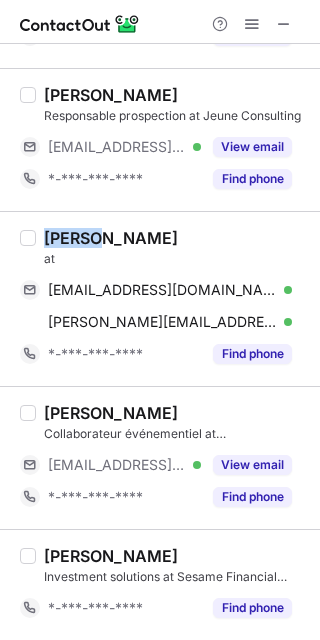 click at bounding box center [284, 24] 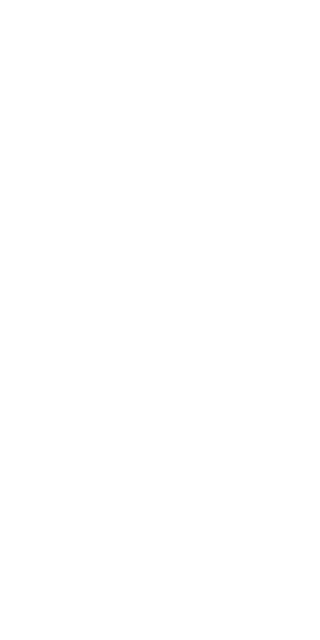 scroll, scrollTop: 0, scrollLeft: 0, axis: both 